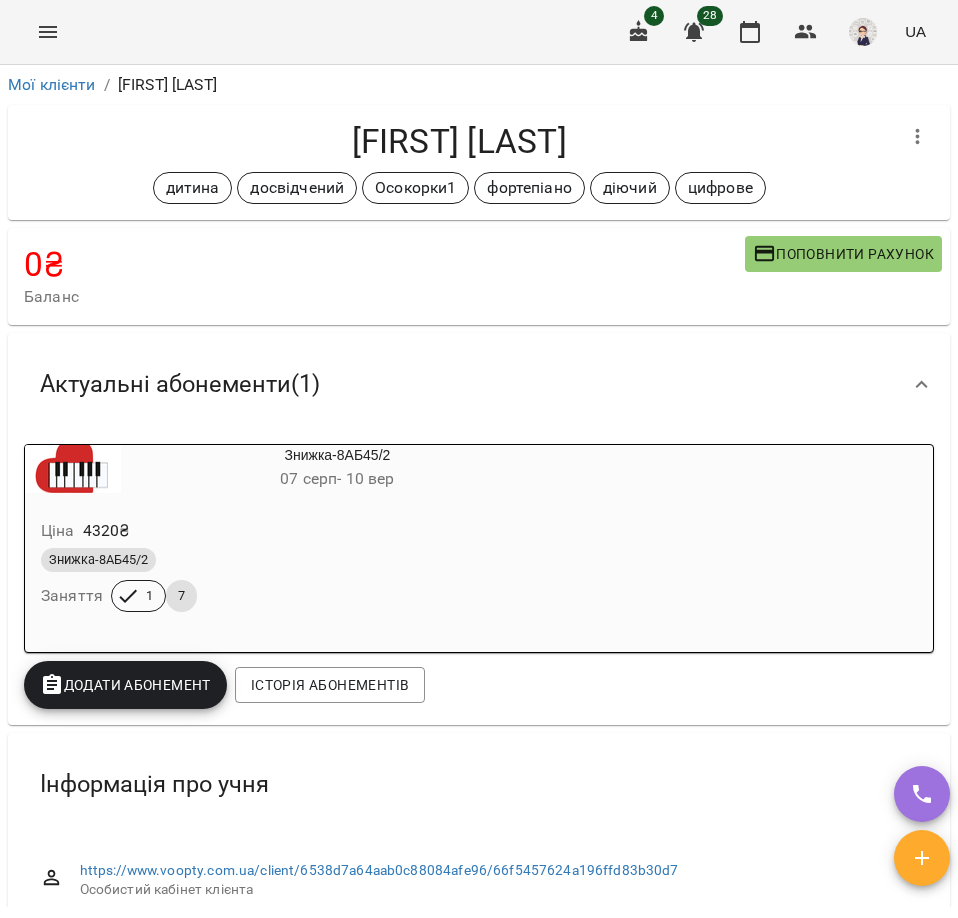 scroll, scrollTop: 0, scrollLeft: 0, axis: both 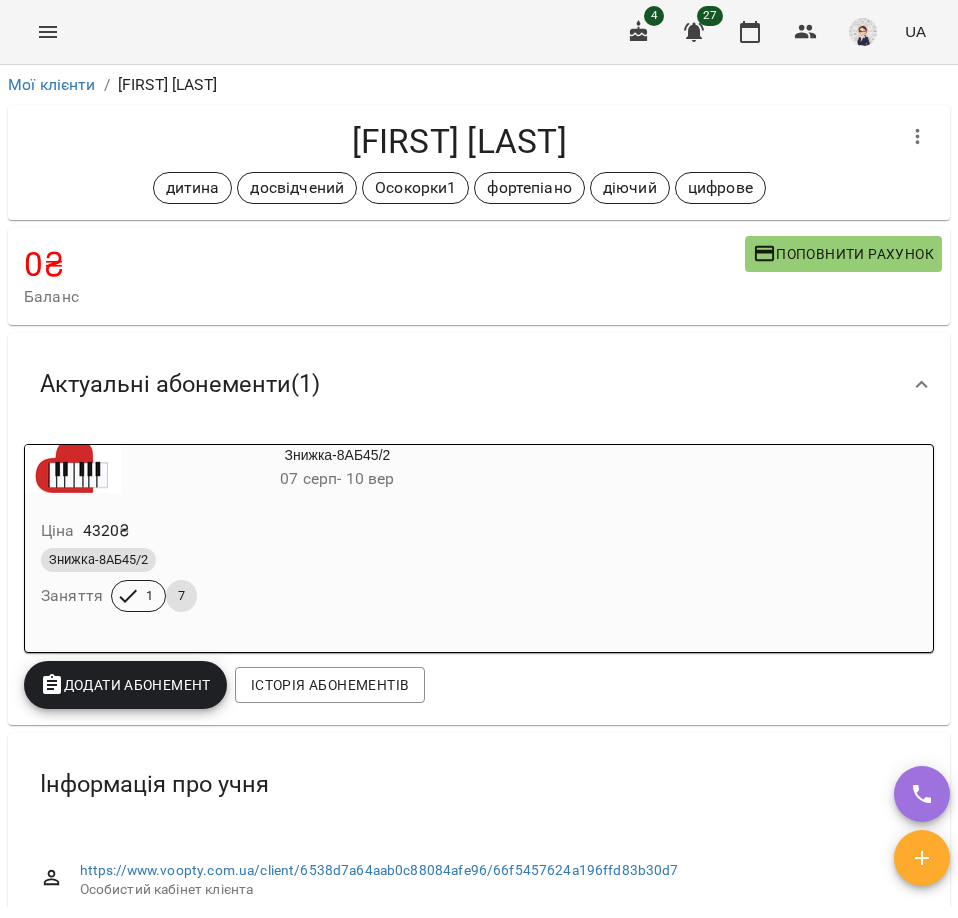 click at bounding box center [48, 32] 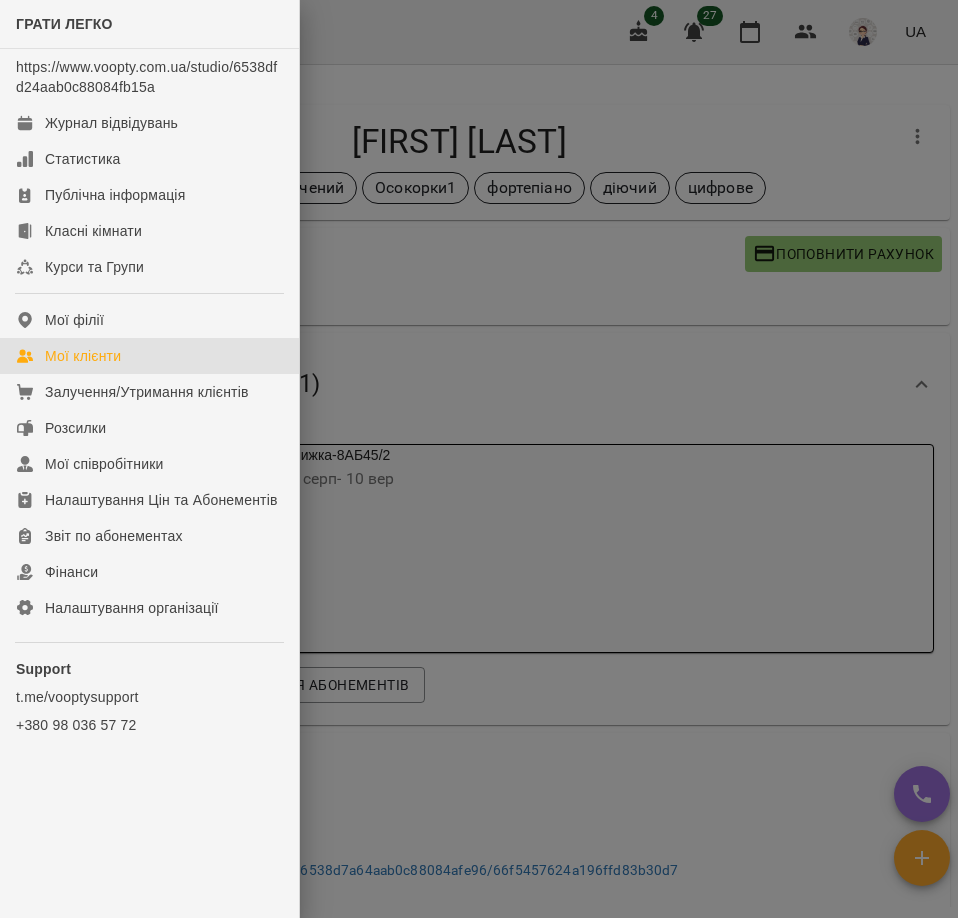 click on "Мої клієнти" at bounding box center [83, 356] 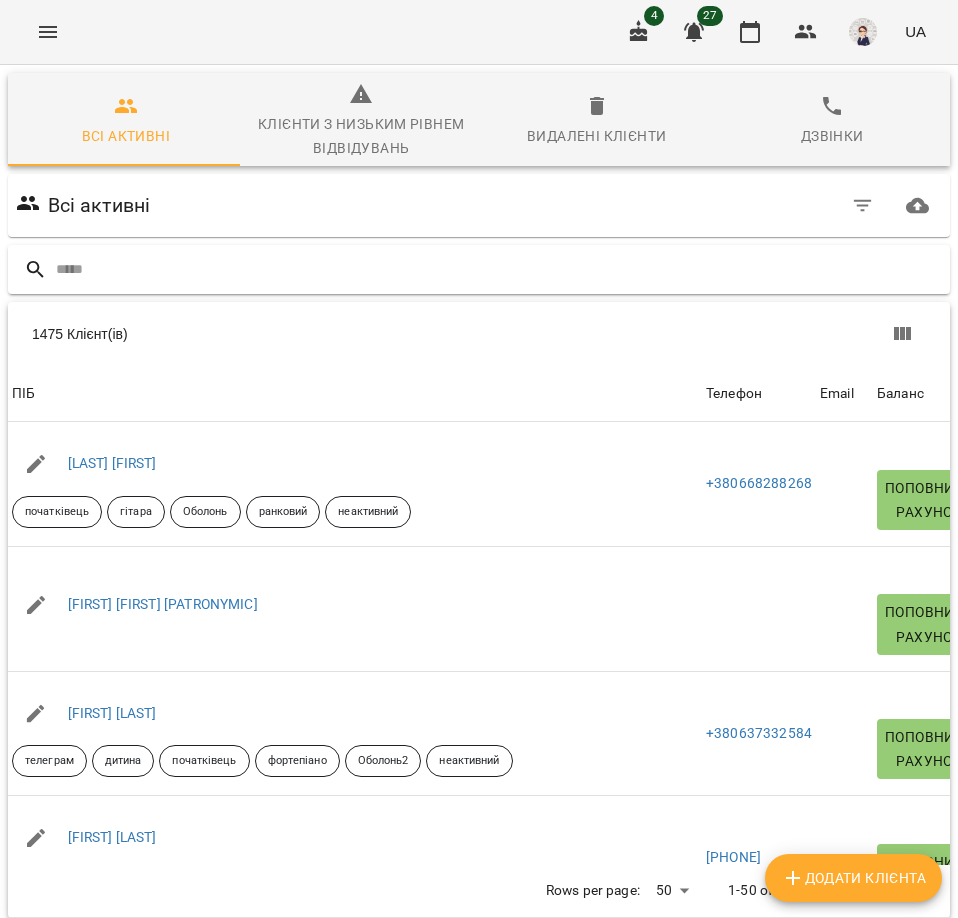 click at bounding box center (499, 269) 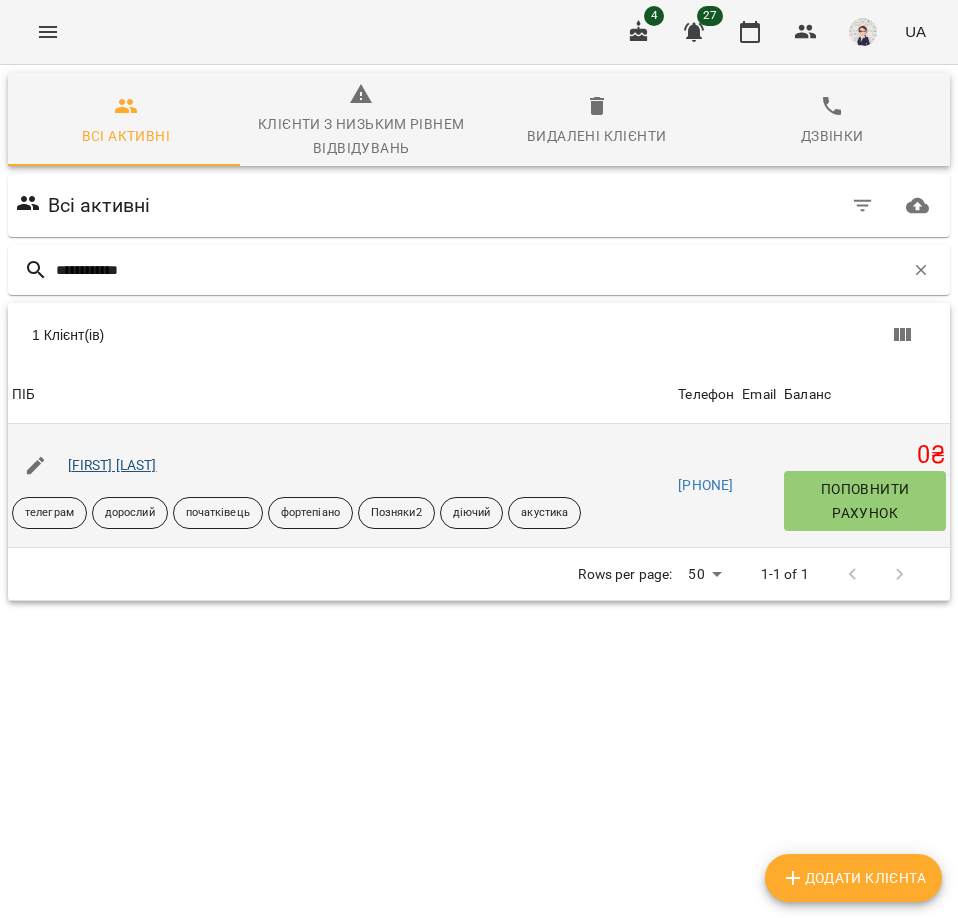 type on "**********" 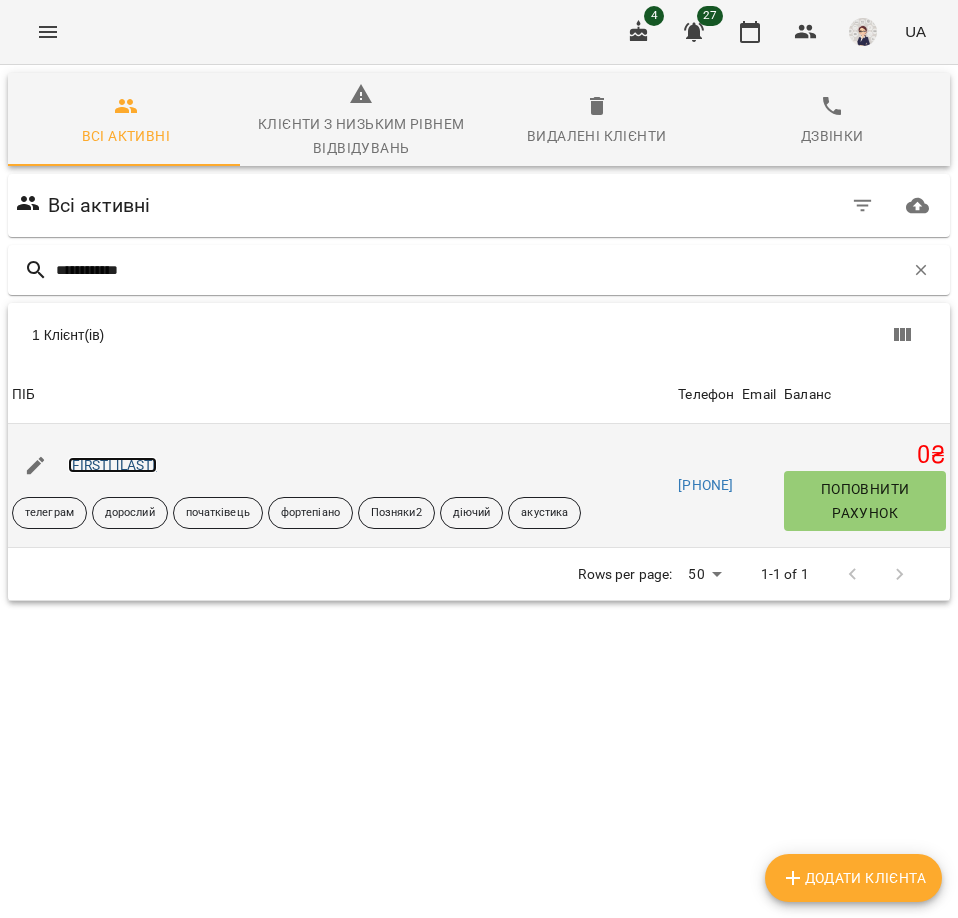 click on "[FIRST] [LAST]" at bounding box center (112, 465) 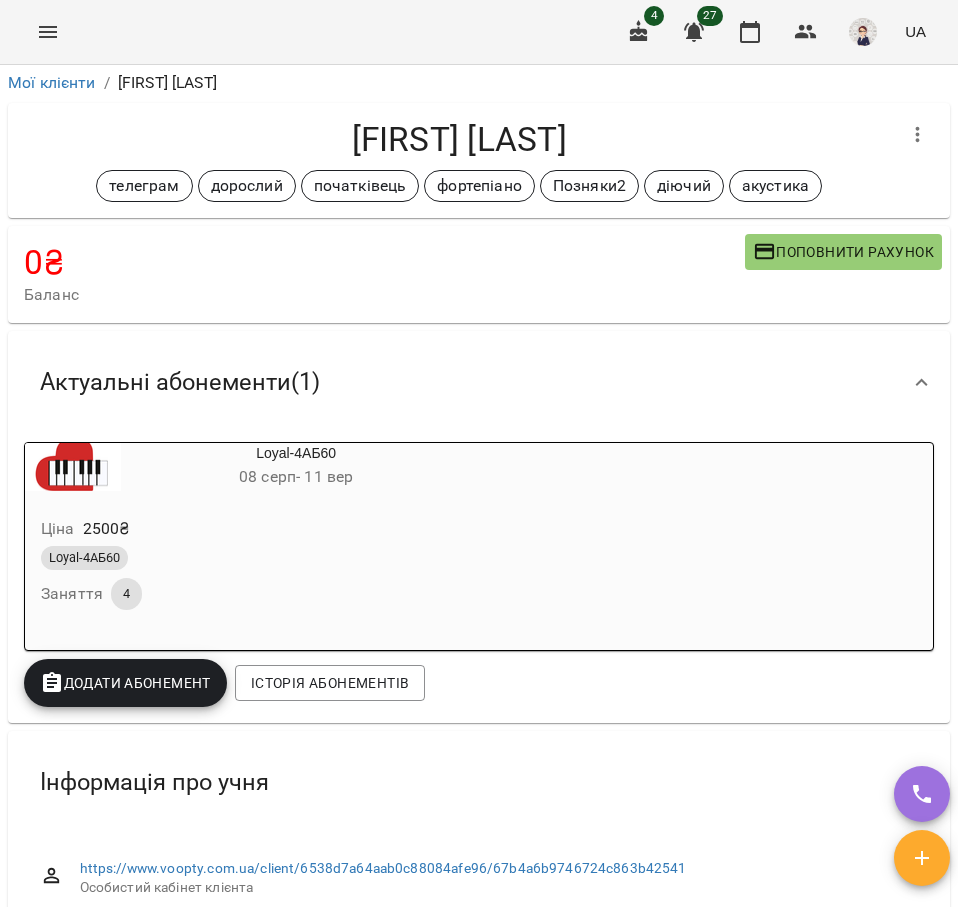 scroll, scrollTop: 0, scrollLeft: 0, axis: both 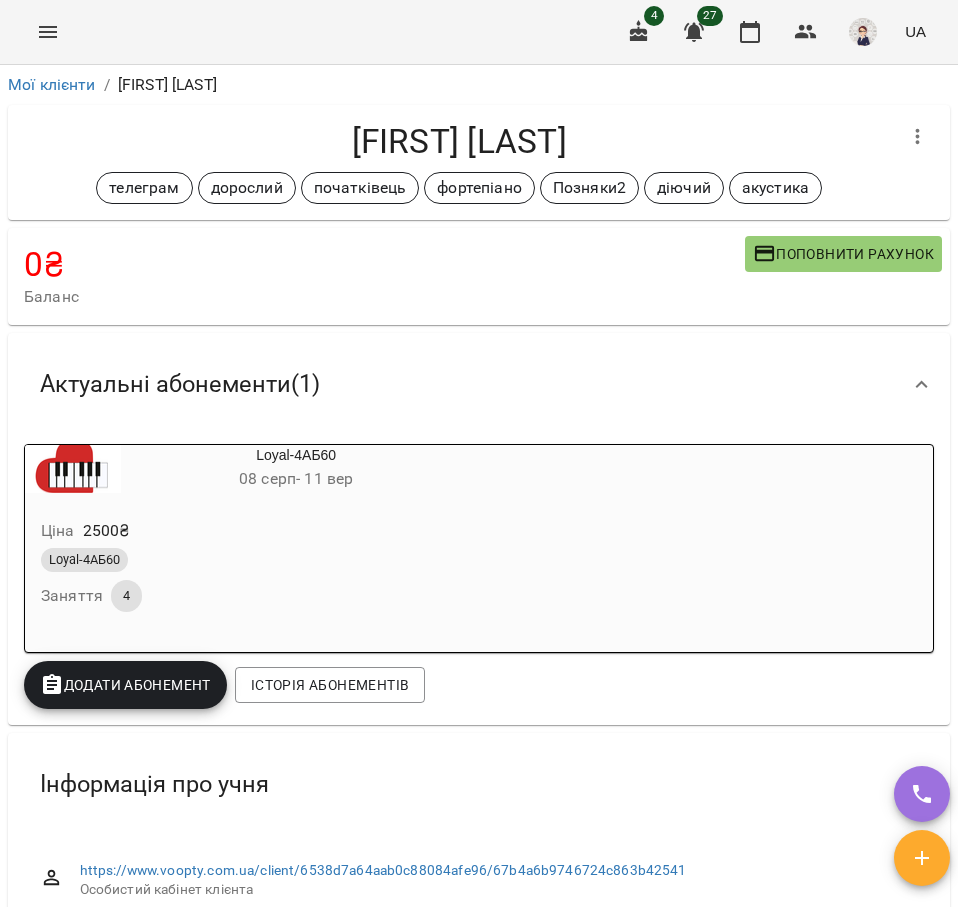 click 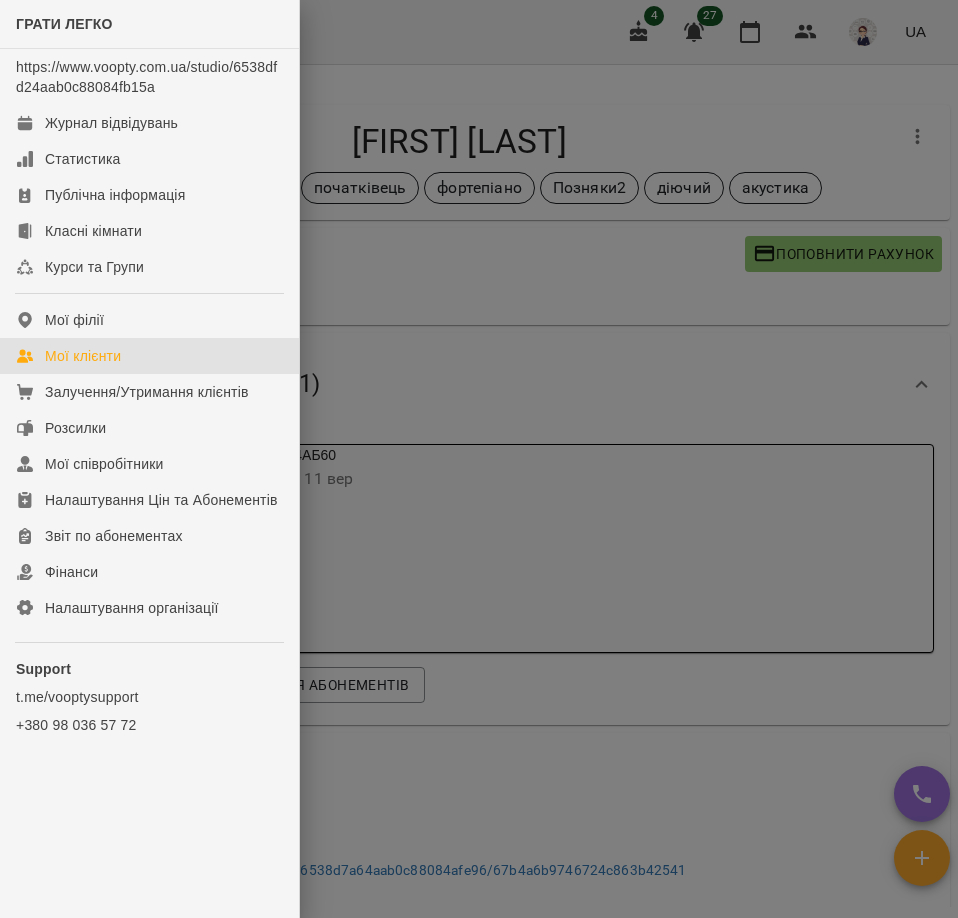 click on "Мої клієнти" at bounding box center [83, 356] 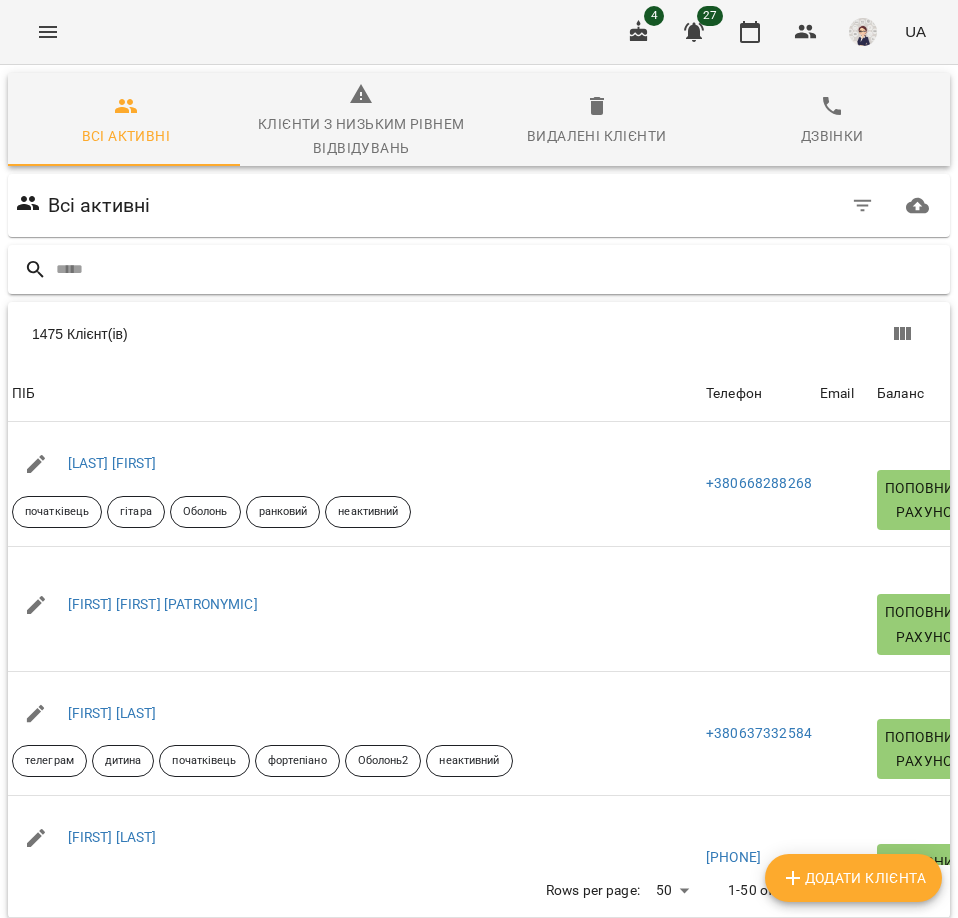 click at bounding box center [499, 269] 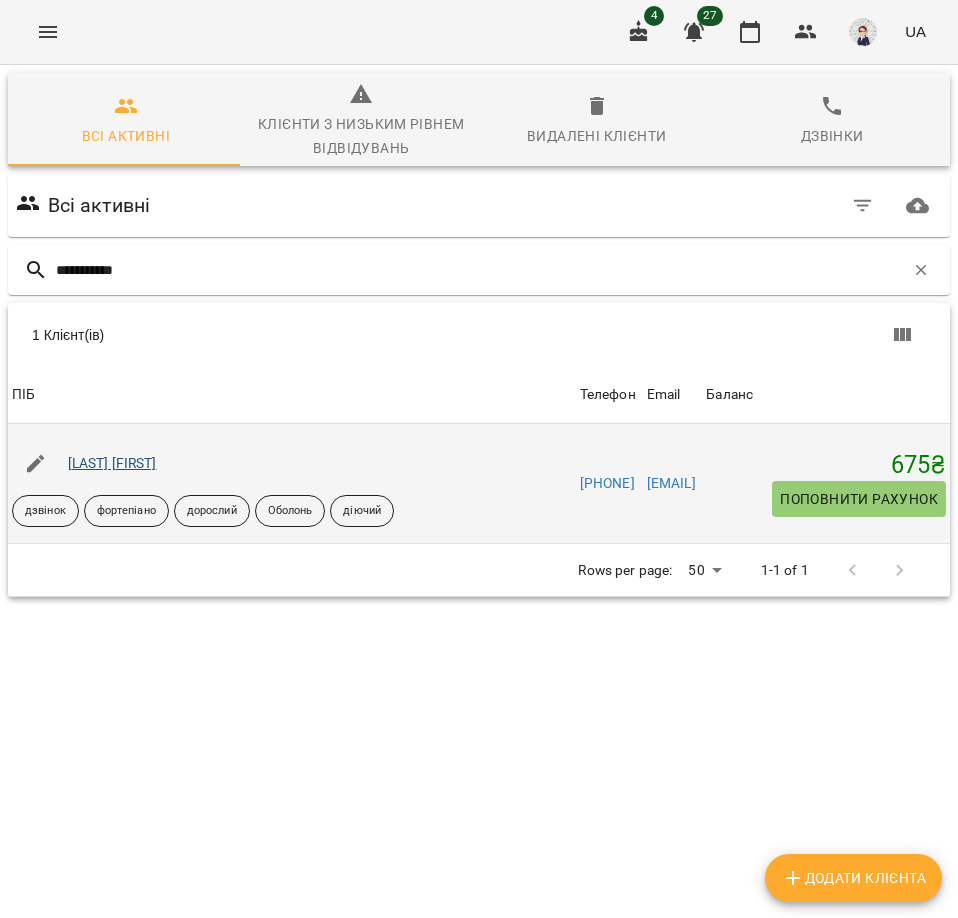 type on "**********" 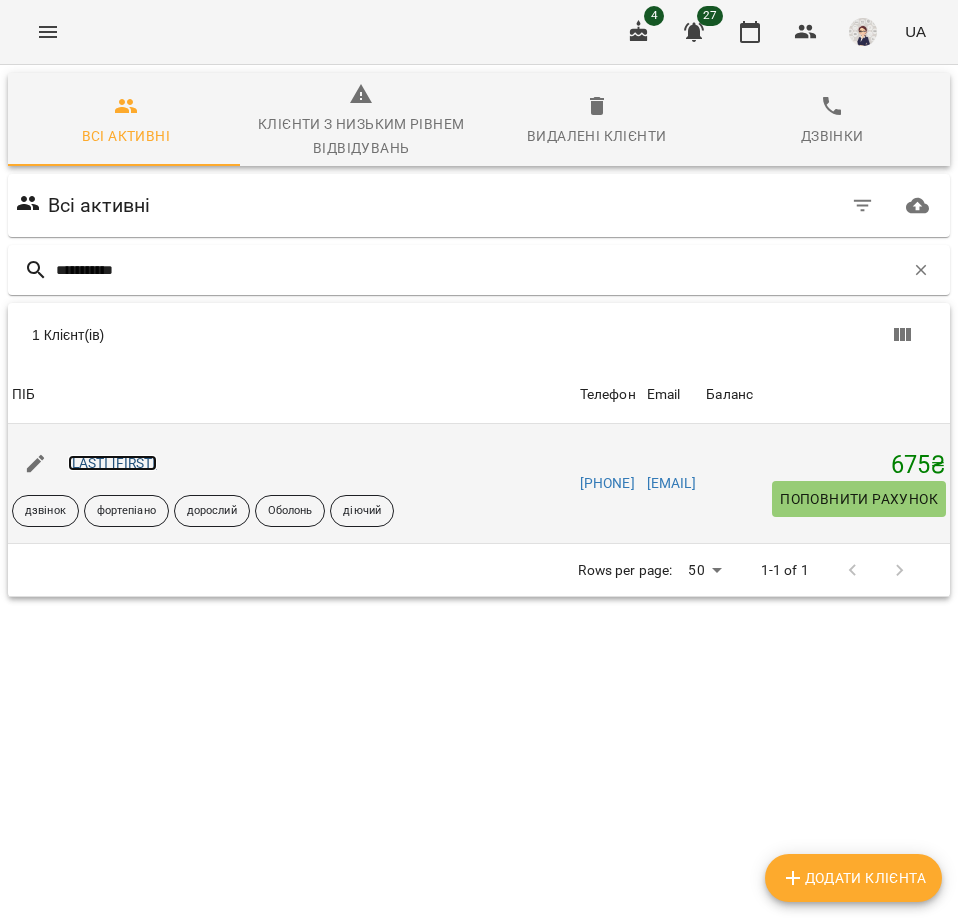 click on "[LAST] [FIRST]" at bounding box center (112, 463) 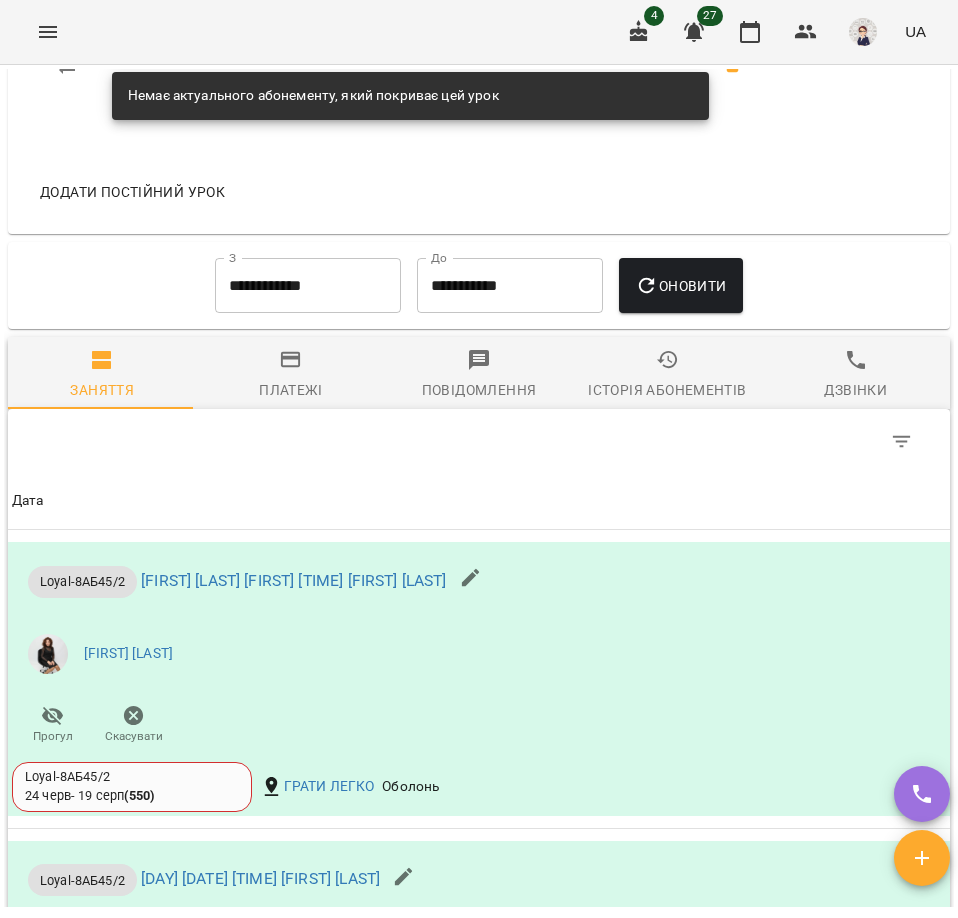 scroll, scrollTop: 1900, scrollLeft: 0, axis: vertical 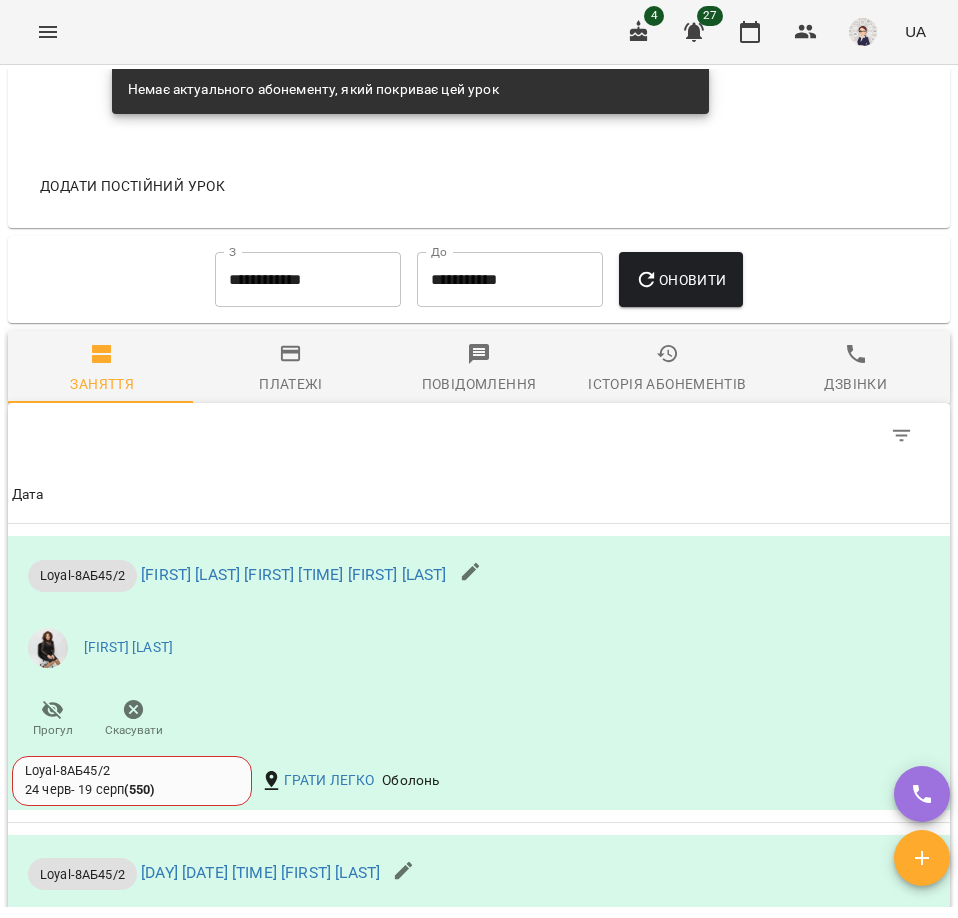 click on "Платежі" at bounding box center [290, 369] 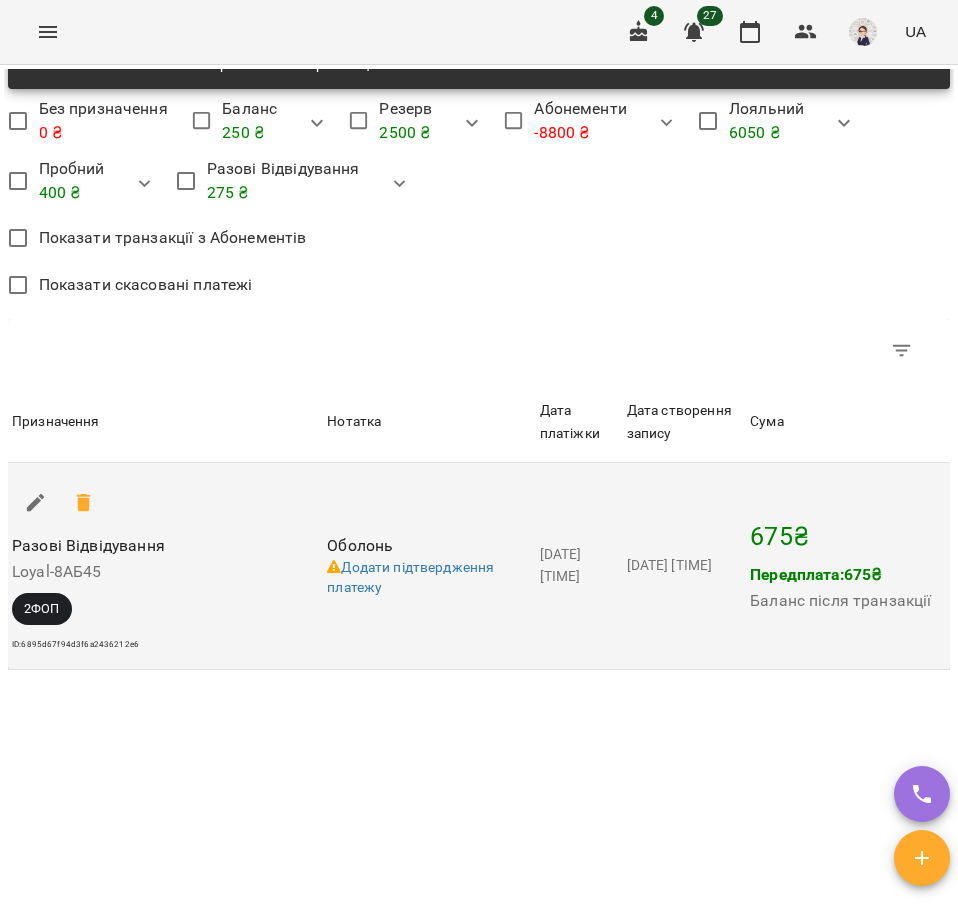 scroll, scrollTop: 2288, scrollLeft: 0, axis: vertical 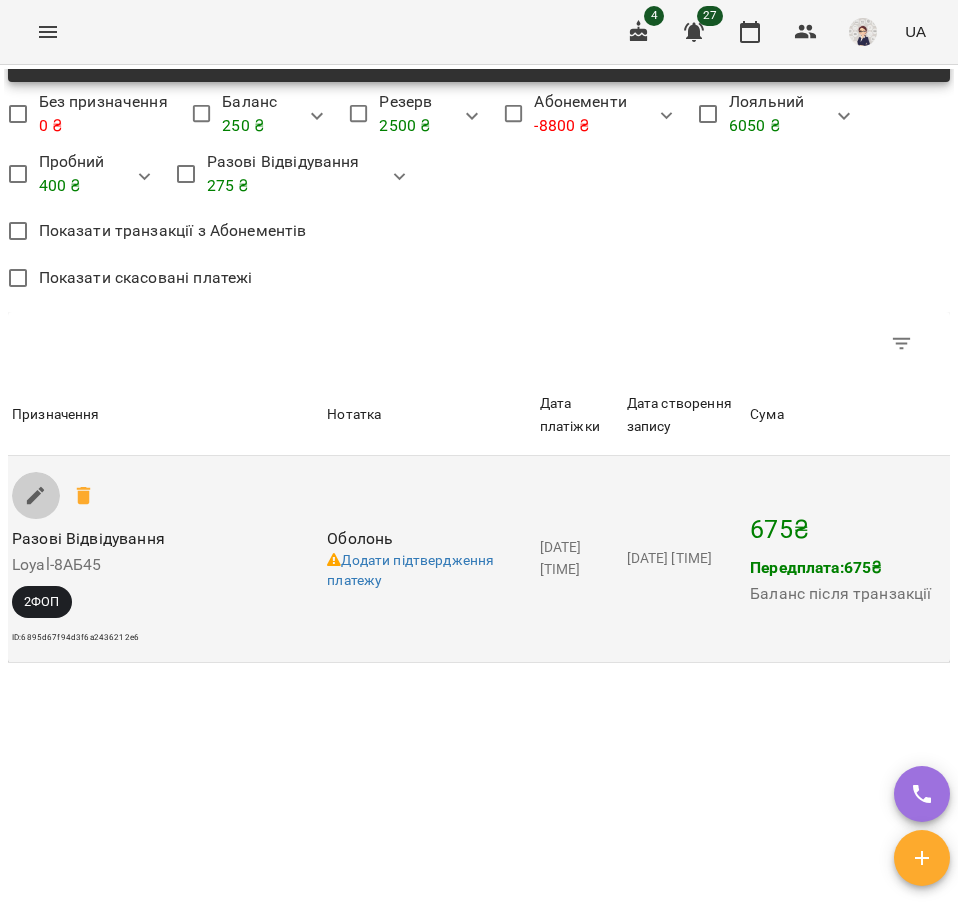 click 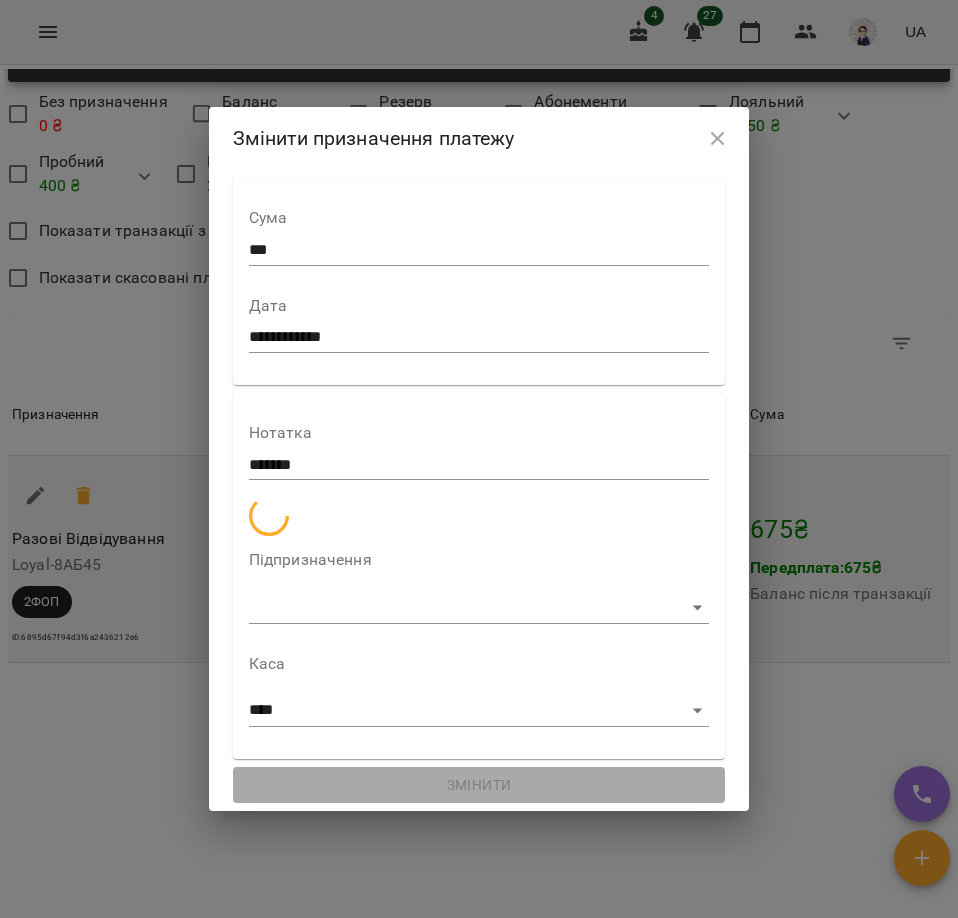 select on "**********" 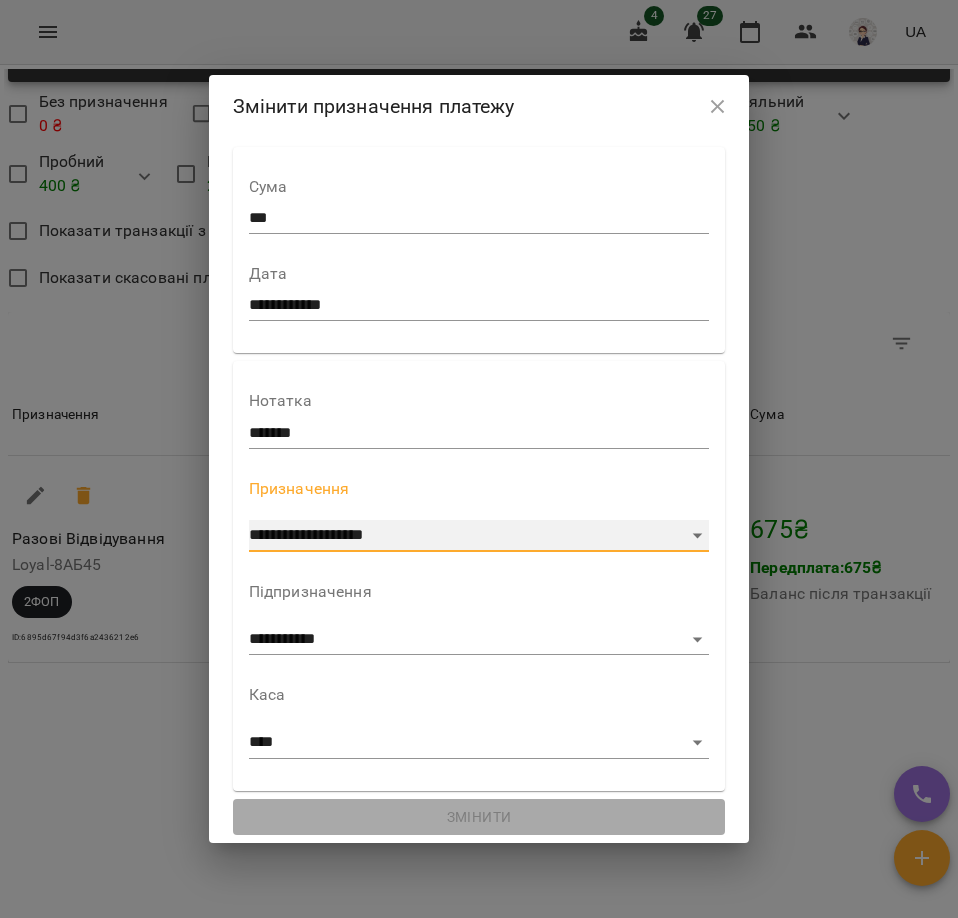 click on "**********" at bounding box center [479, 536] 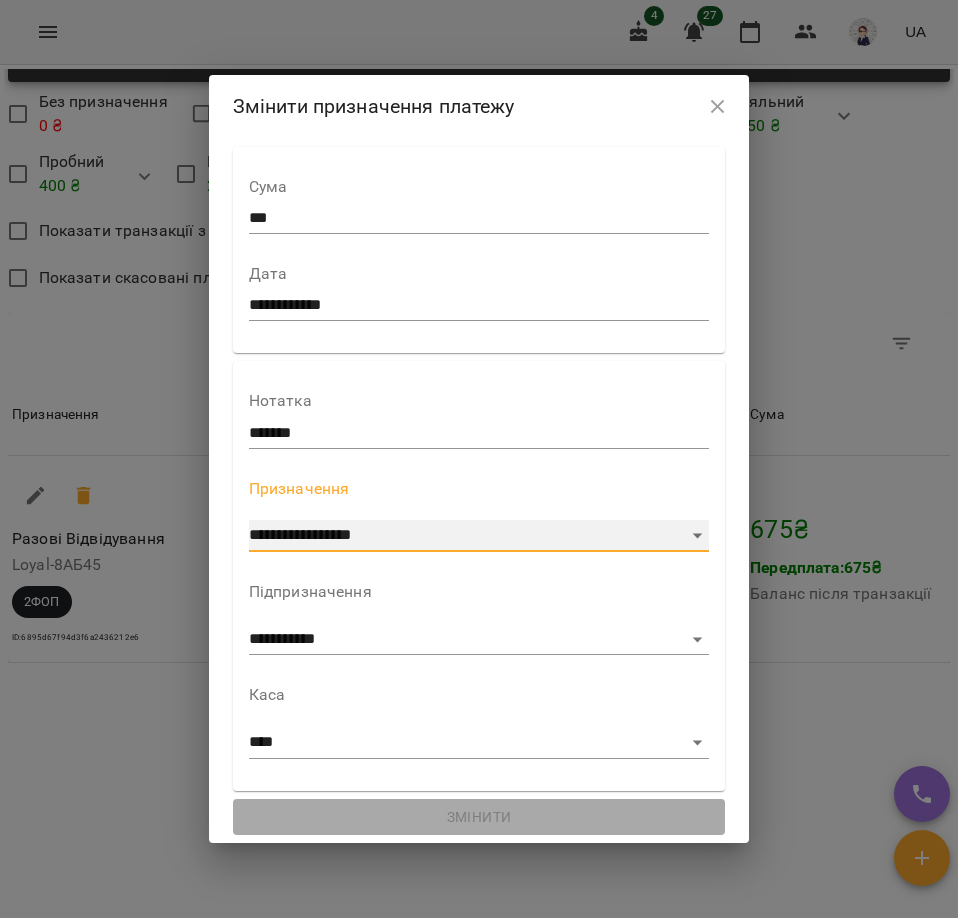 click on "**********" at bounding box center [479, 536] 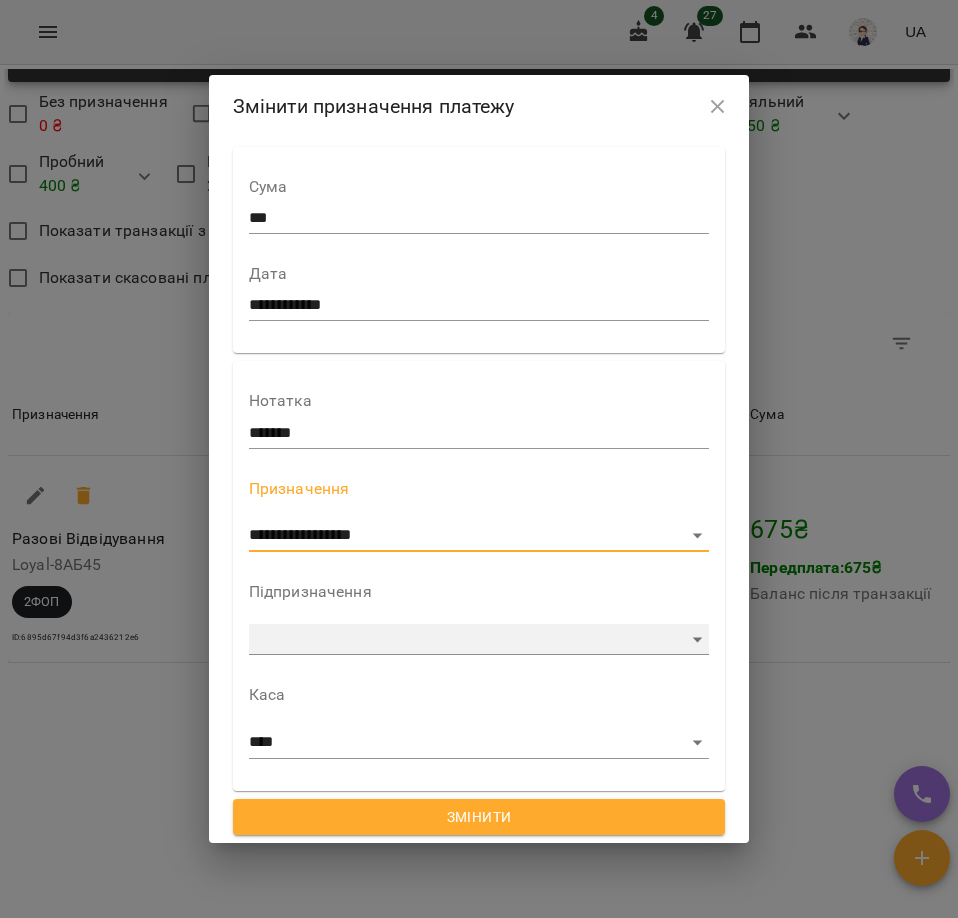 click on "******" at bounding box center (479, 640) 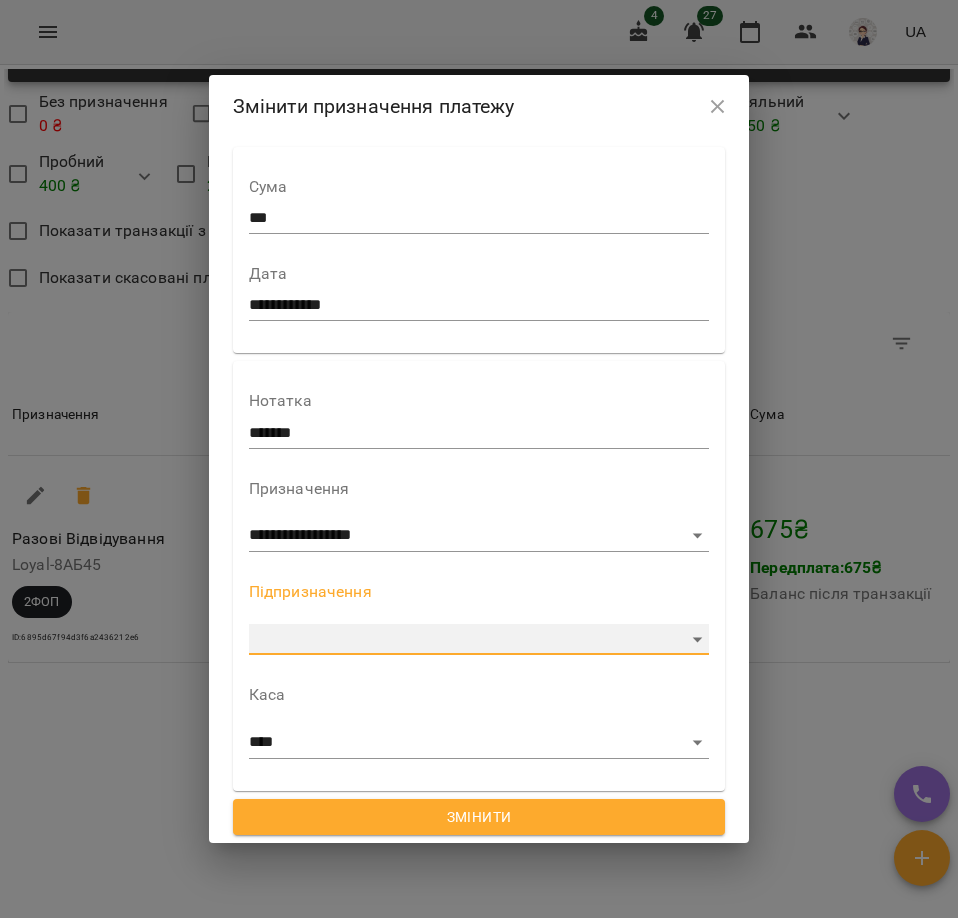 select on "******" 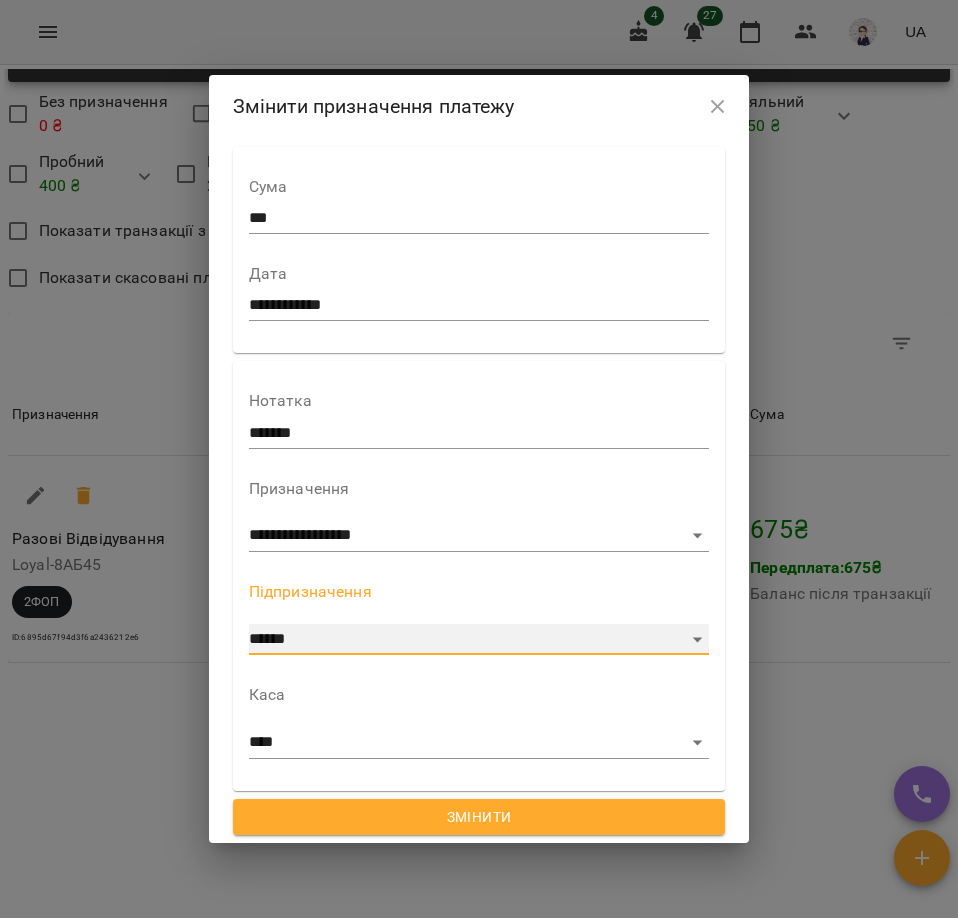 click on "******" at bounding box center [479, 640] 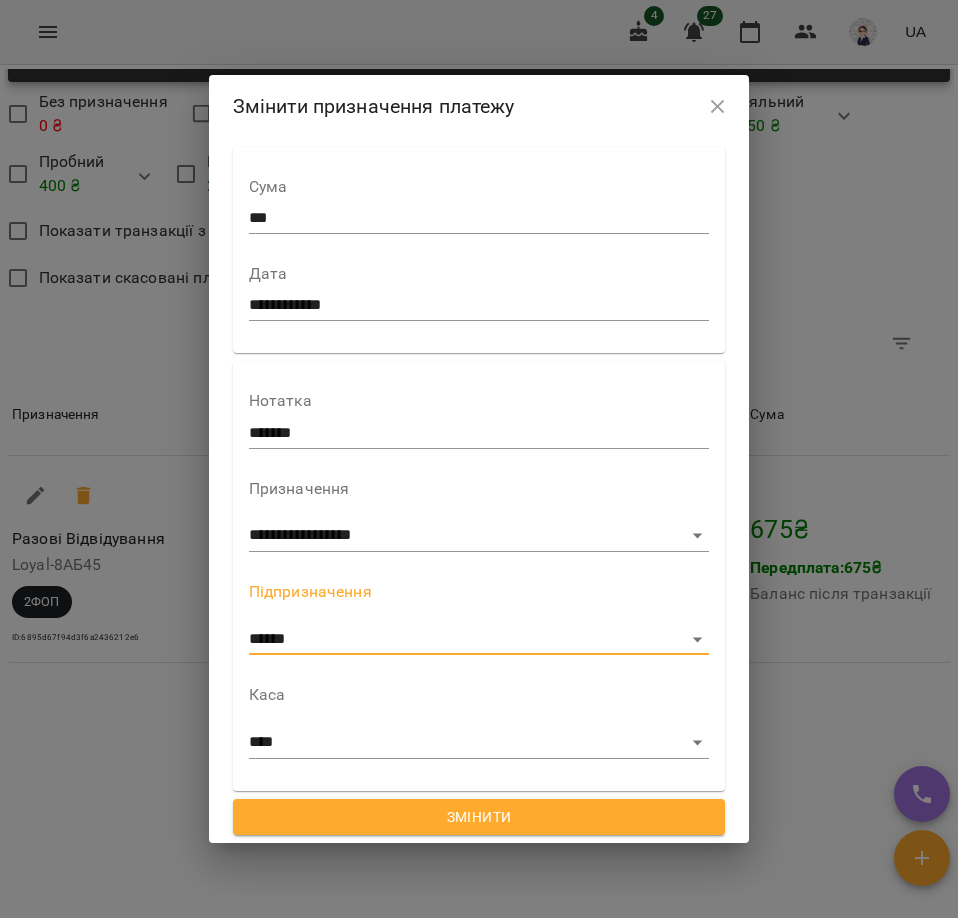 click on "Змінити" at bounding box center [479, 817] 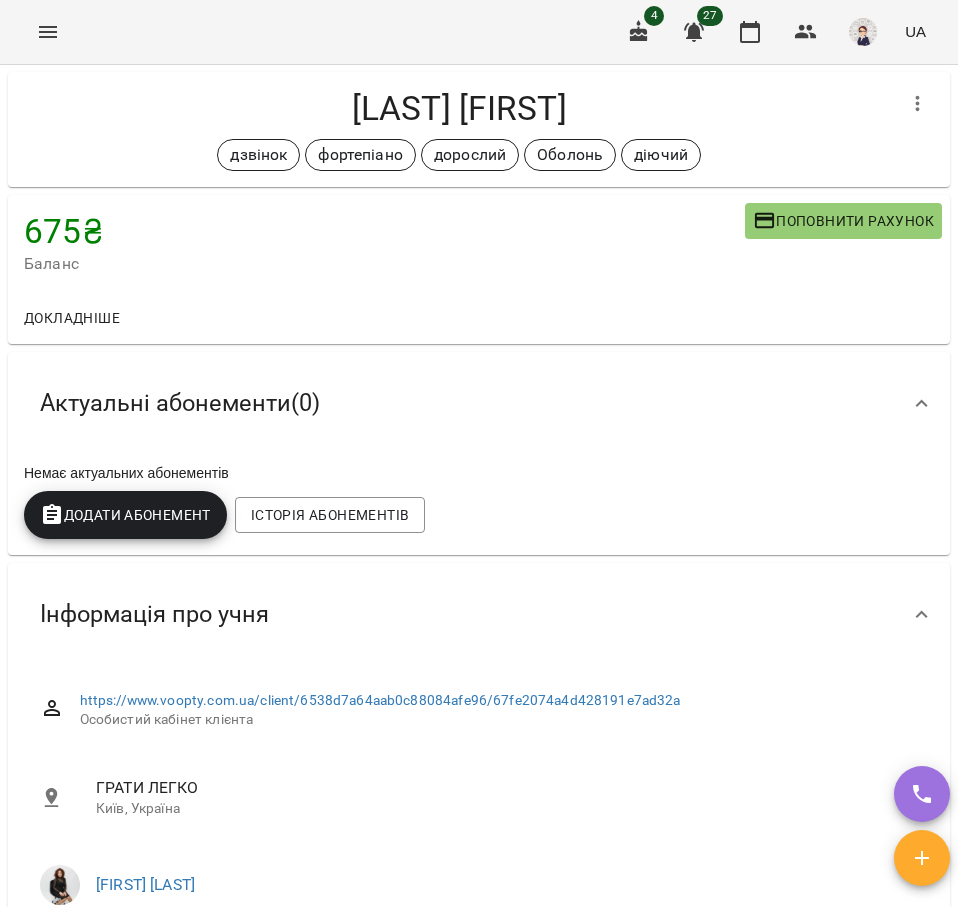 scroll, scrollTop: 0, scrollLeft: 0, axis: both 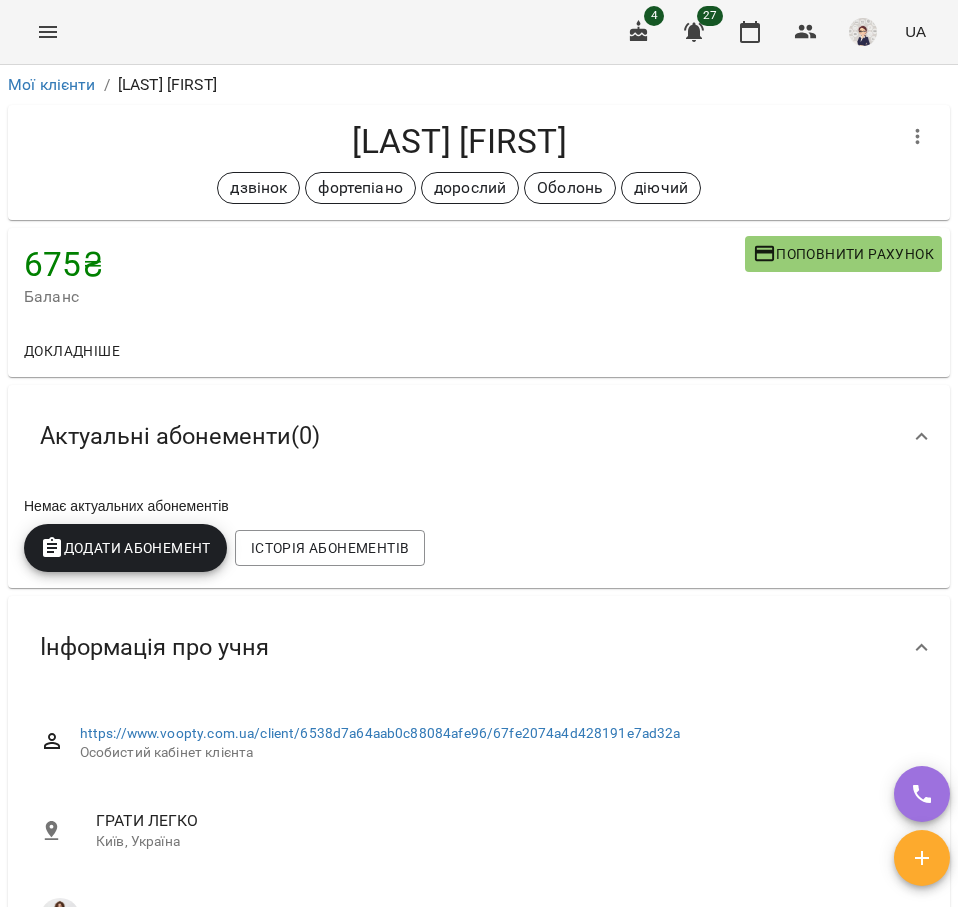 click 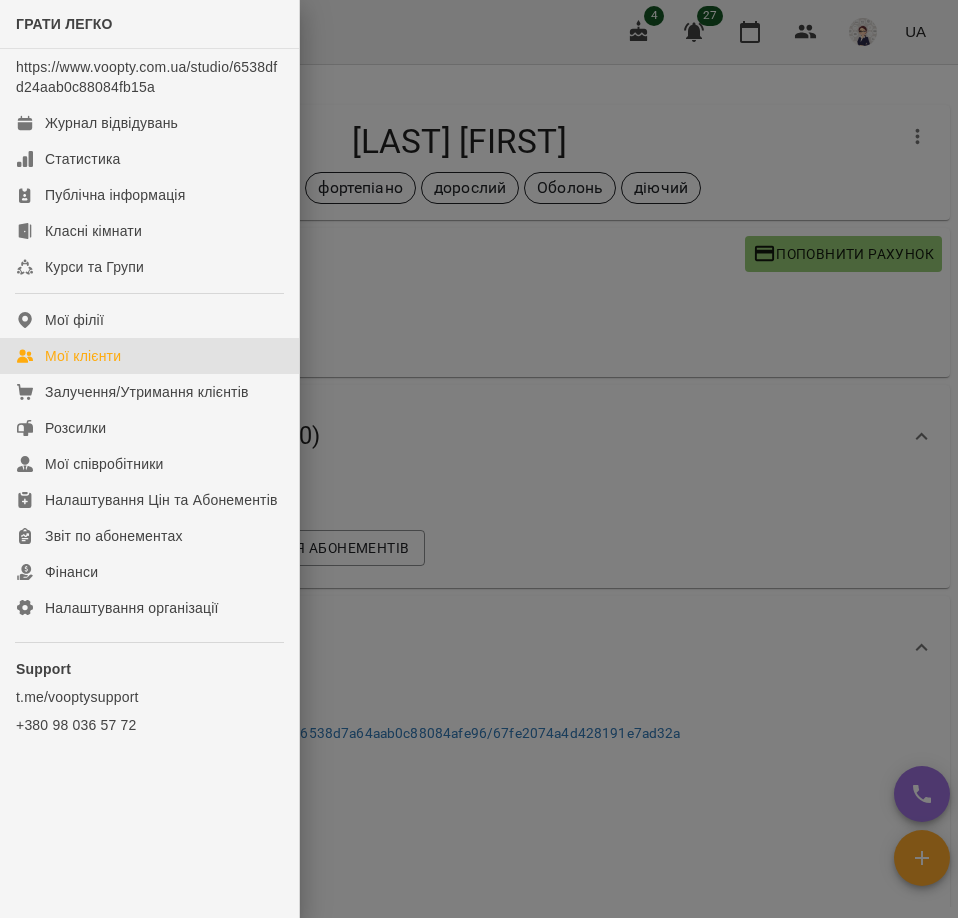 click on "Мої клієнти" at bounding box center [83, 356] 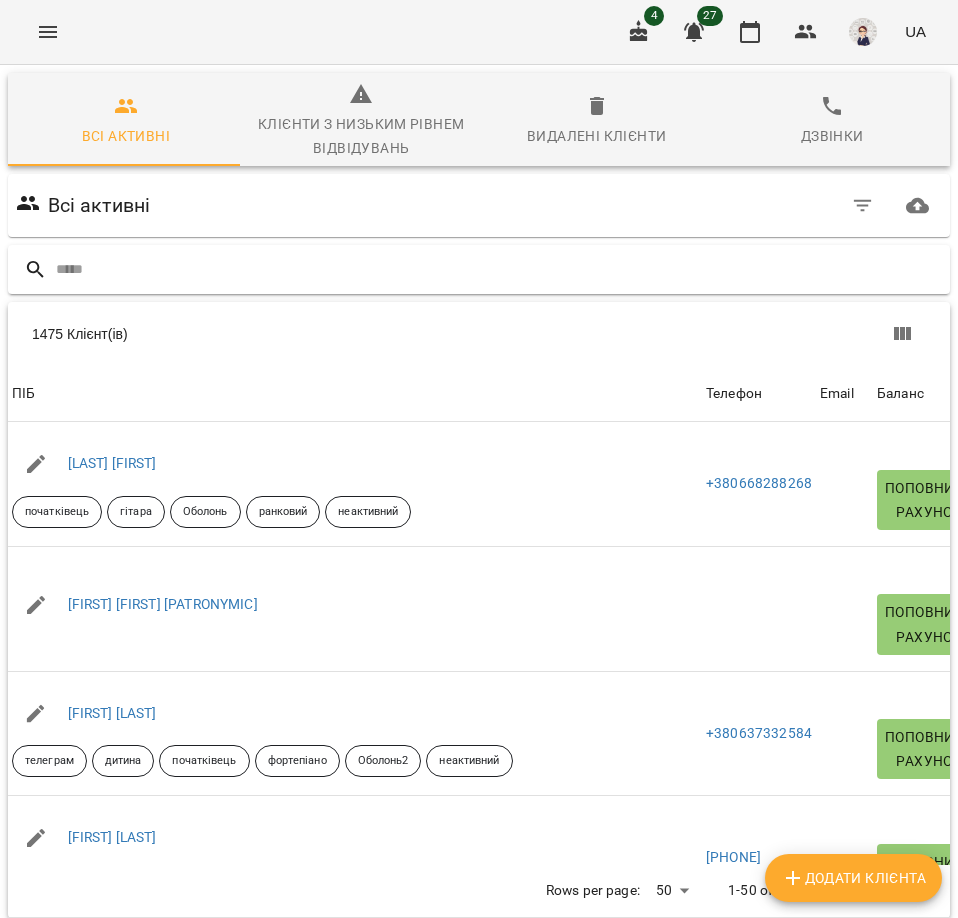 click at bounding box center [499, 269] 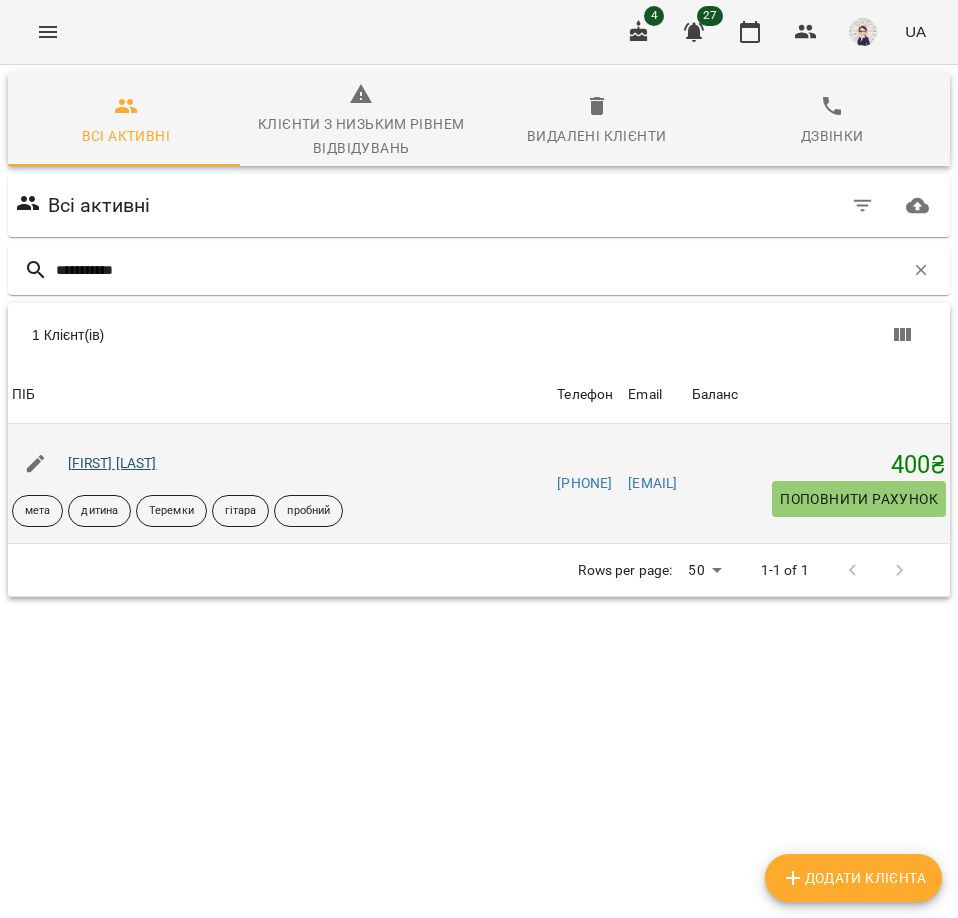 type on "**********" 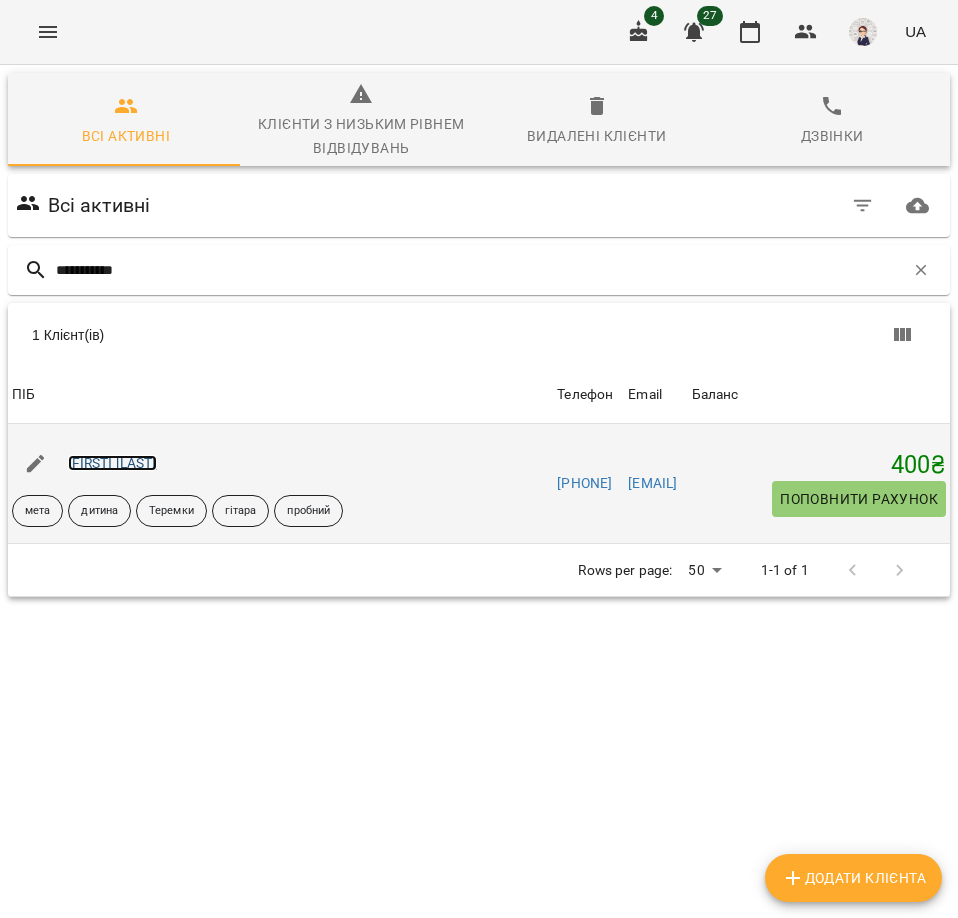 click on "[FIRST] [LAST]" at bounding box center (112, 463) 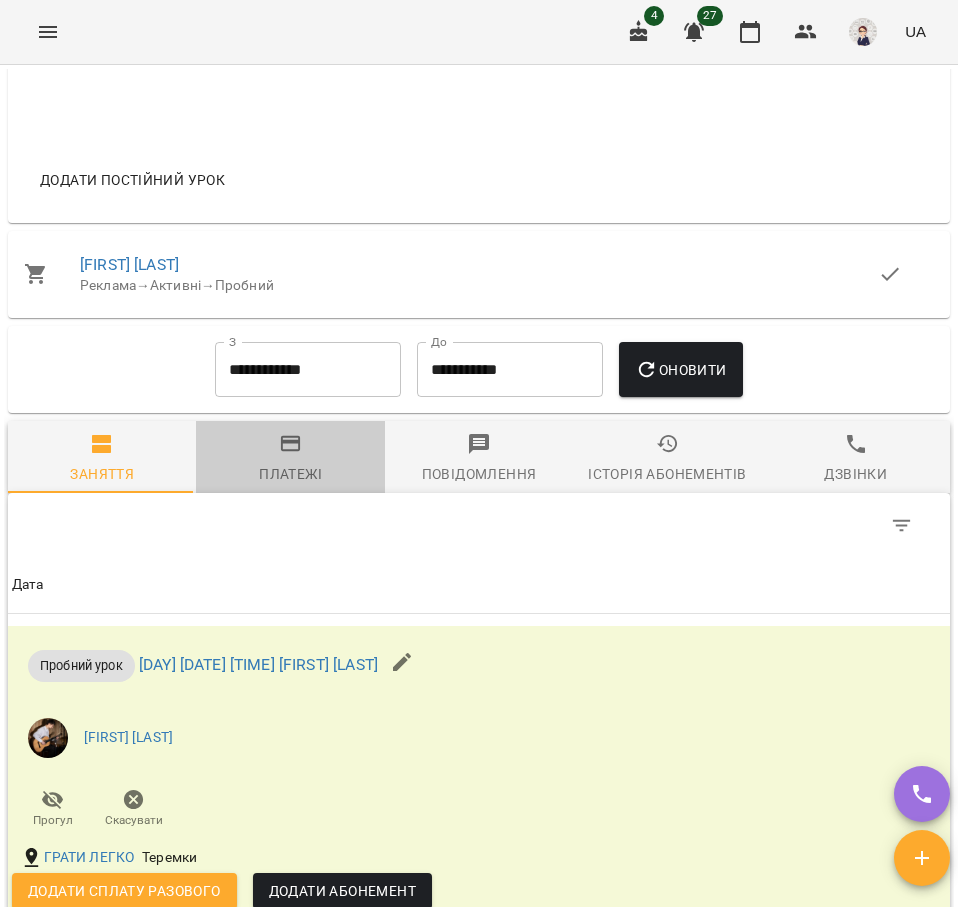click on "Платежі" at bounding box center (290, 474) 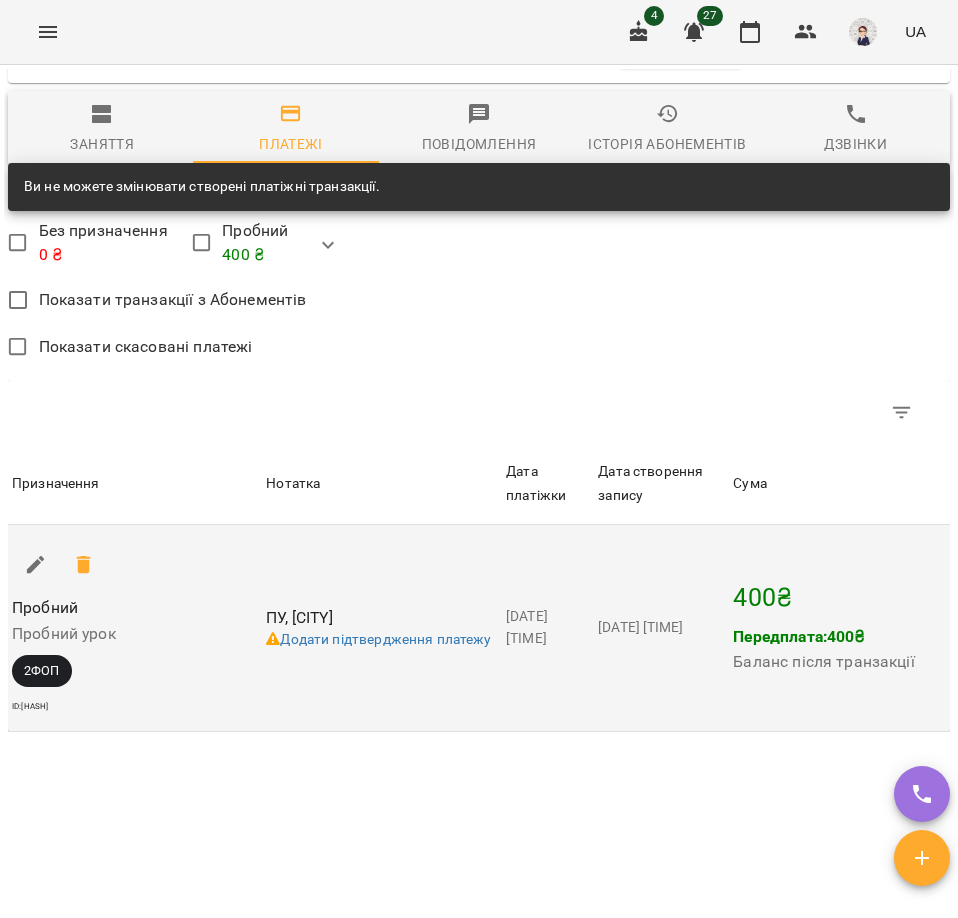 scroll, scrollTop: 1900, scrollLeft: 0, axis: vertical 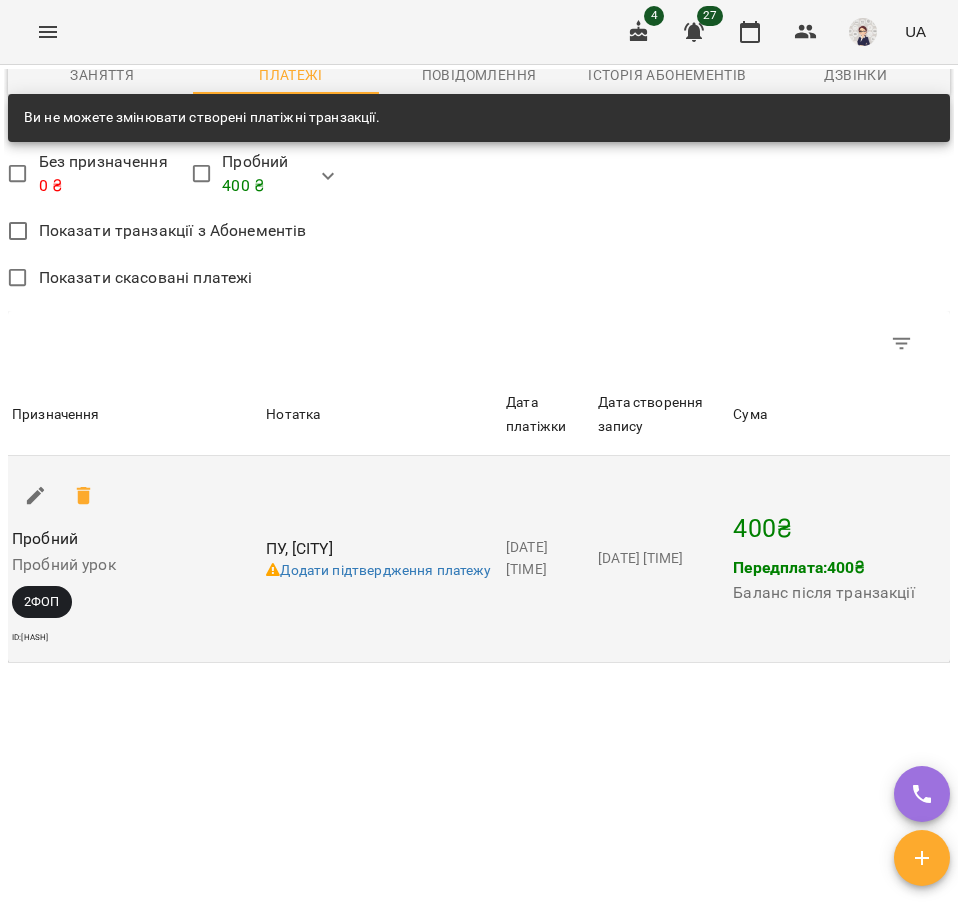 click 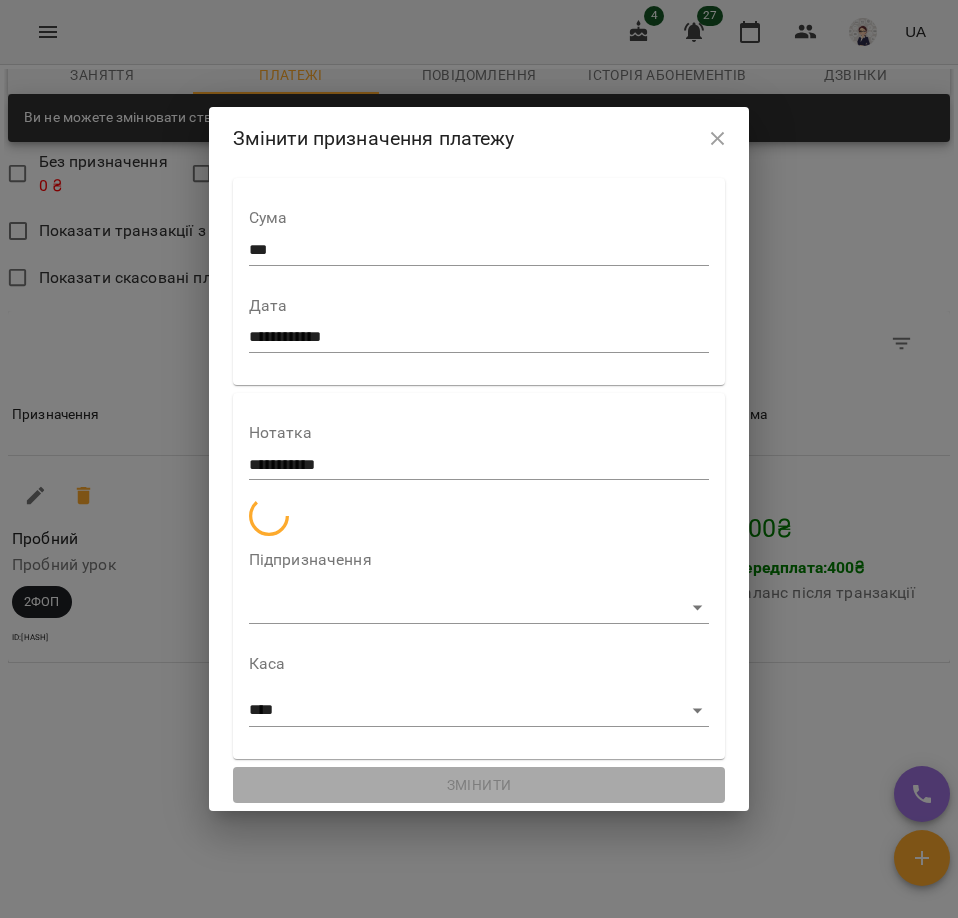 select on "**********" 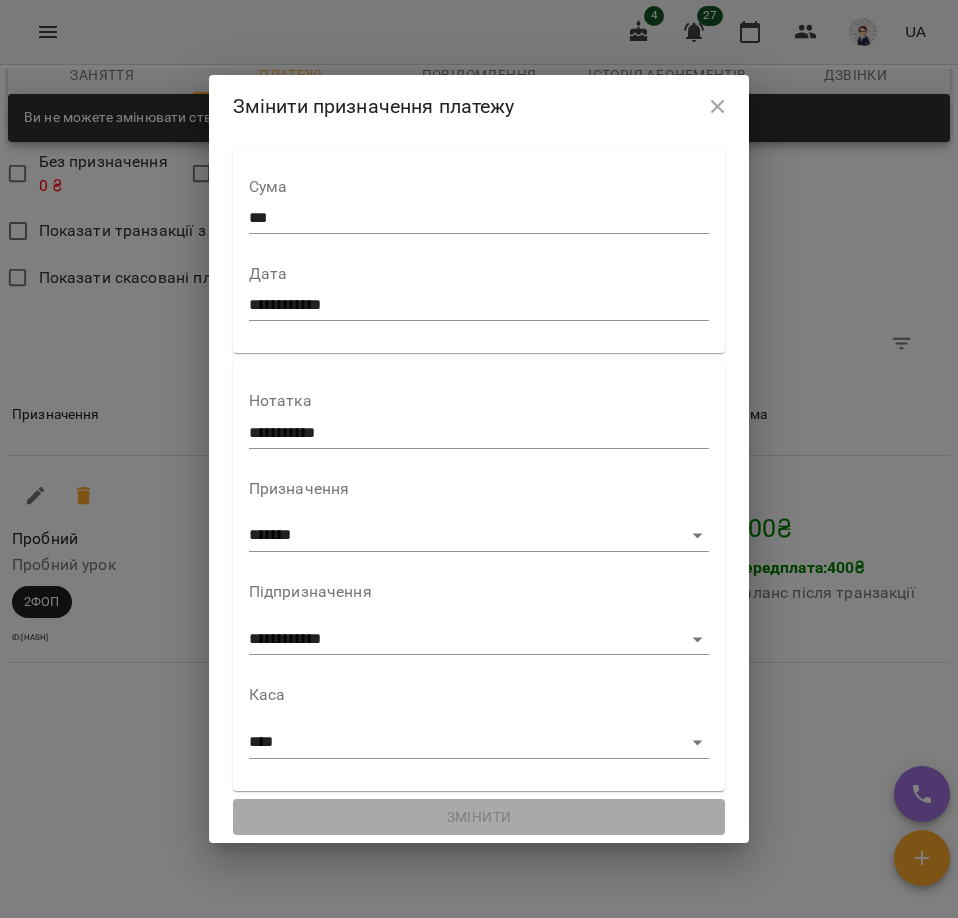 click on "**********" at bounding box center [479, 433] 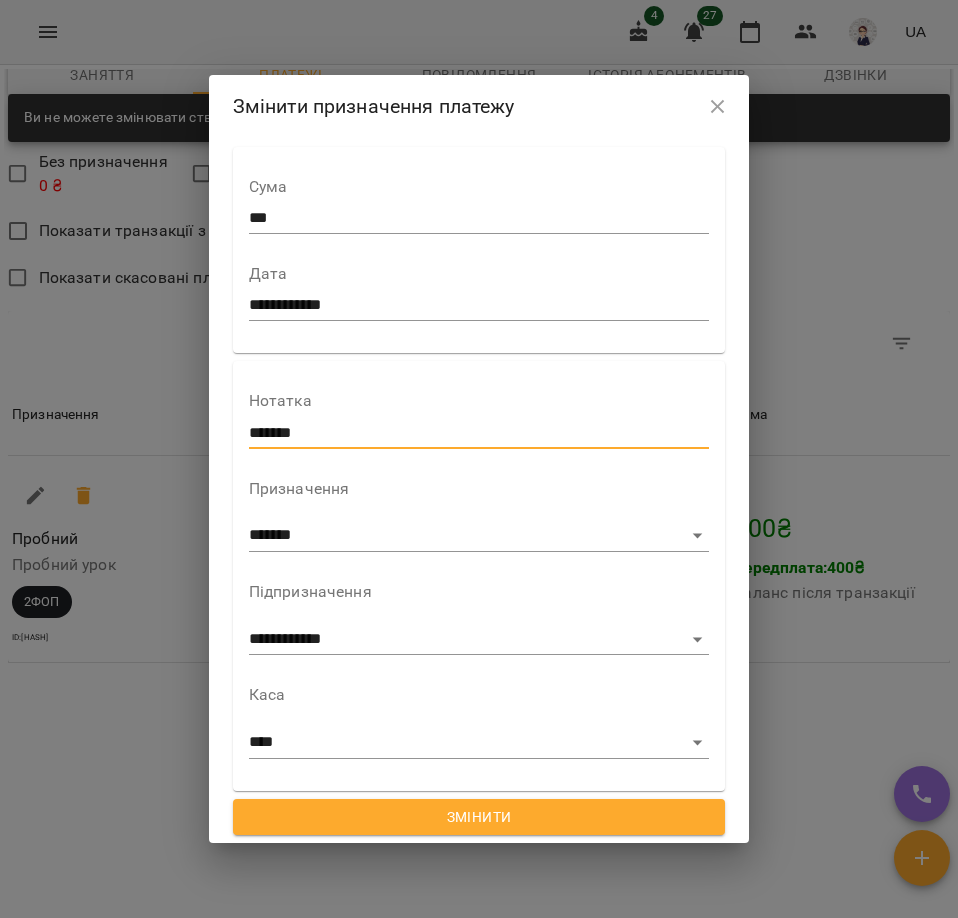 type on "*******" 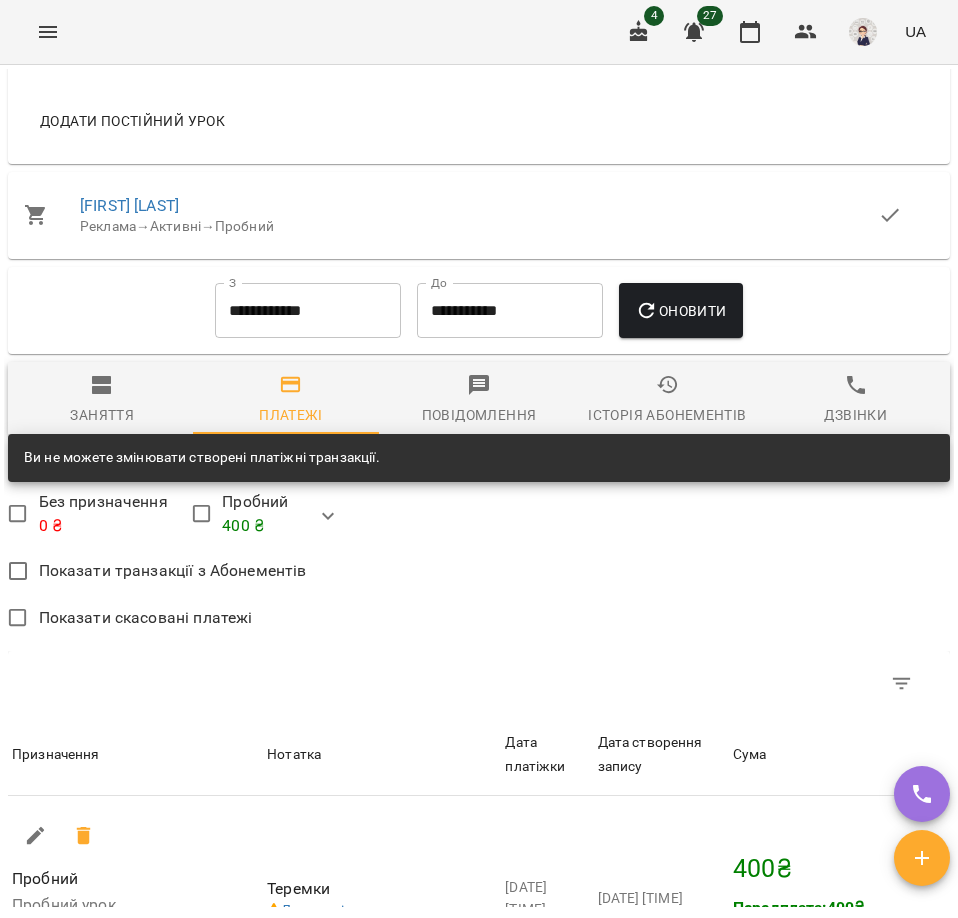 scroll, scrollTop: 1600, scrollLeft: 0, axis: vertical 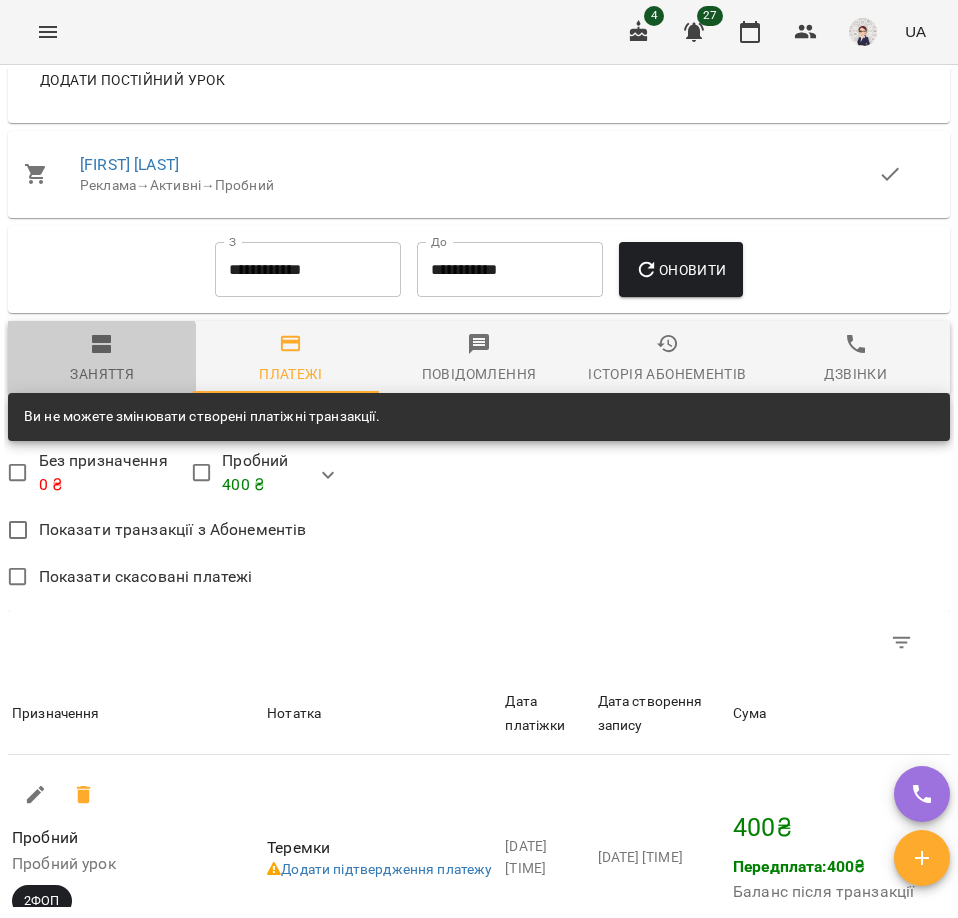 click on "Заняття" at bounding box center [102, 359] 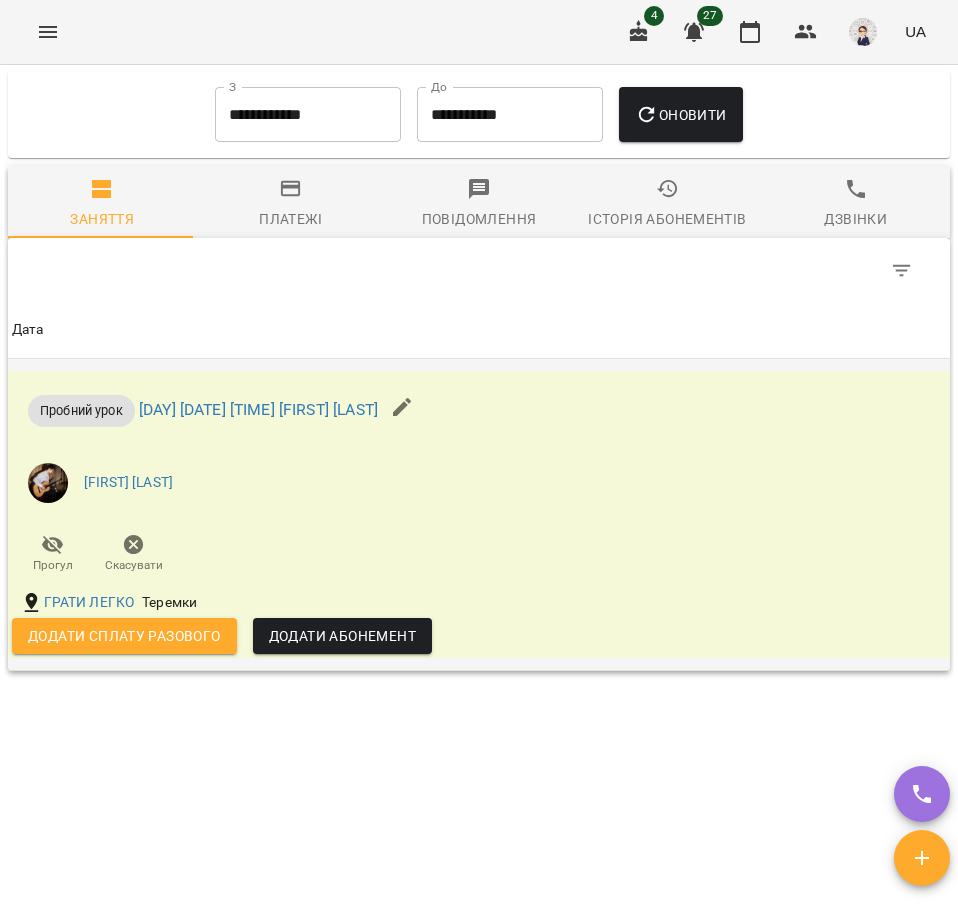 scroll, scrollTop: 1782, scrollLeft: 0, axis: vertical 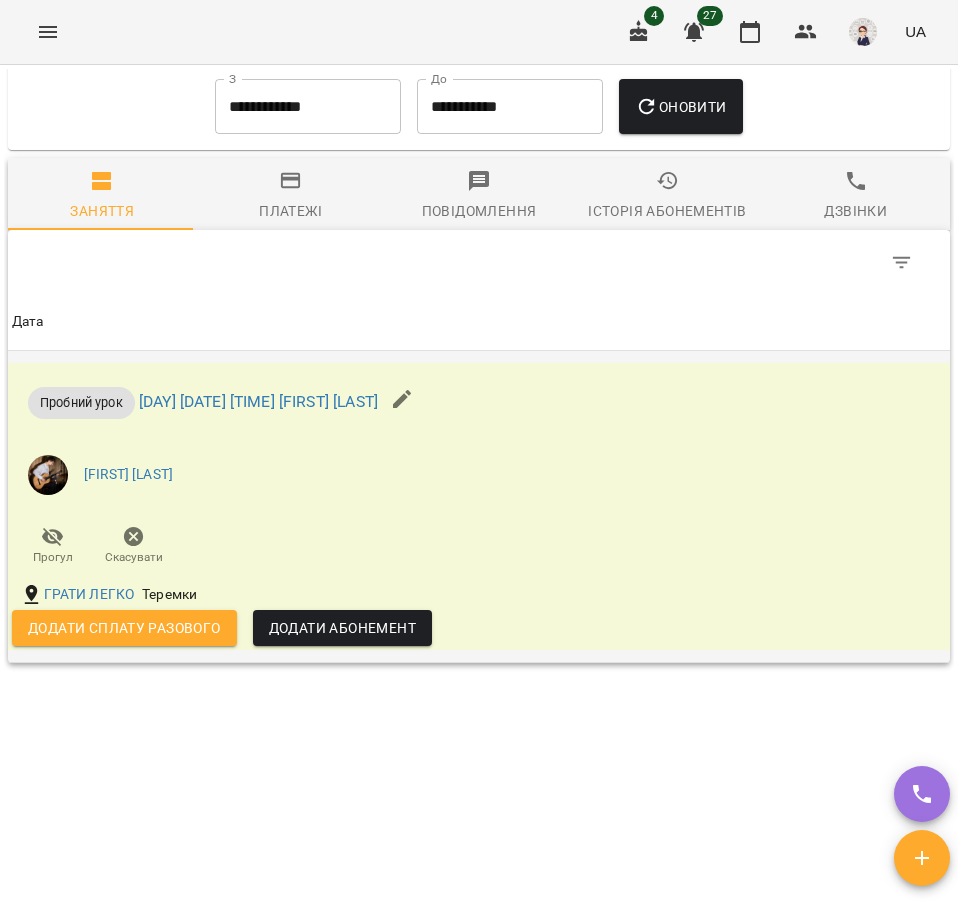 click on "Додати сплату разового" at bounding box center (124, 628) 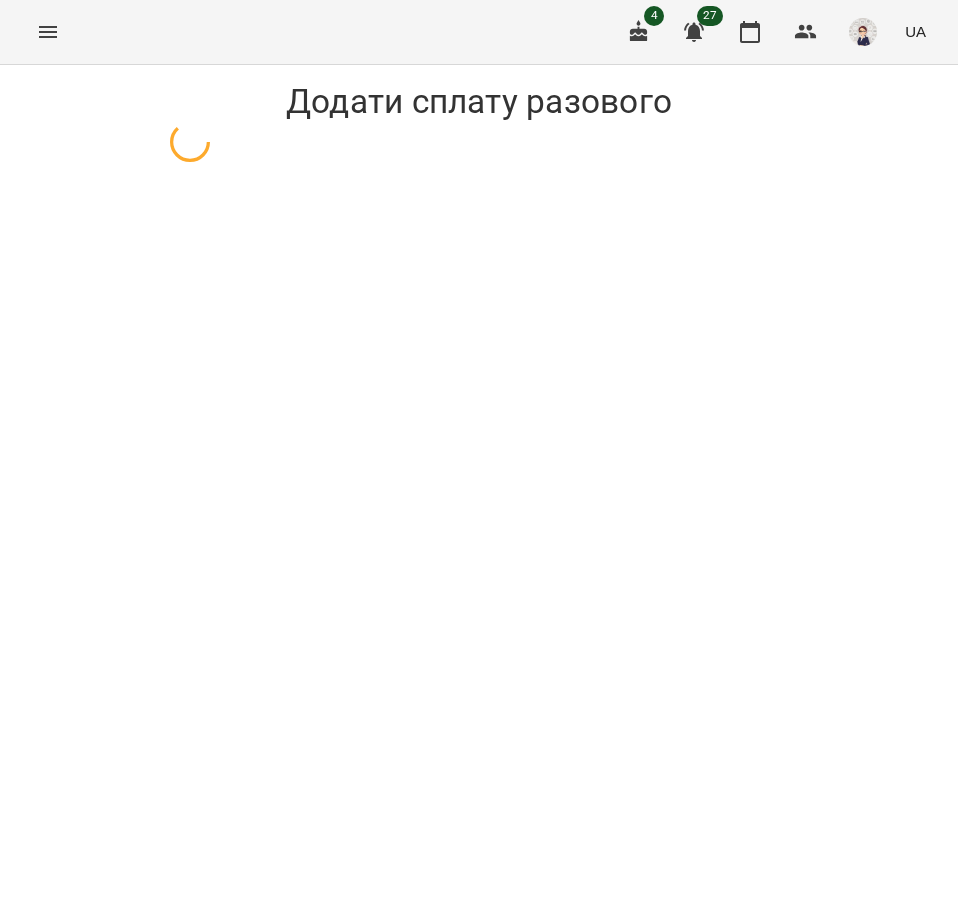 select on "**********" 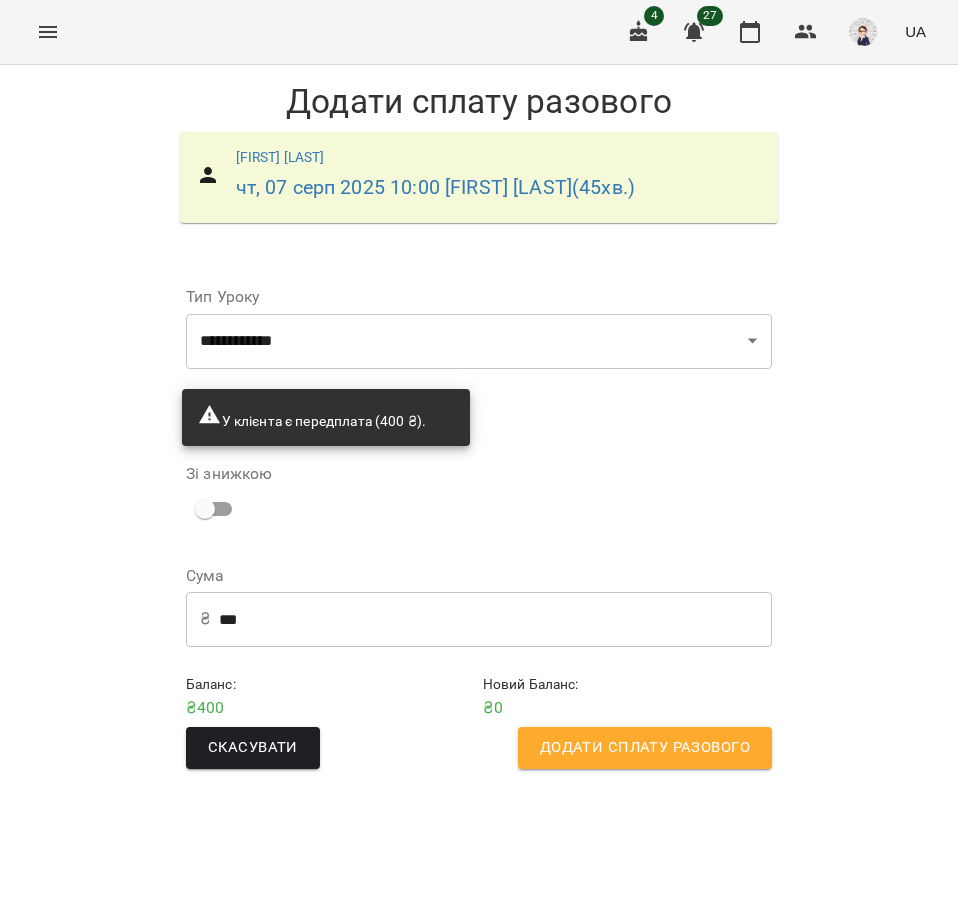 click on "Додати сплату разового" at bounding box center [645, 748] 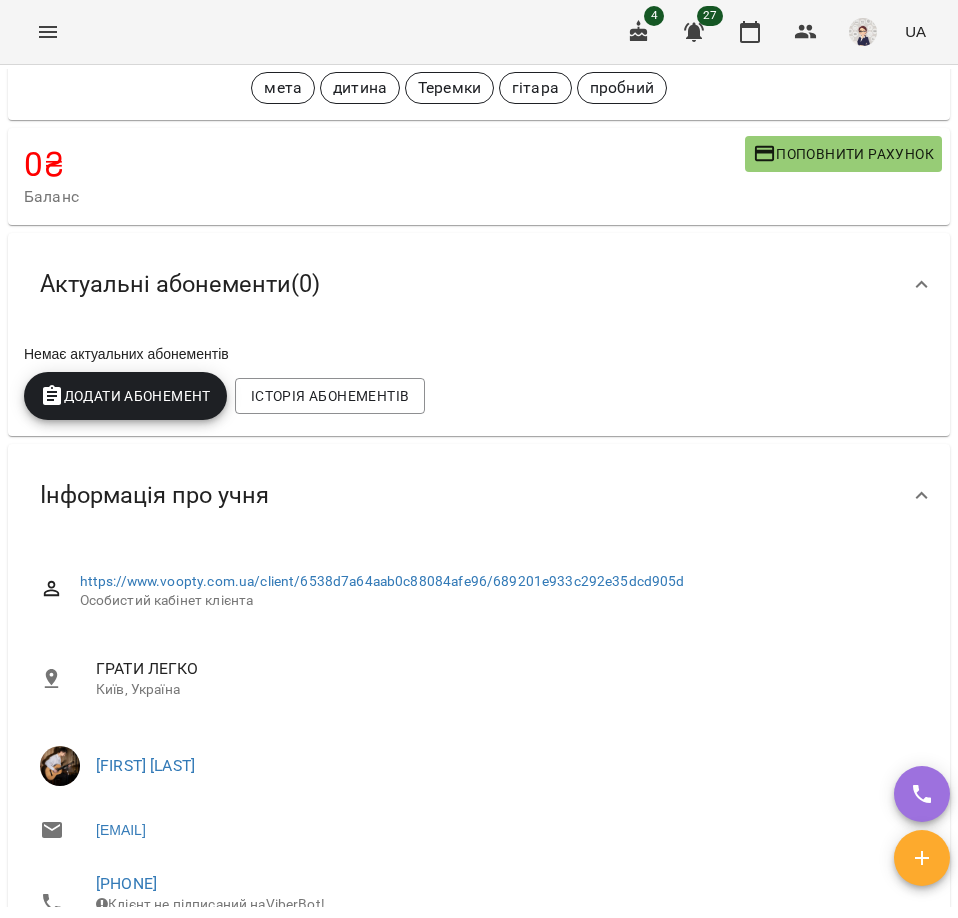 scroll, scrollTop: 0, scrollLeft: 0, axis: both 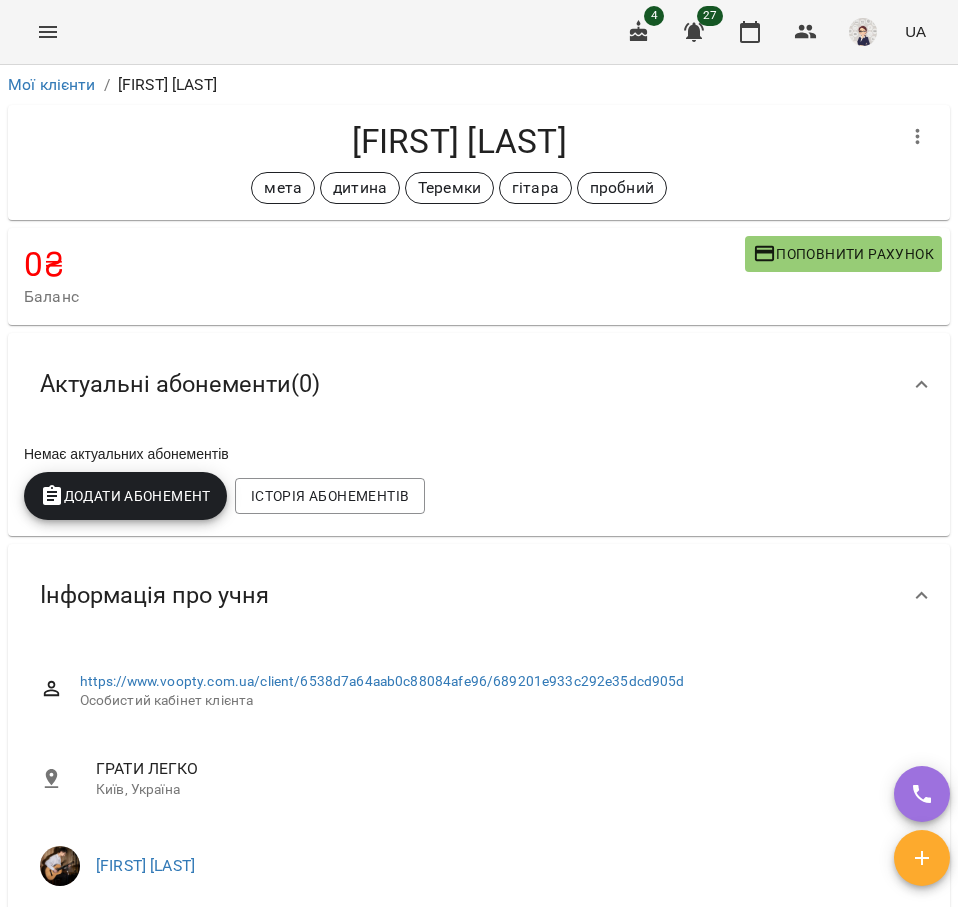 click at bounding box center (48, 32) 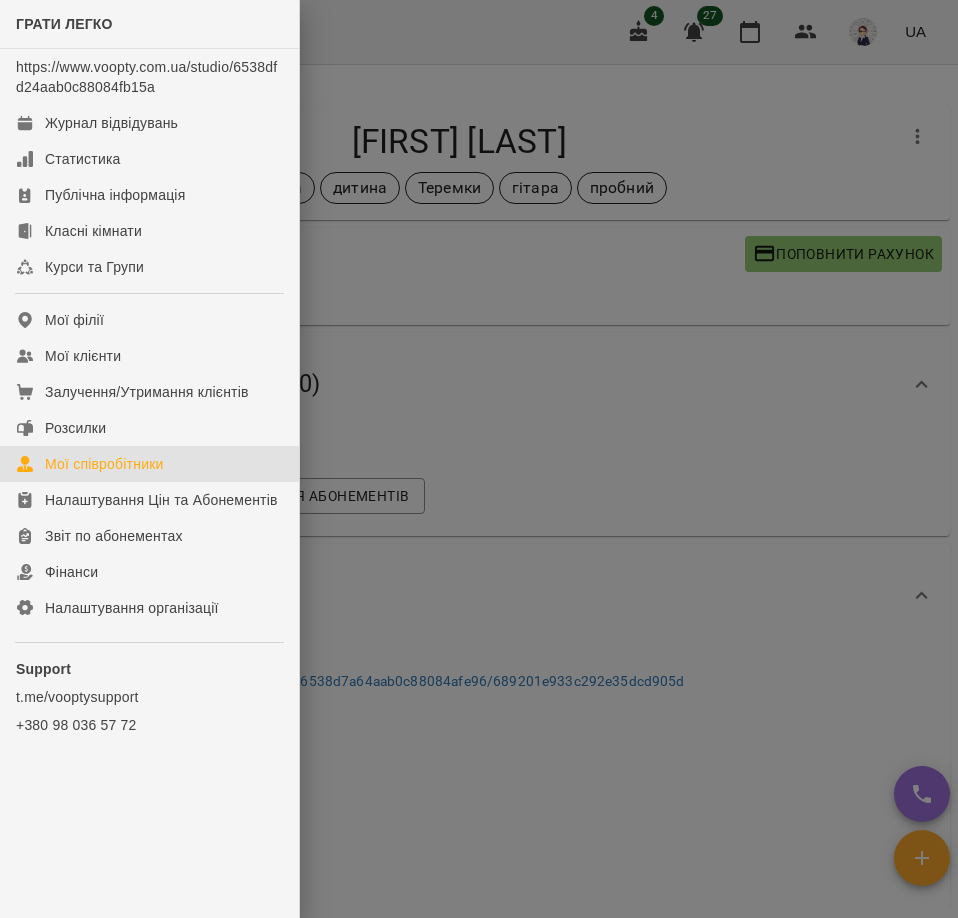 click on "Мої співробітники" at bounding box center (104, 464) 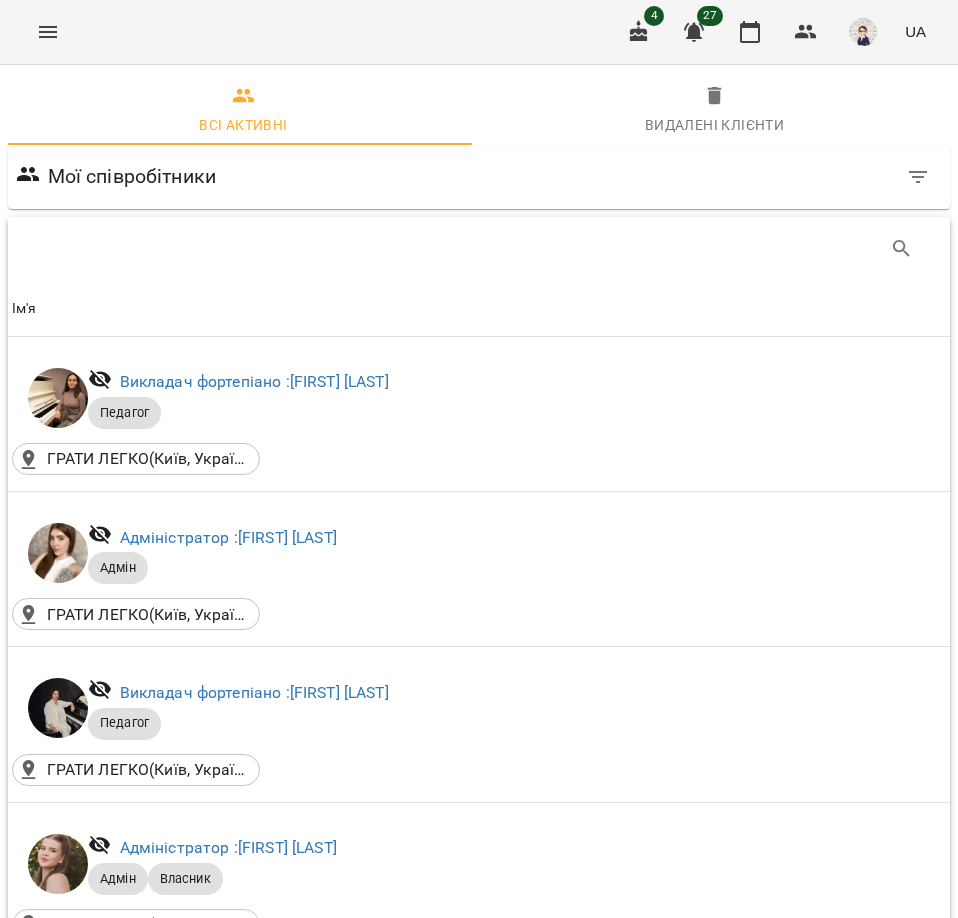 click on "Мої співробітники" at bounding box center [479, 177] 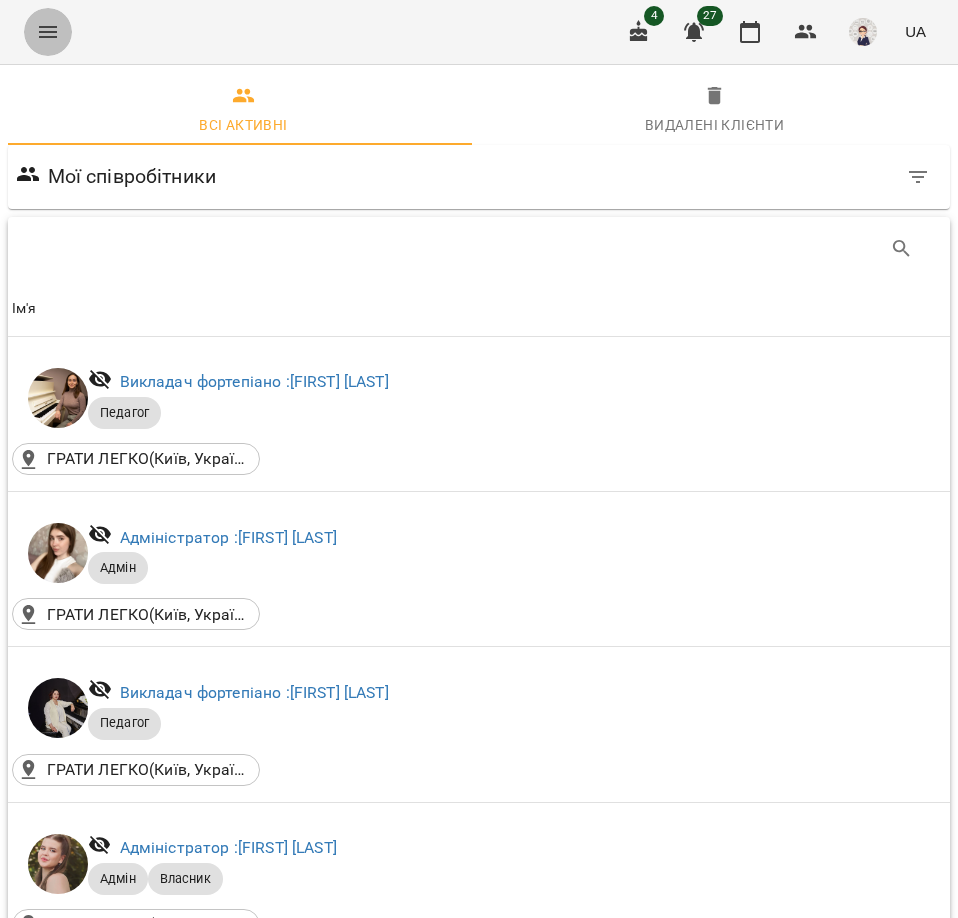 click at bounding box center [48, 32] 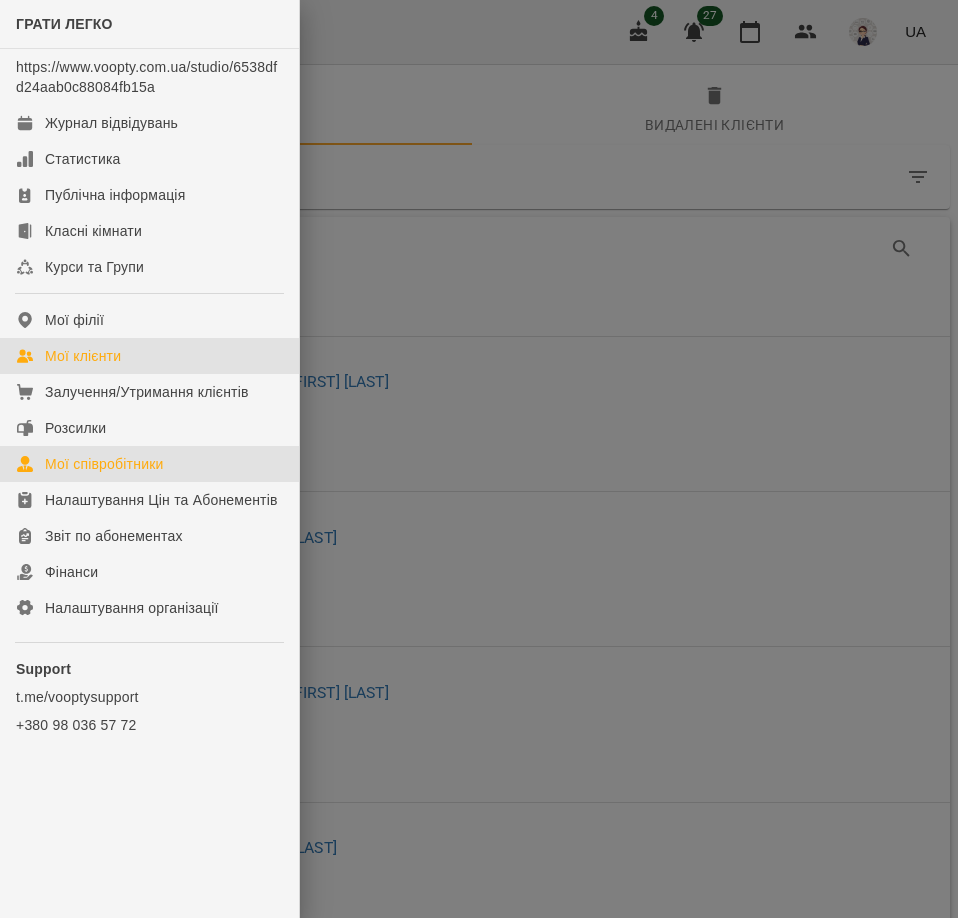 click on "Мої клієнти" at bounding box center (83, 356) 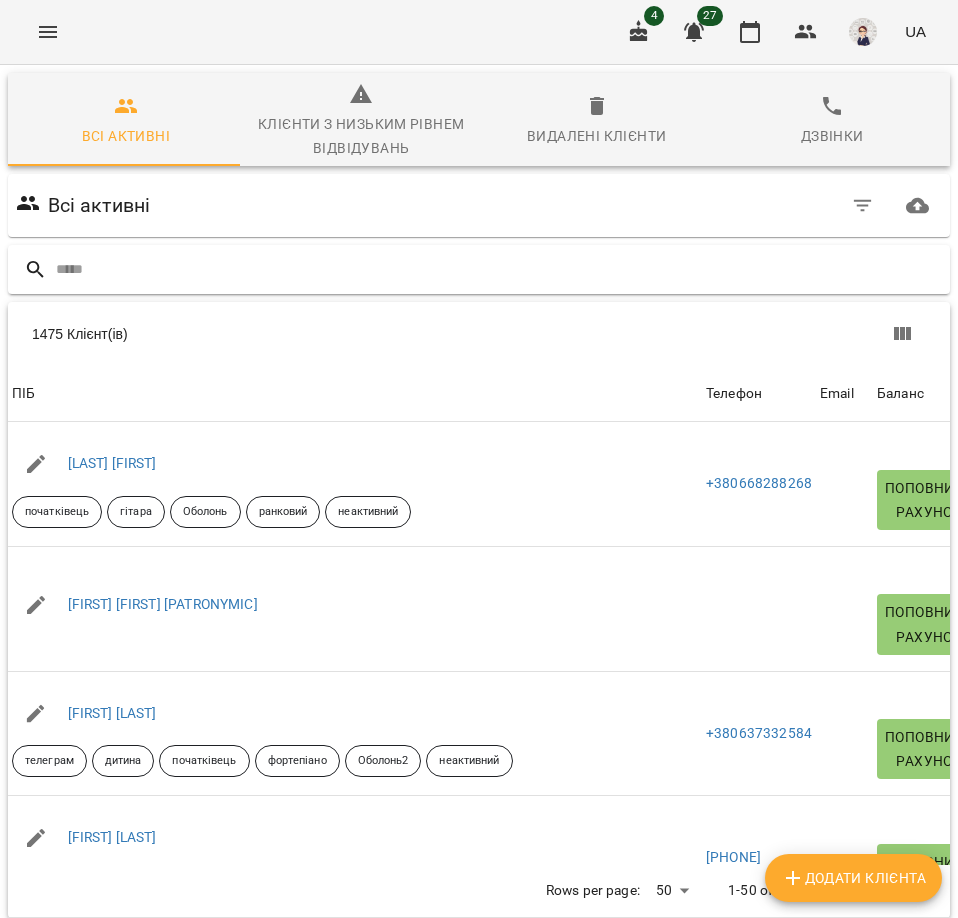 click at bounding box center (499, 269) 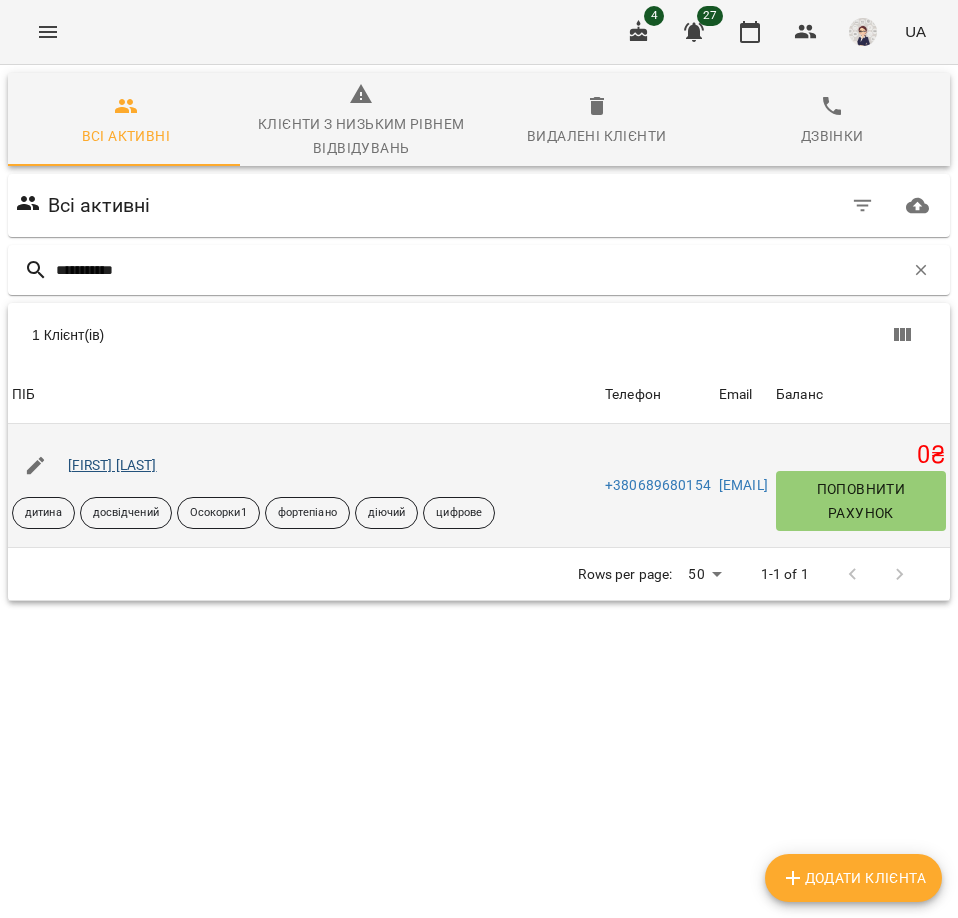 type on "**********" 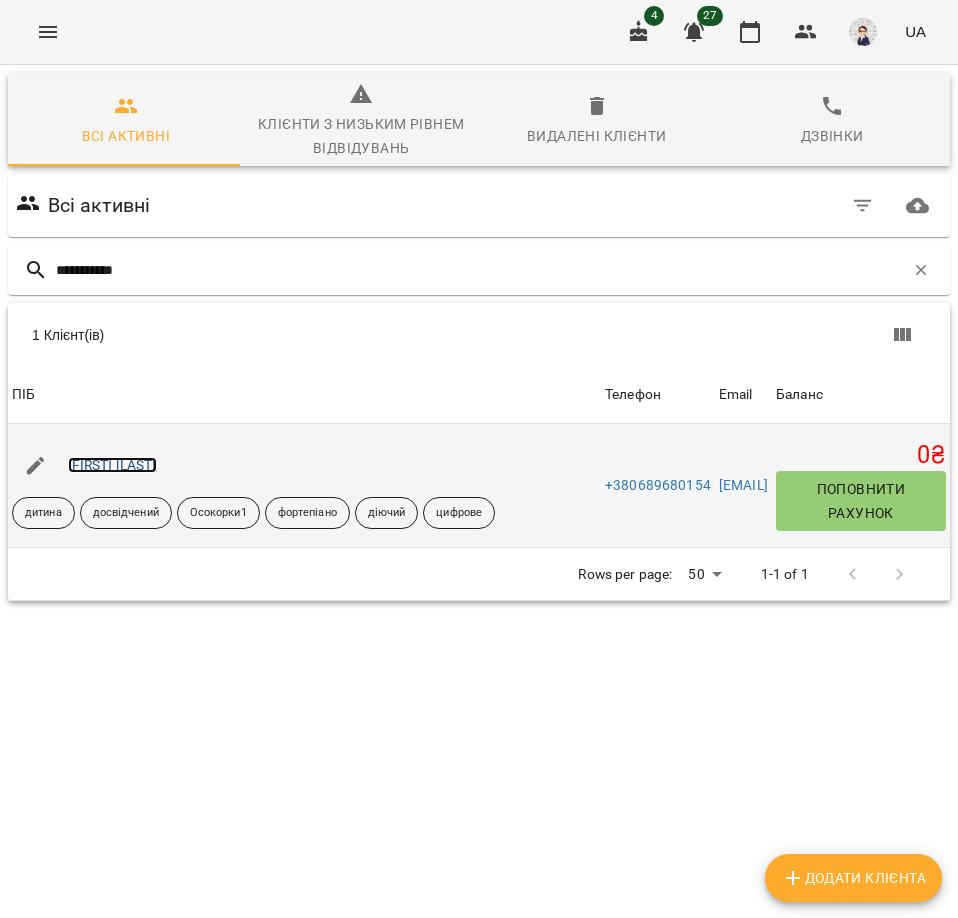 click on "[FIRST] [LAST]" at bounding box center (112, 465) 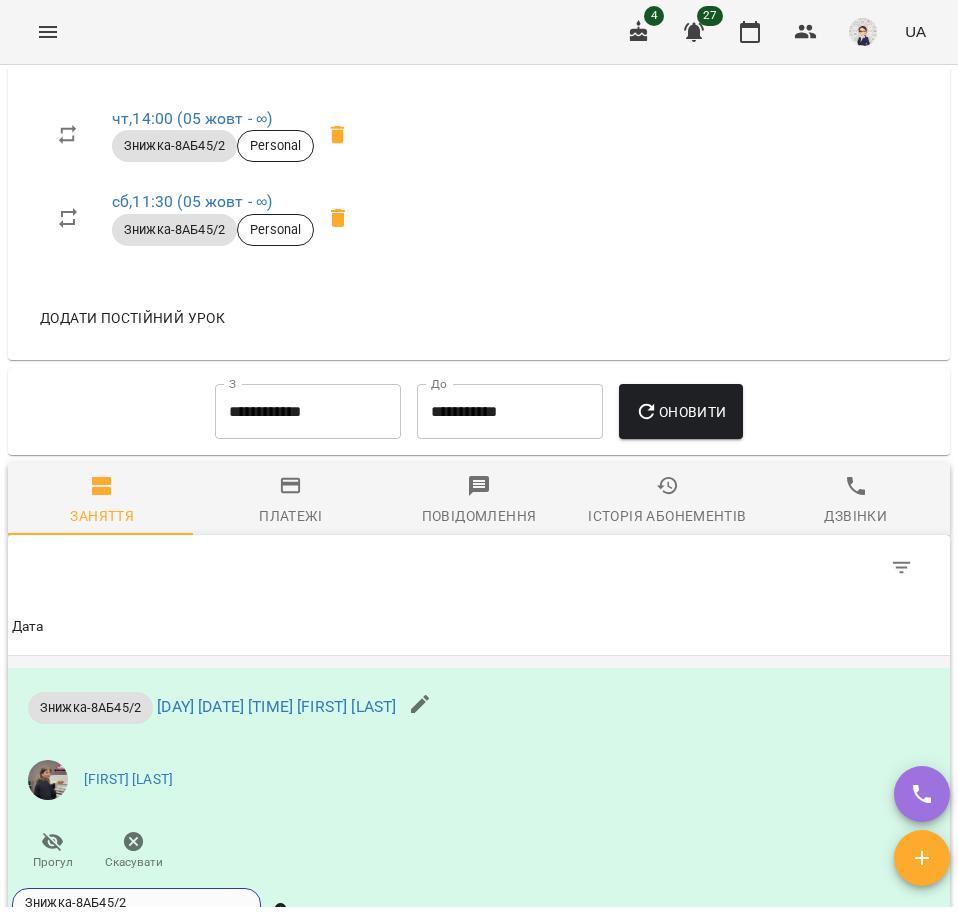 scroll, scrollTop: 2000, scrollLeft: 0, axis: vertical 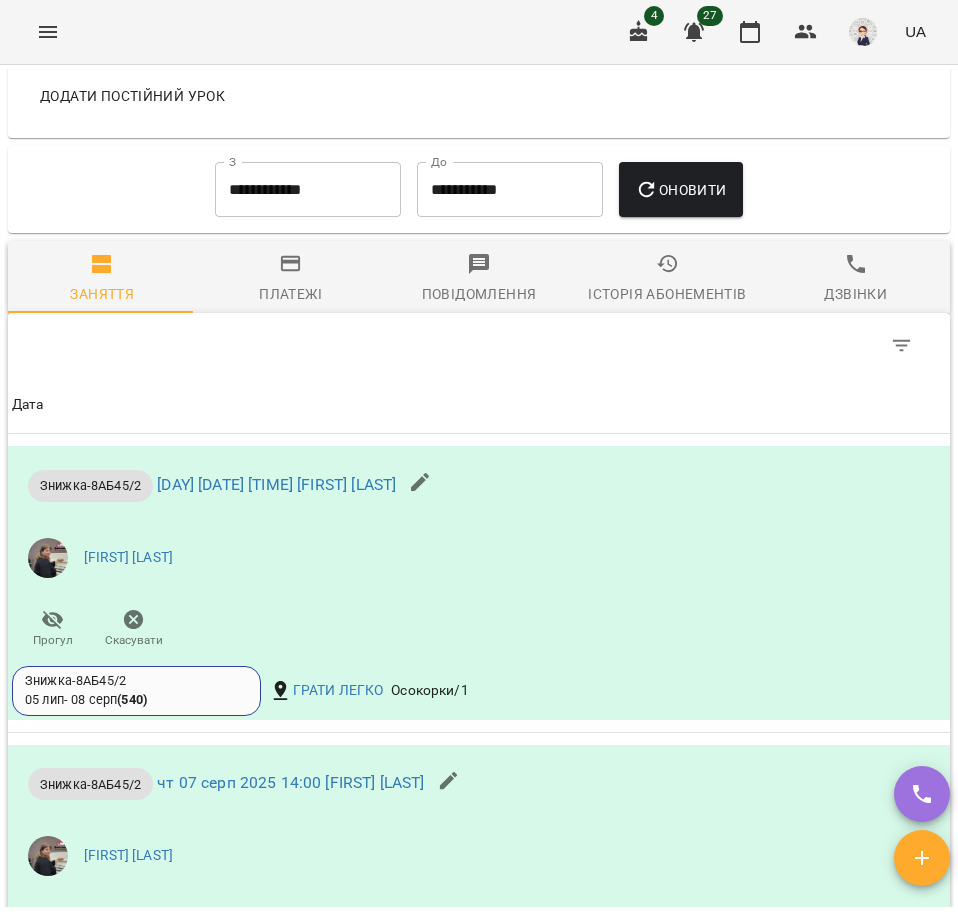 click on "Платежі" at bounding box center [290, 279] 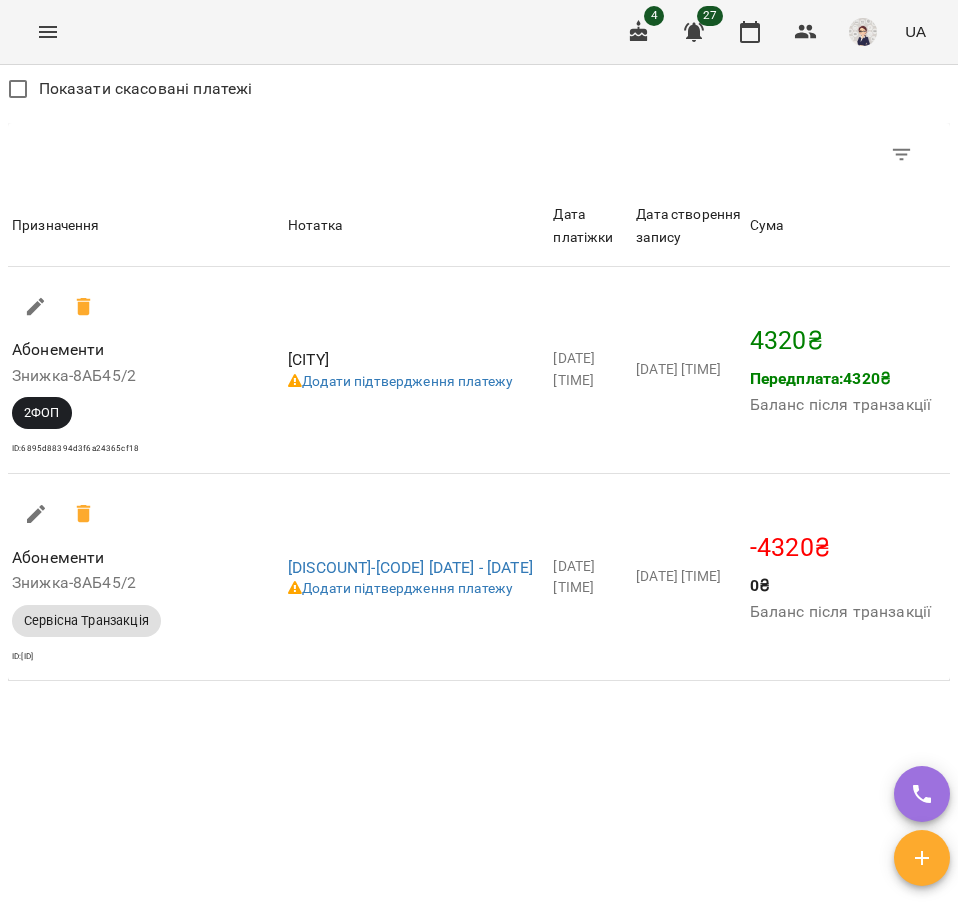 scroll, scrollTop: 2500, scrollLeft: 0, axis: vertical 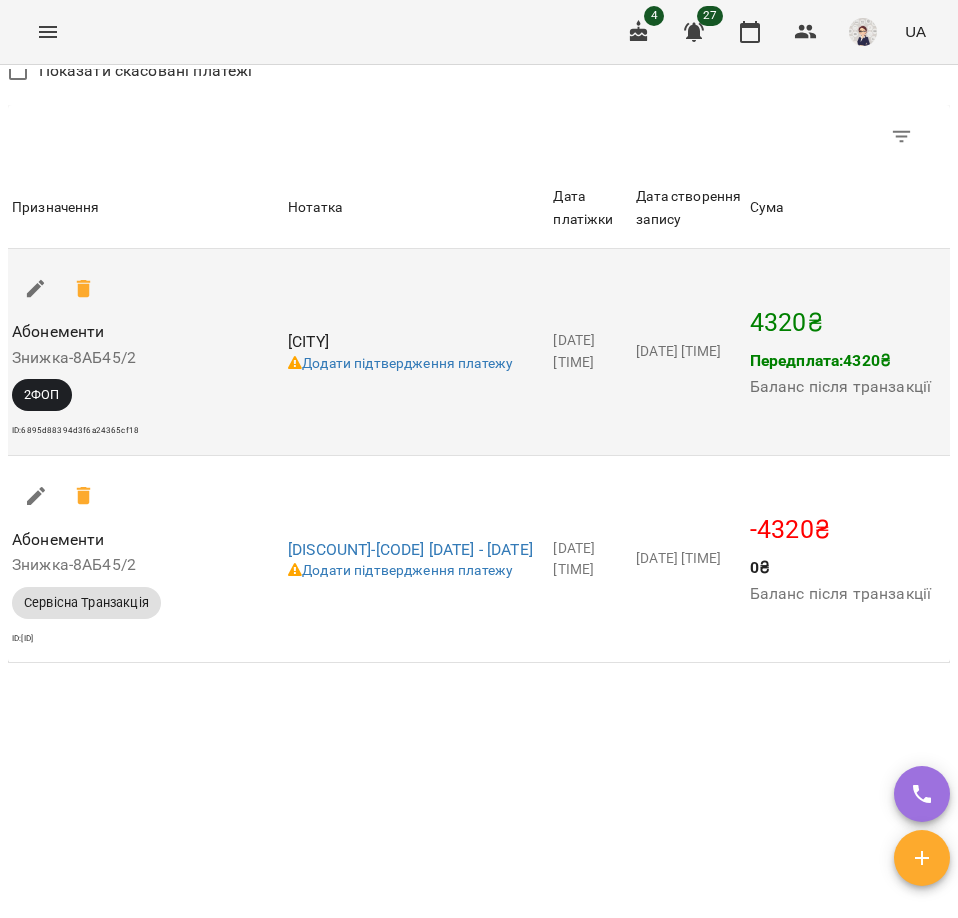 click 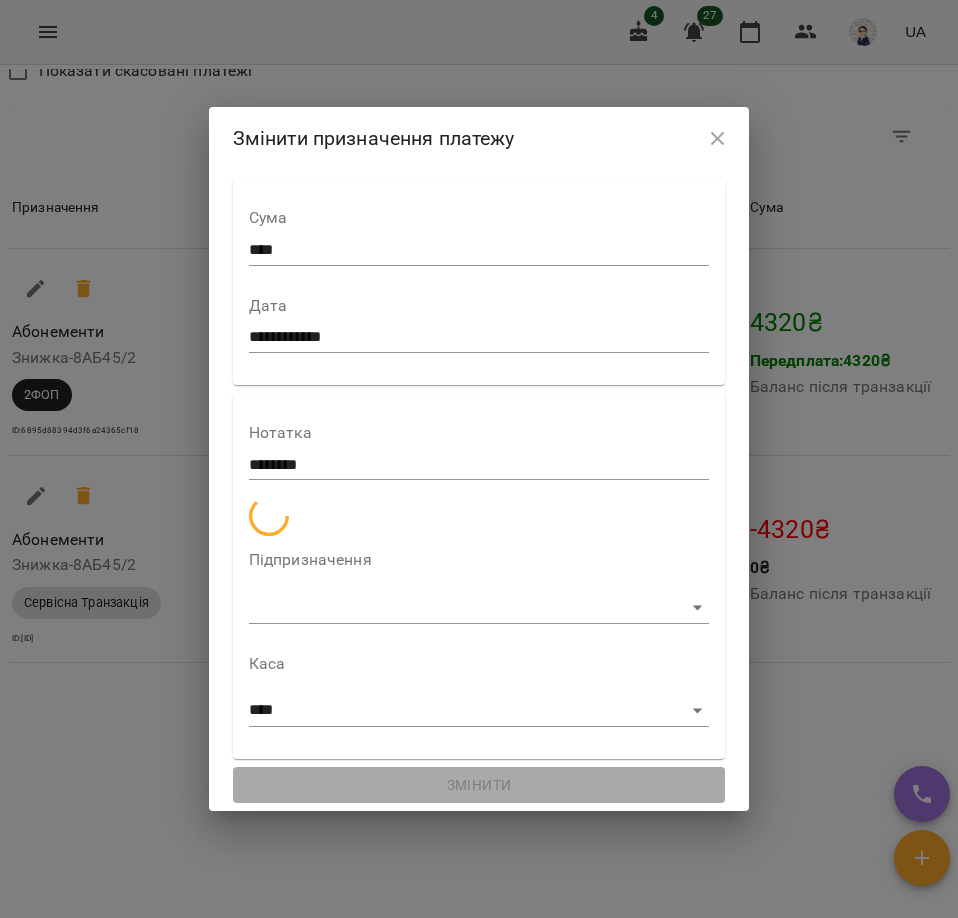 select on "**********" 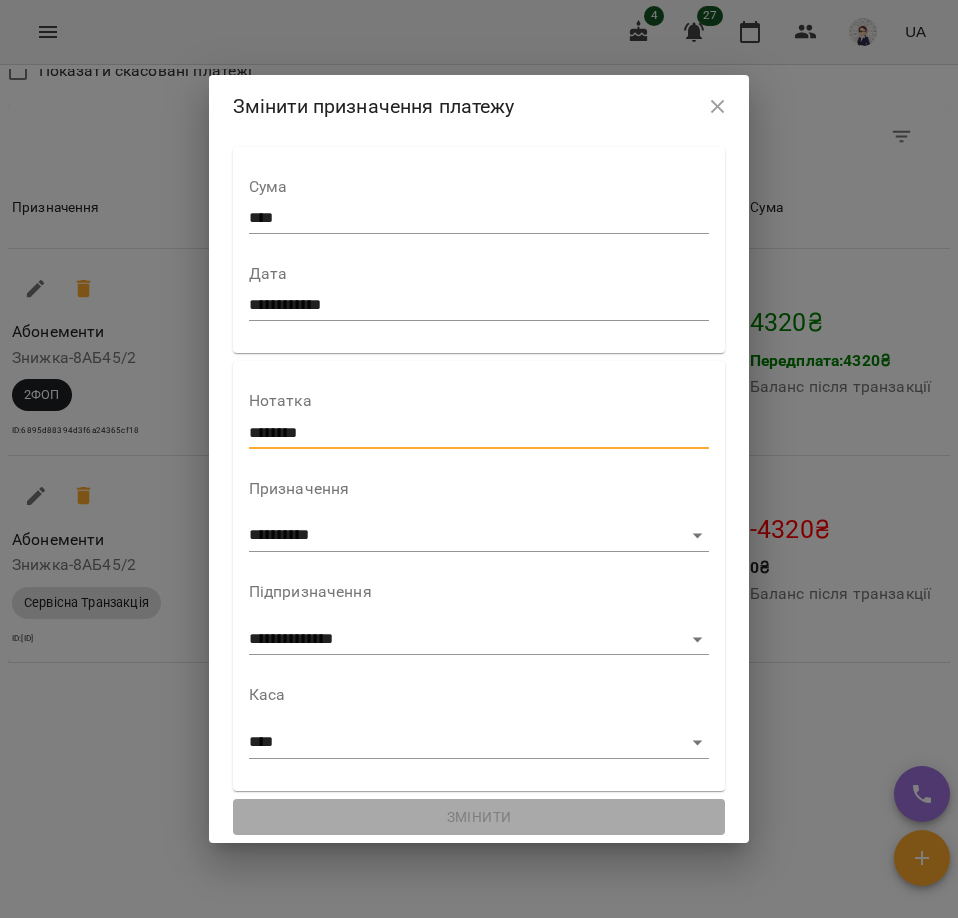 click on "********" at bounding box center (479, 433) 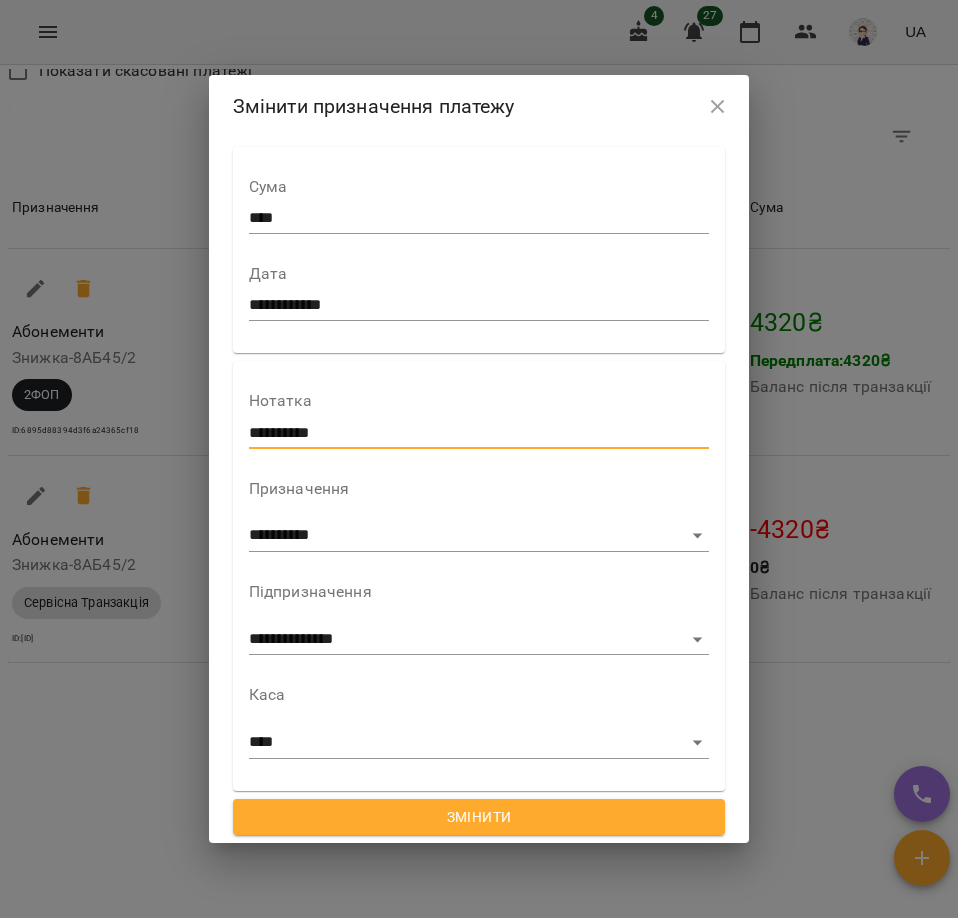 type on "**********" 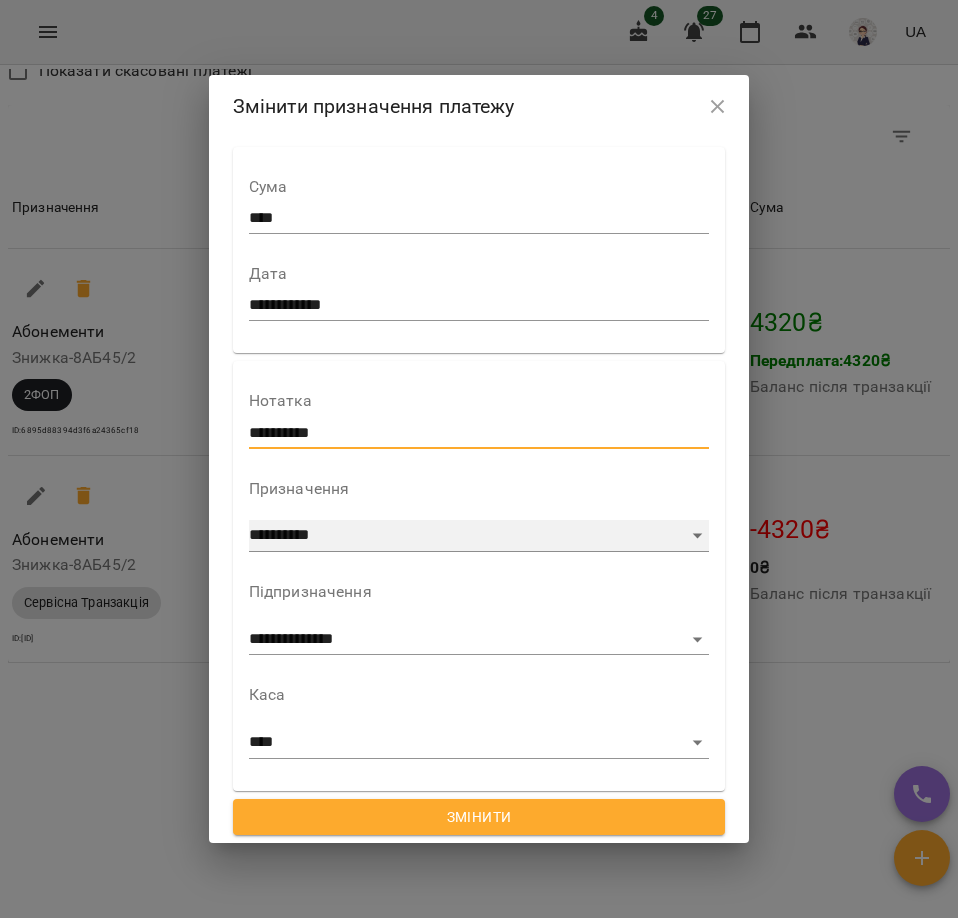 click on "**********" at bounding box center (479, 536) 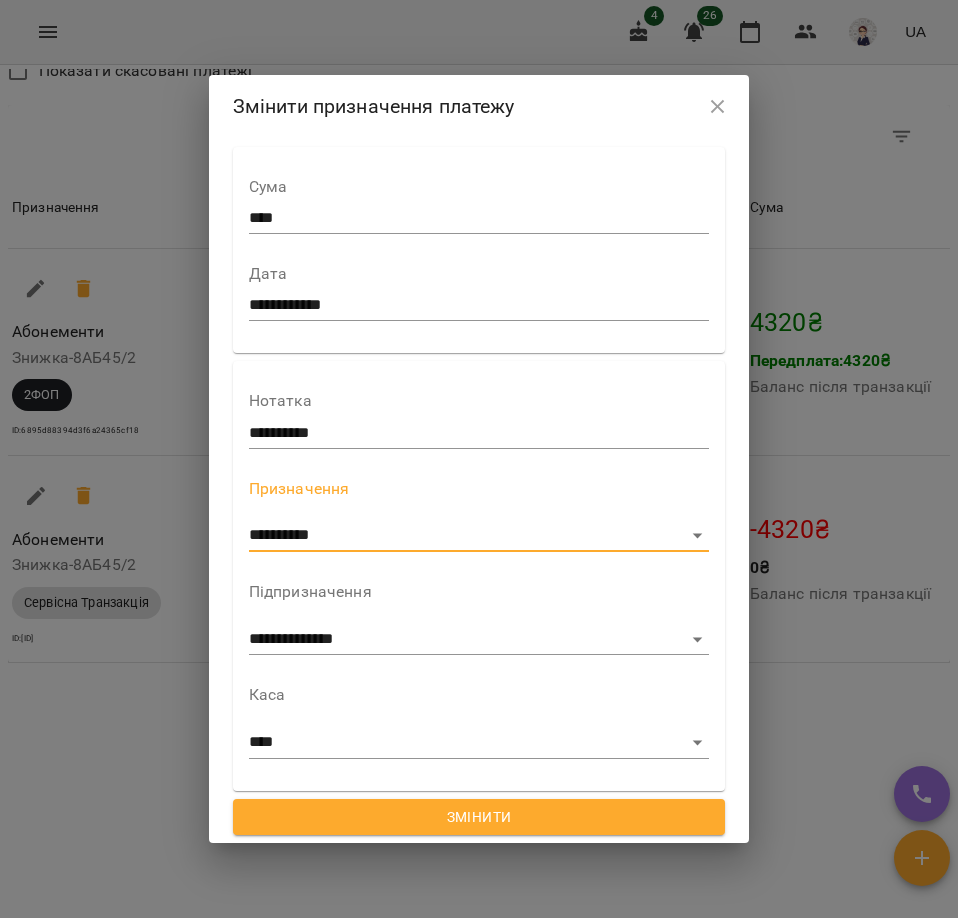click 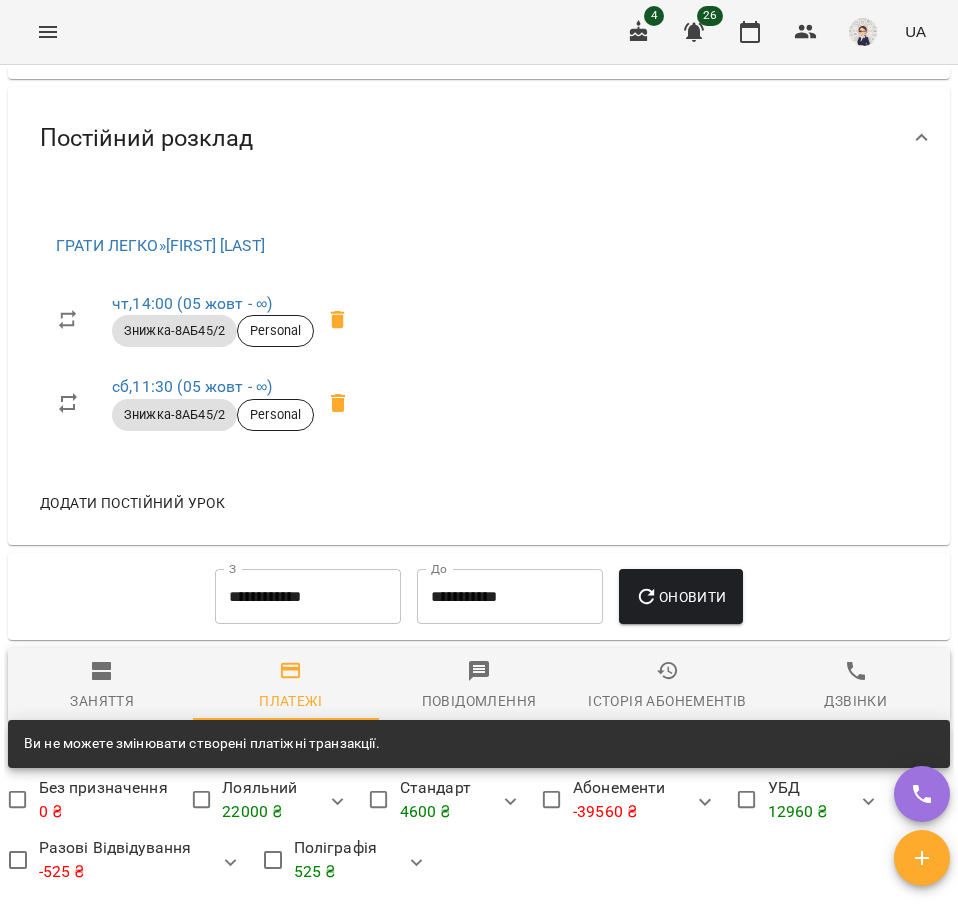 scroll, scrollTop: 1800, scrollLeft: 0, axis: vertical 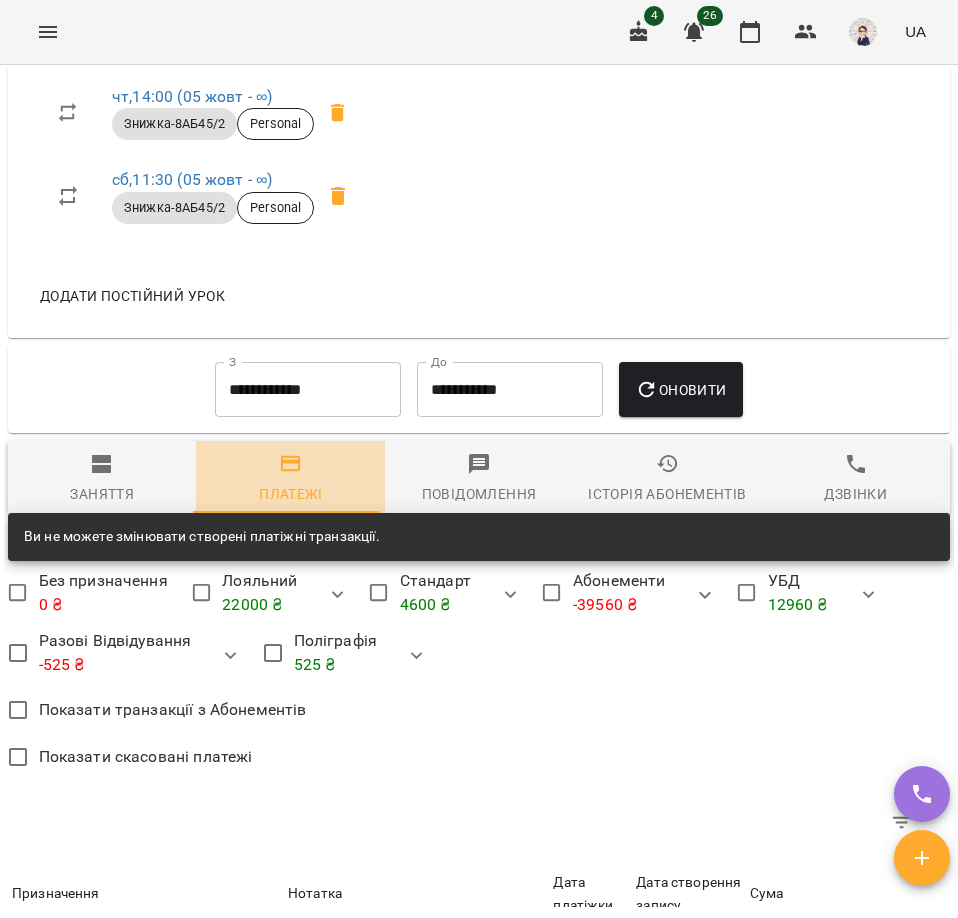 click 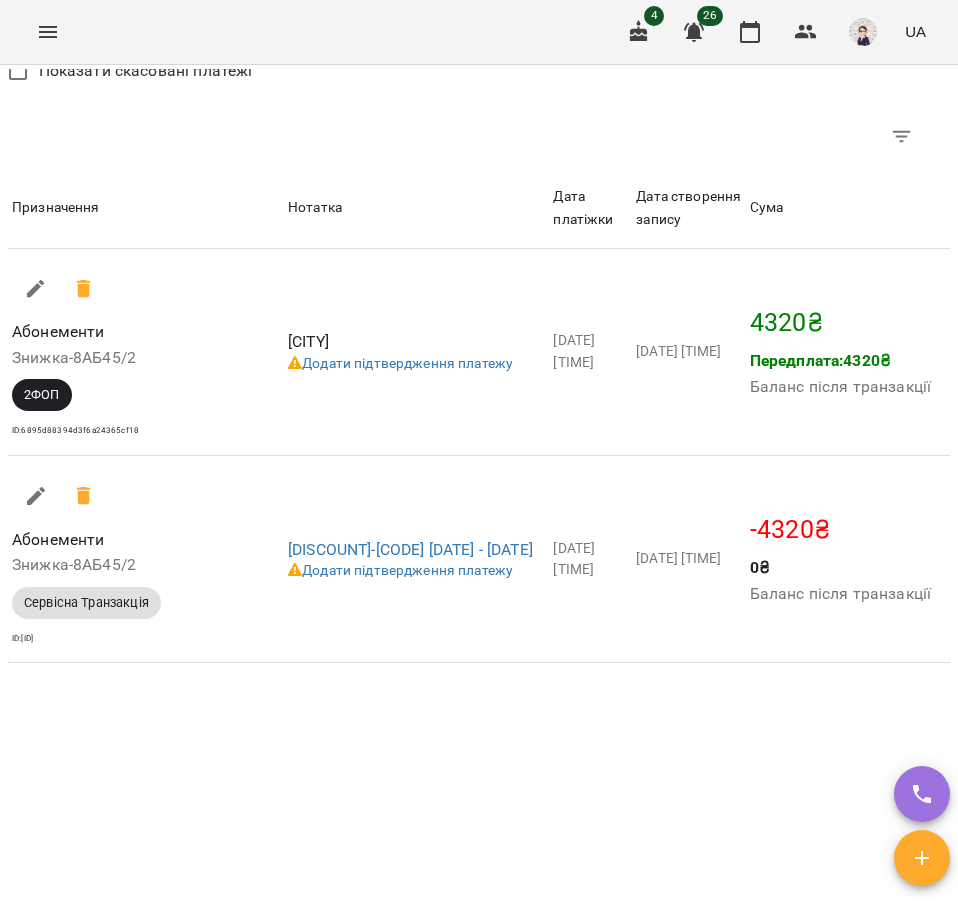 scroll, scrollTop: 2500, scrollLeft: 0, axis: vertical 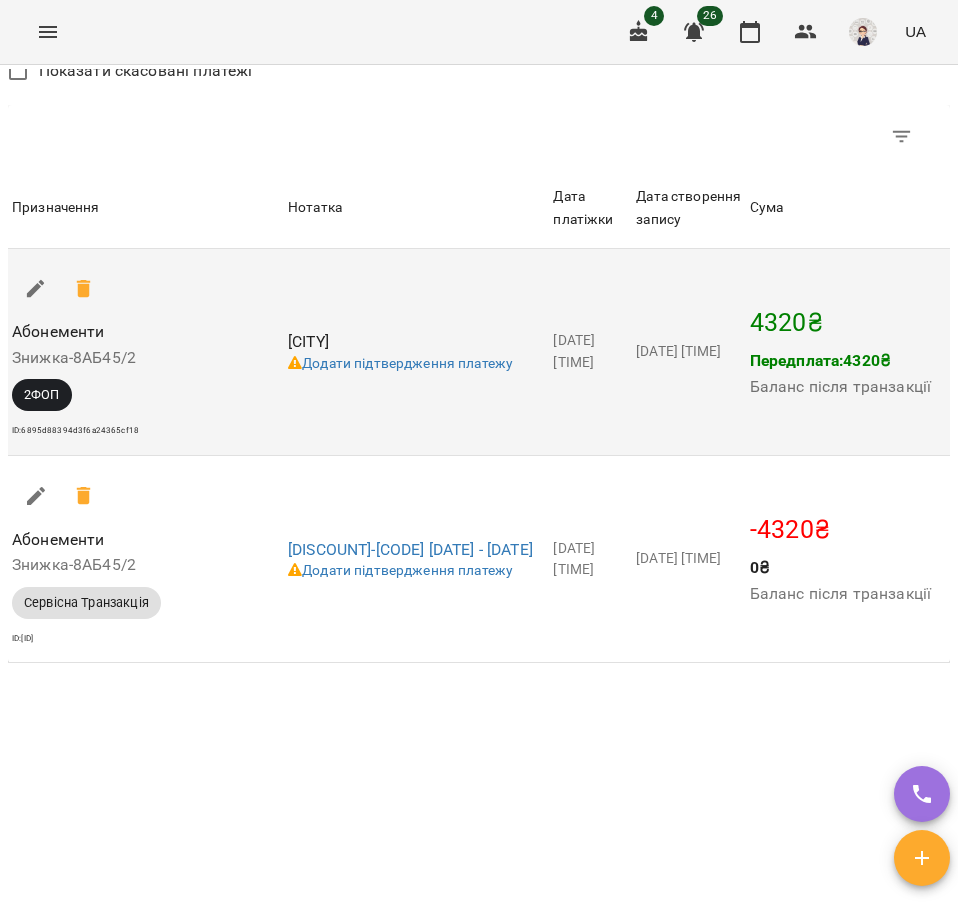 click 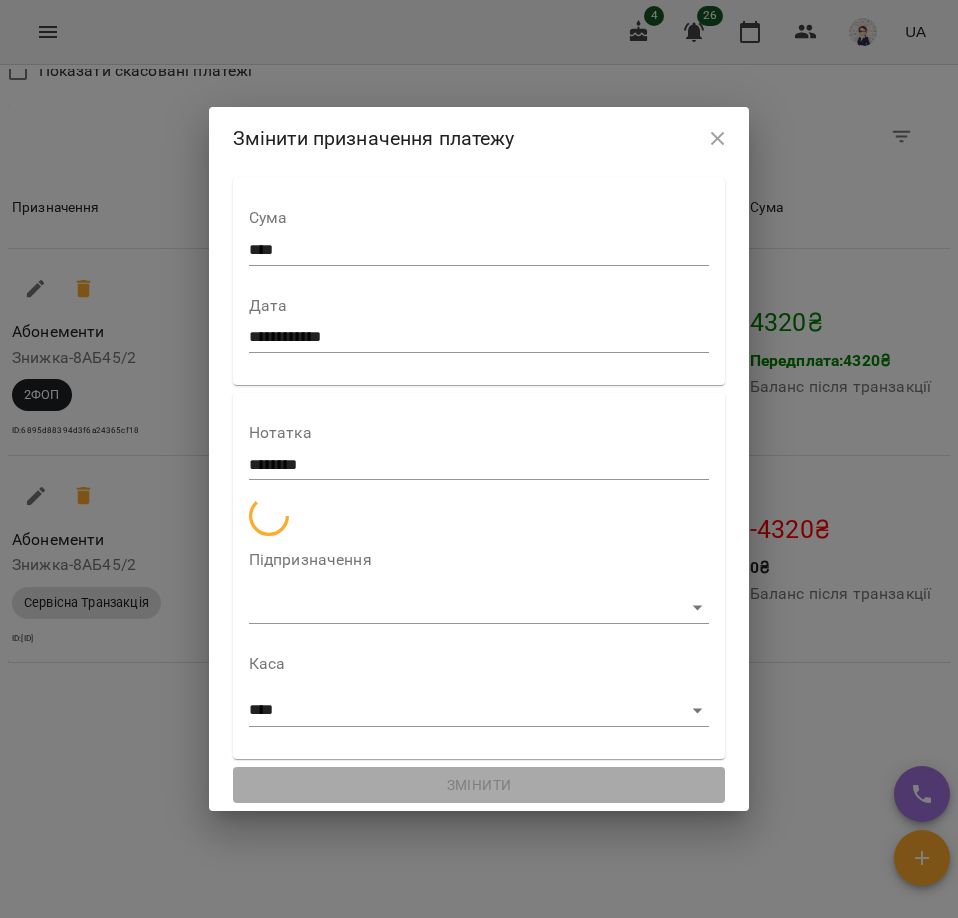 select on "**********" 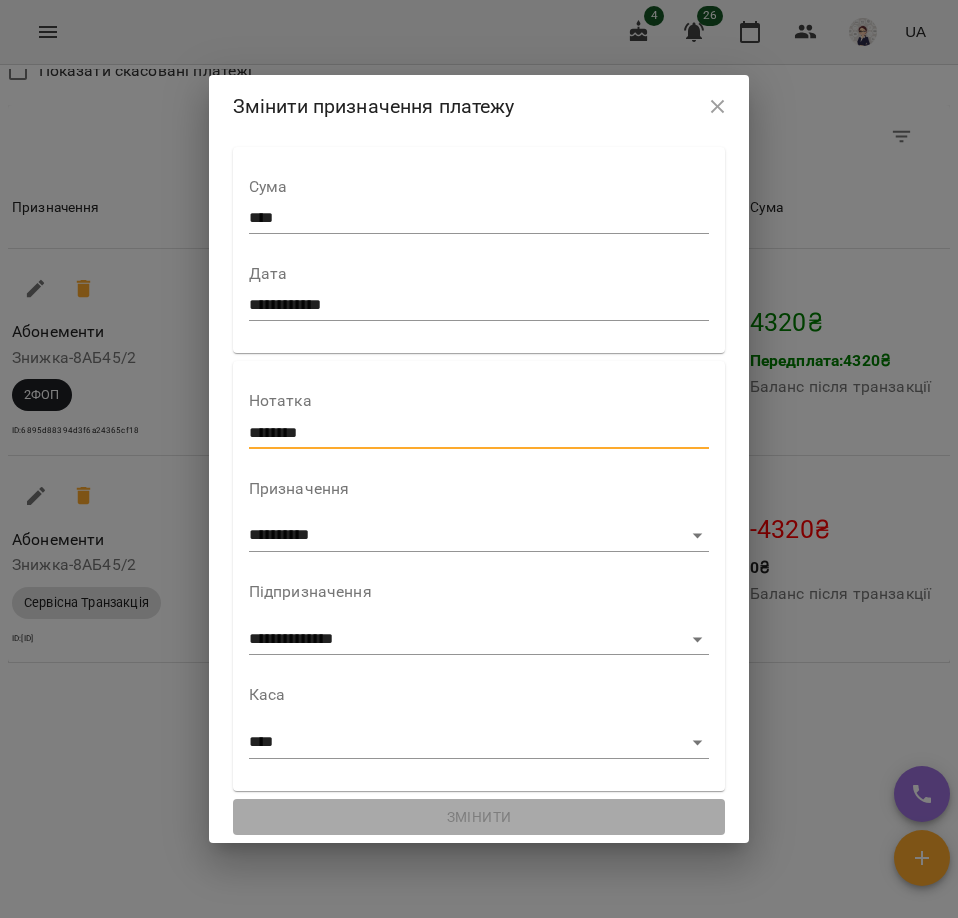 click on "********" at bounding box center [479, 433] 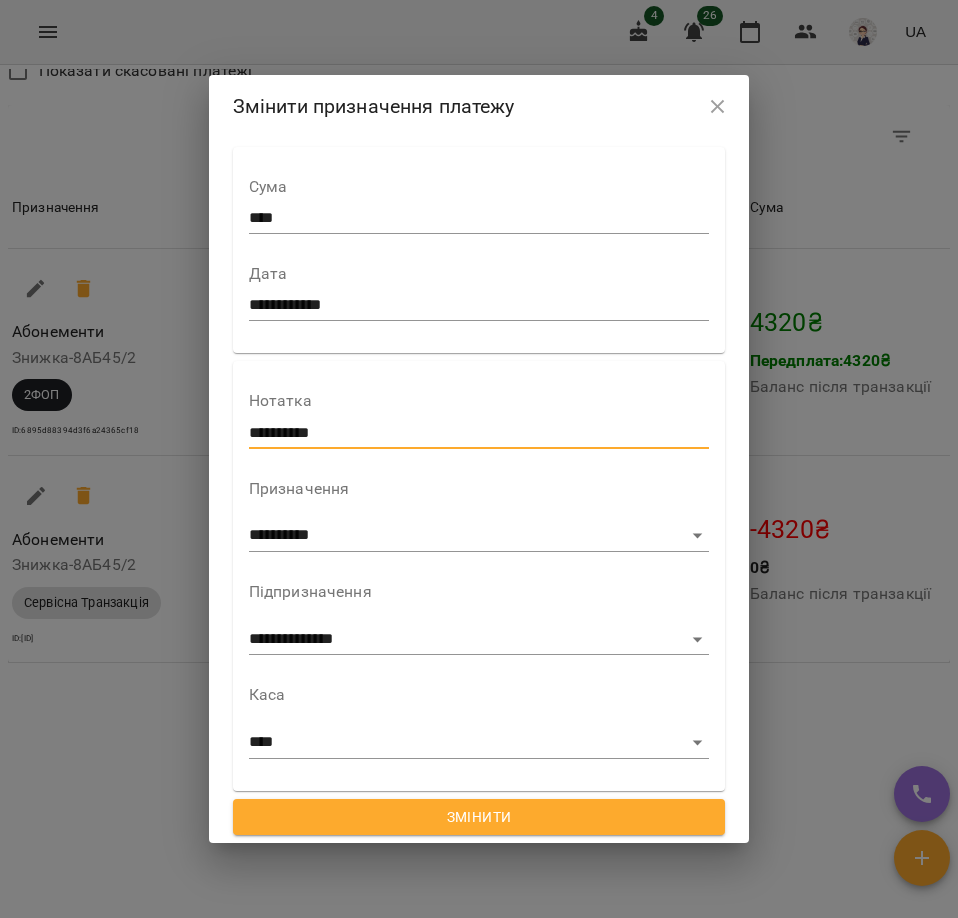 type on "**********" 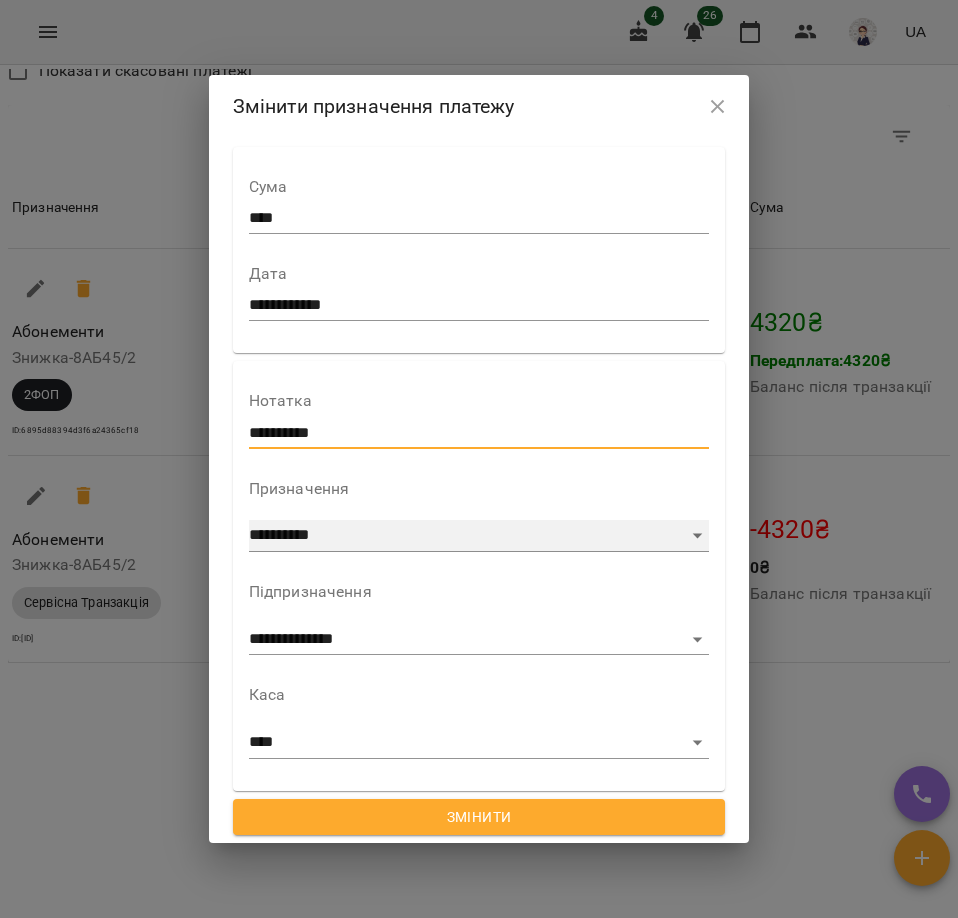 click on "**********" at bounding box center (479, 536) 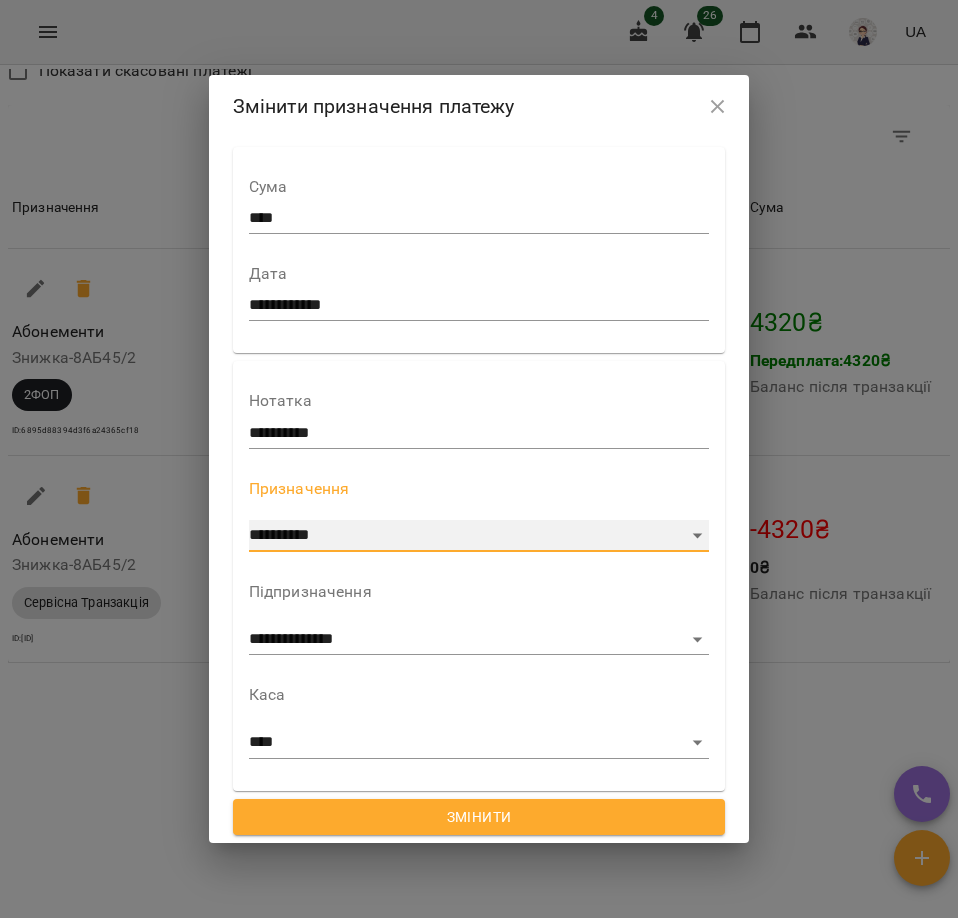 select on "***" 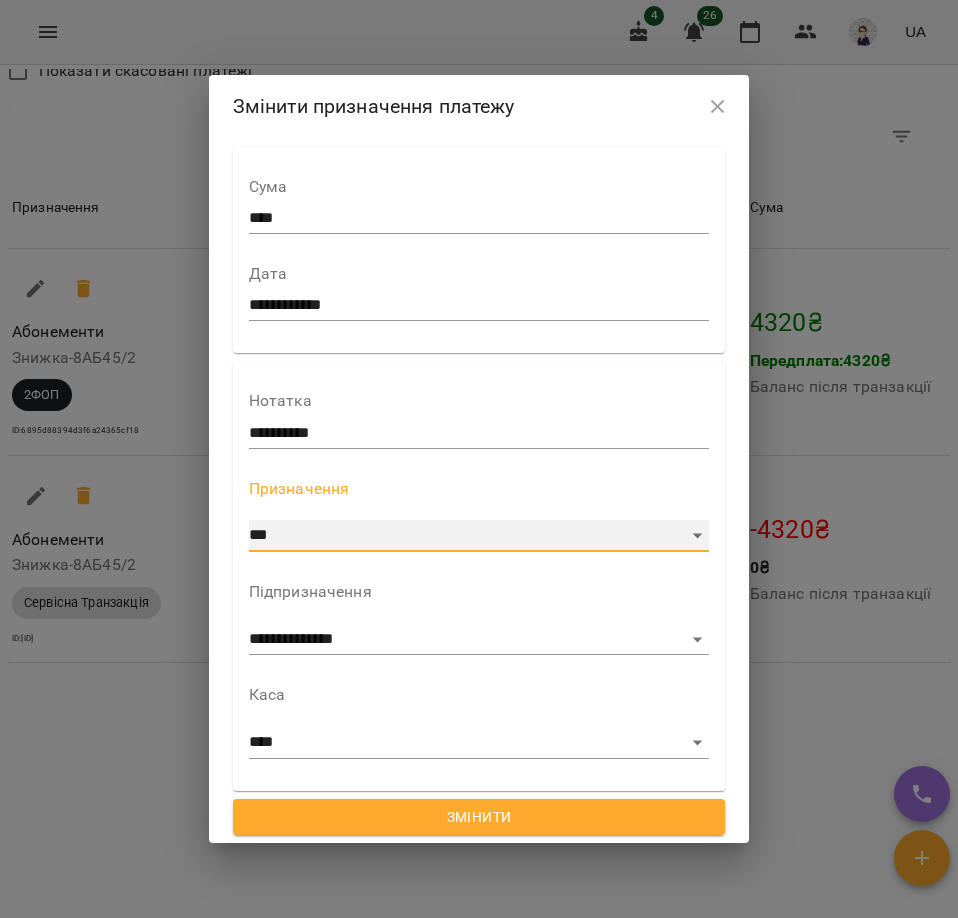 click on "**********" at bounding box center (479, 536) 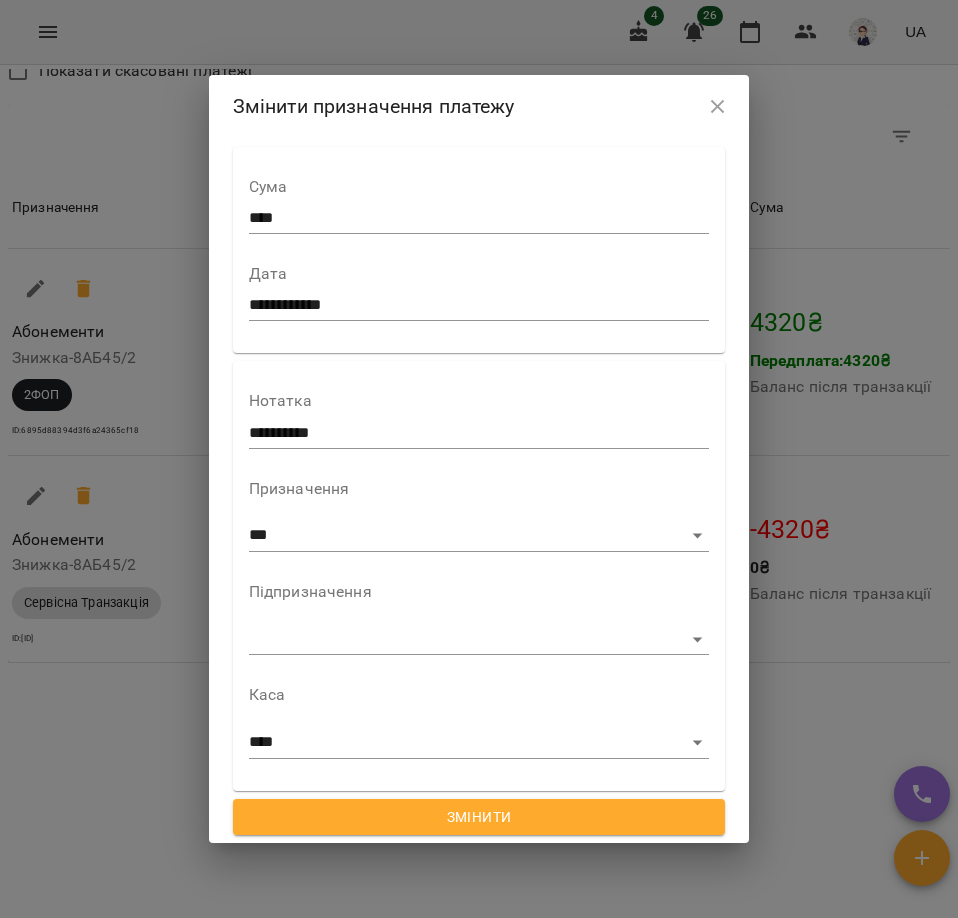 click on "**********" at bounding box center [479, 619] 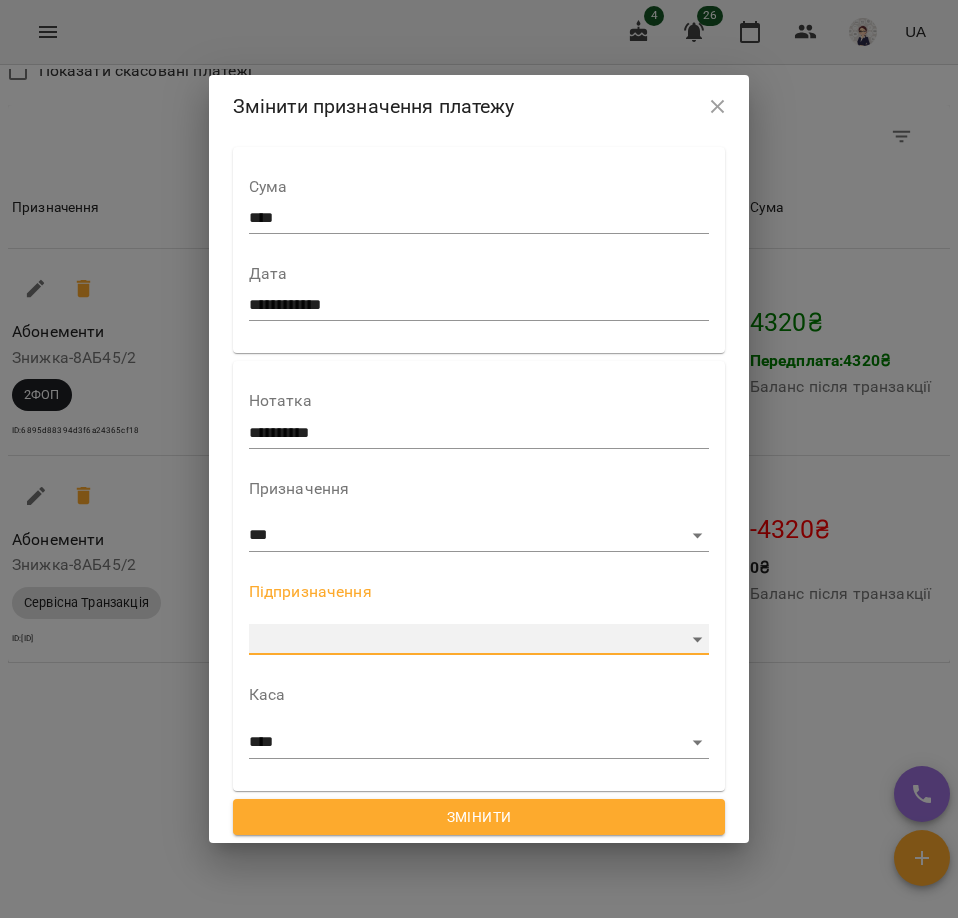click on "[PAYMENT_DETAILS]" at bounding box center (479, 640) 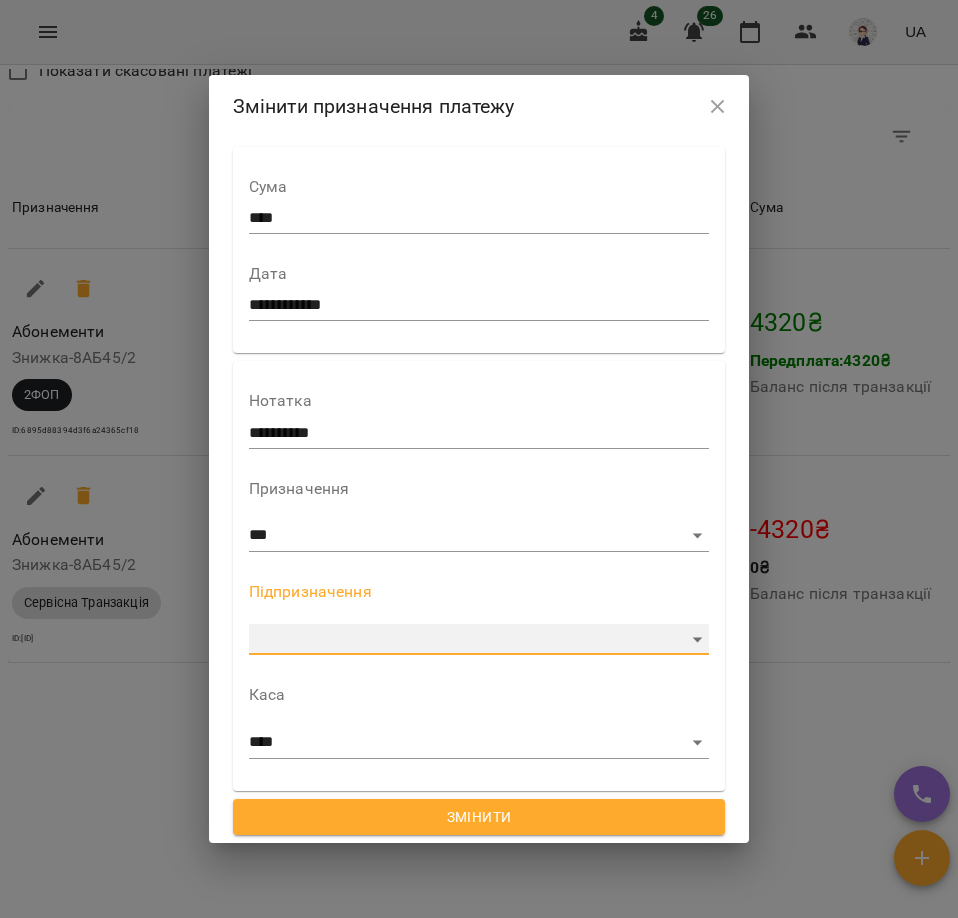 select on "**********" 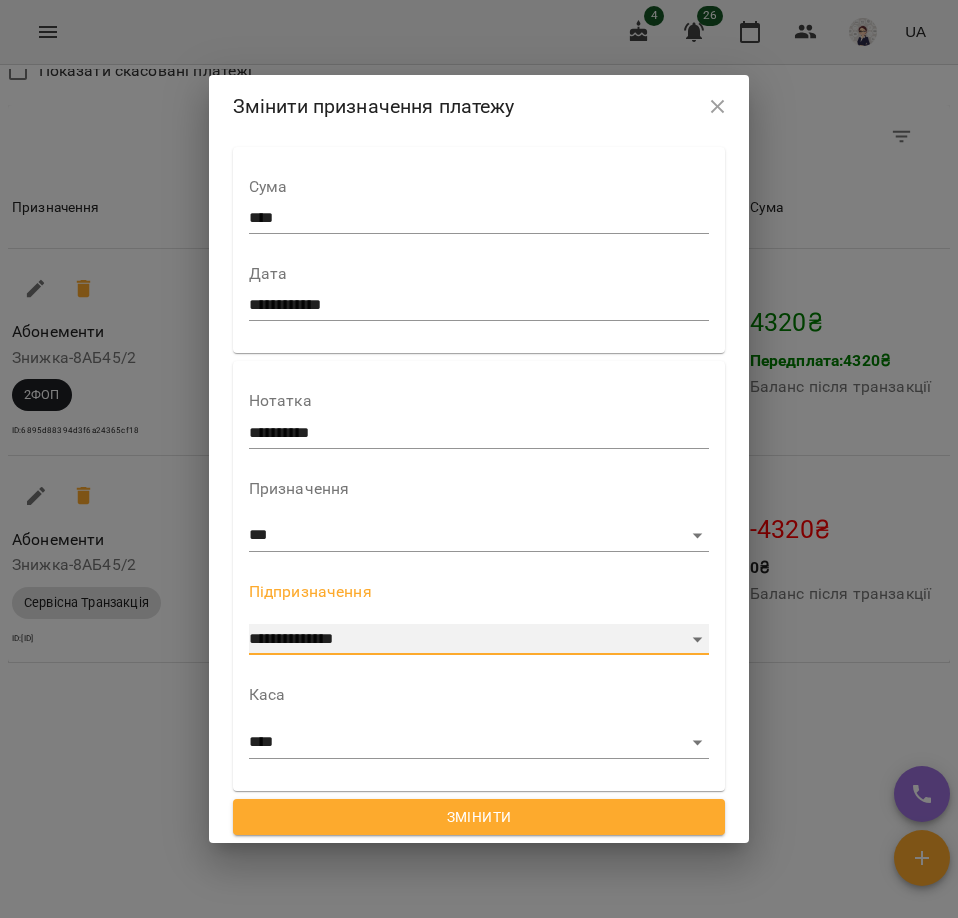 click on "[PAYMENT_DETAILS]" at bounding box center [479, 640] 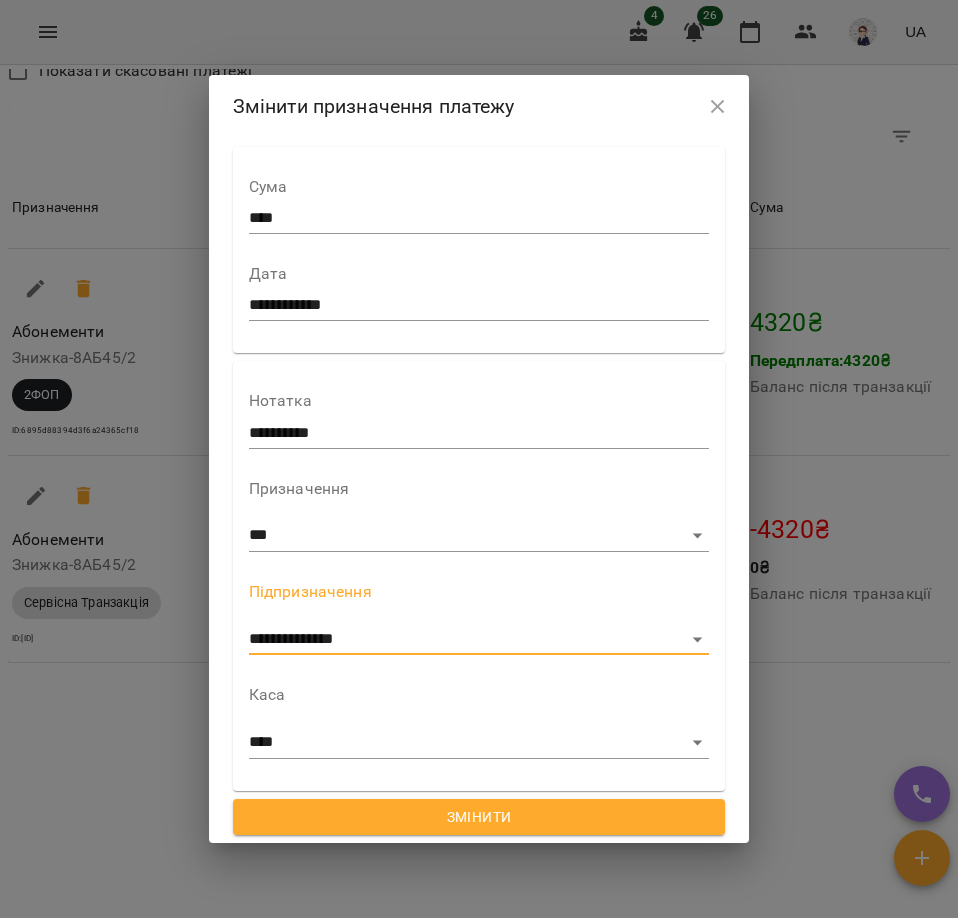 click on "Змінити" at bounding box center (479, 817) 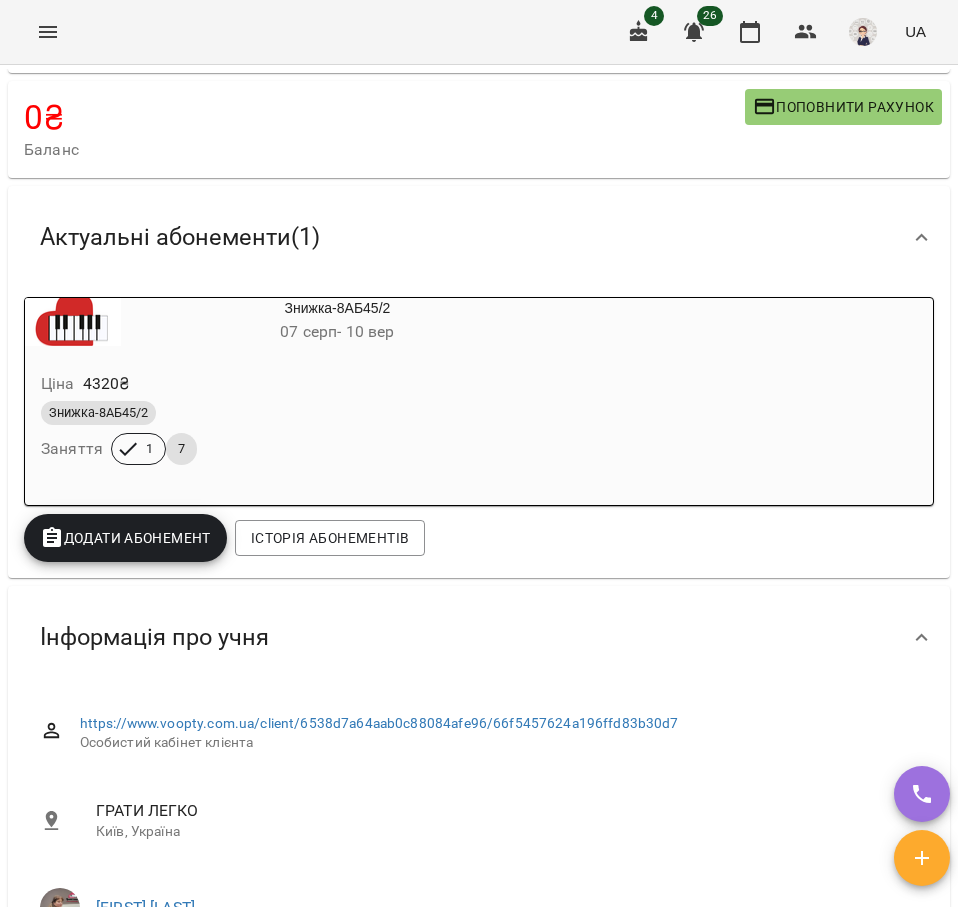 scroll, scrollTop: 0, scrollLeft: 0, axis: both 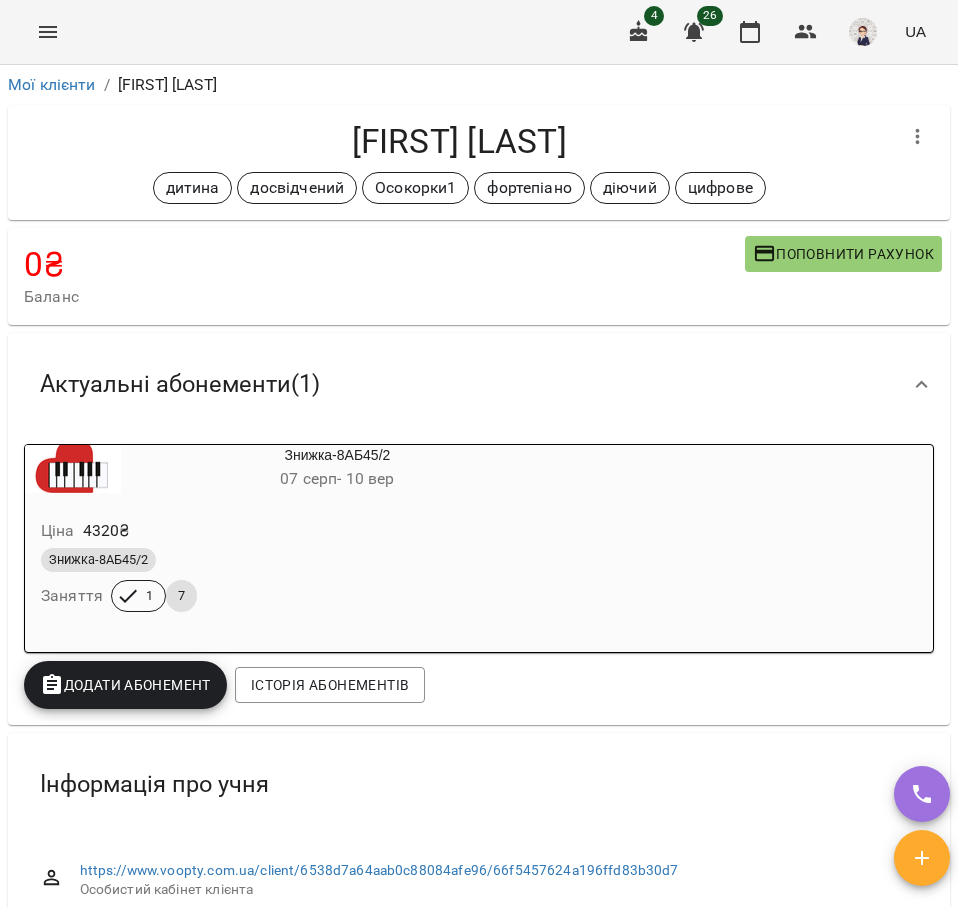click 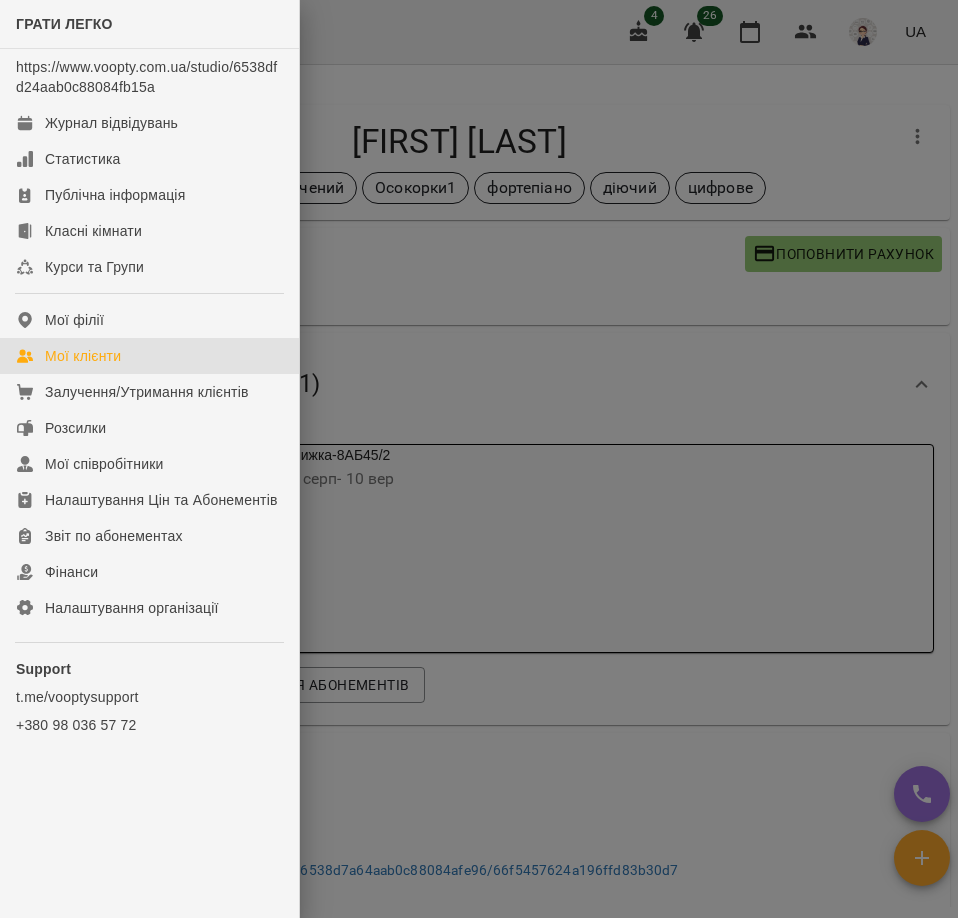 click on "Мої клієнти" at bounding box center (83, 356) 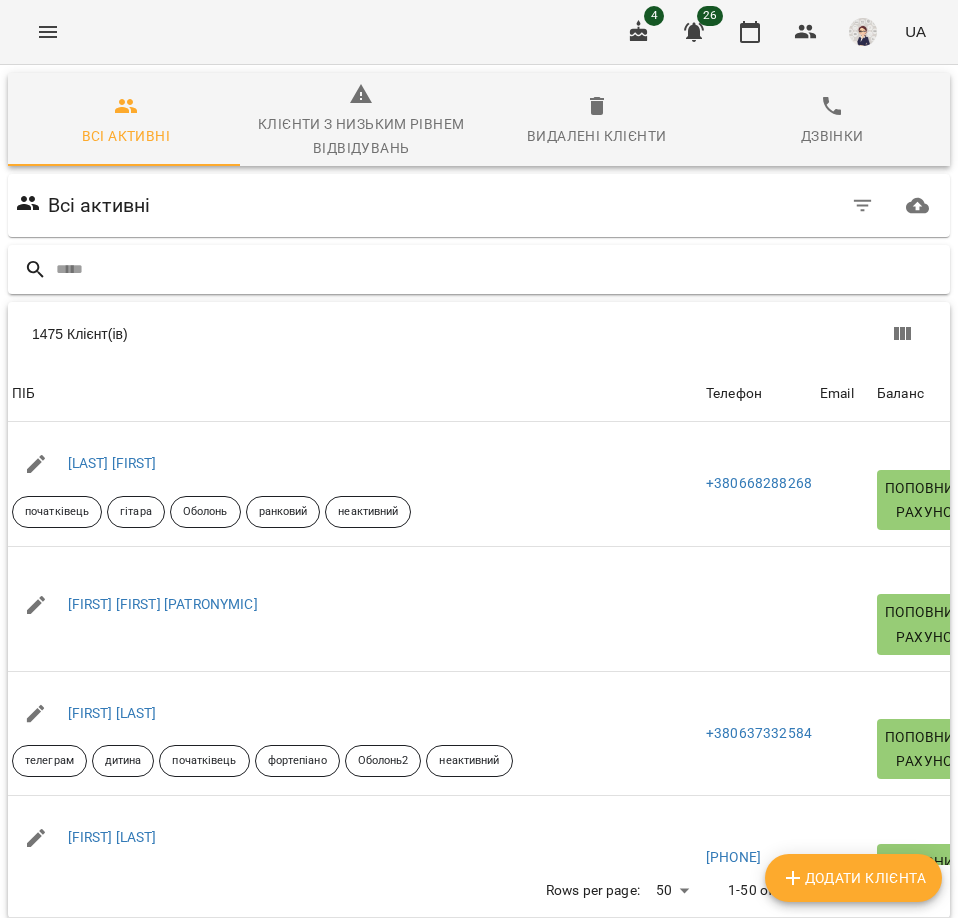 click at bounding box center [499, 269] 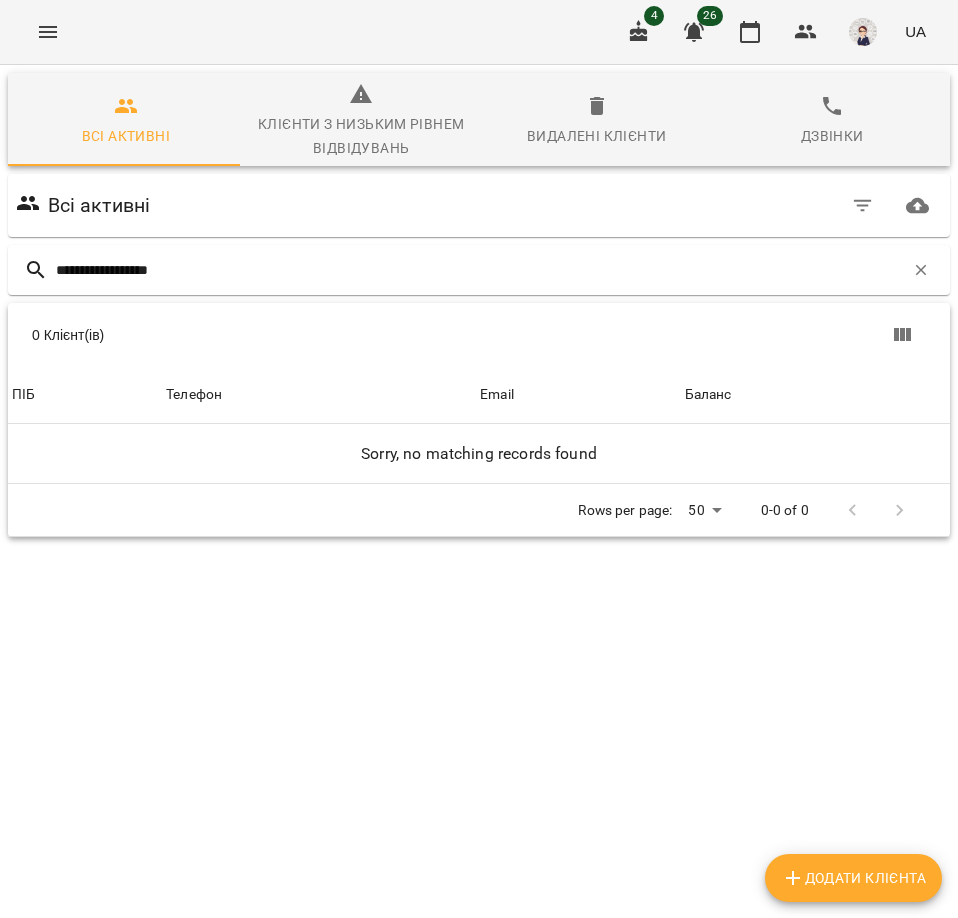 drag, startPoint x: 274, startPoint y: 272, endPoint x: -1, endPoint y: 271, distance: 275.00183 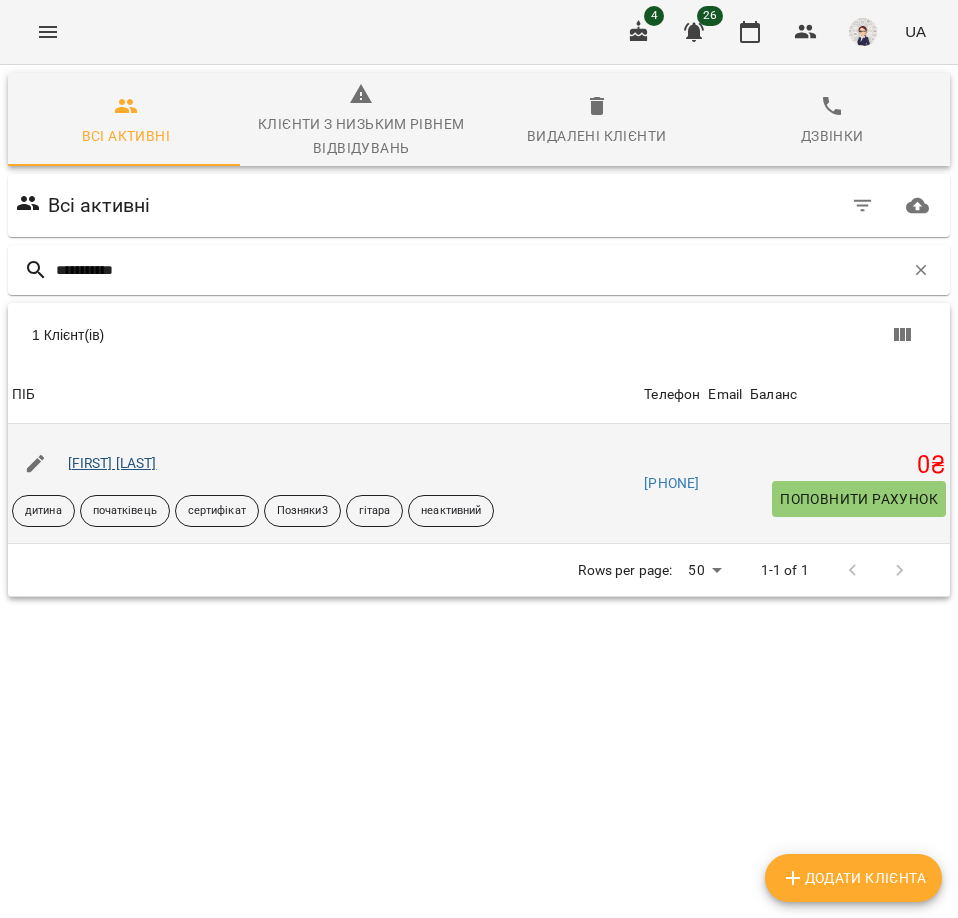 type on "**********" 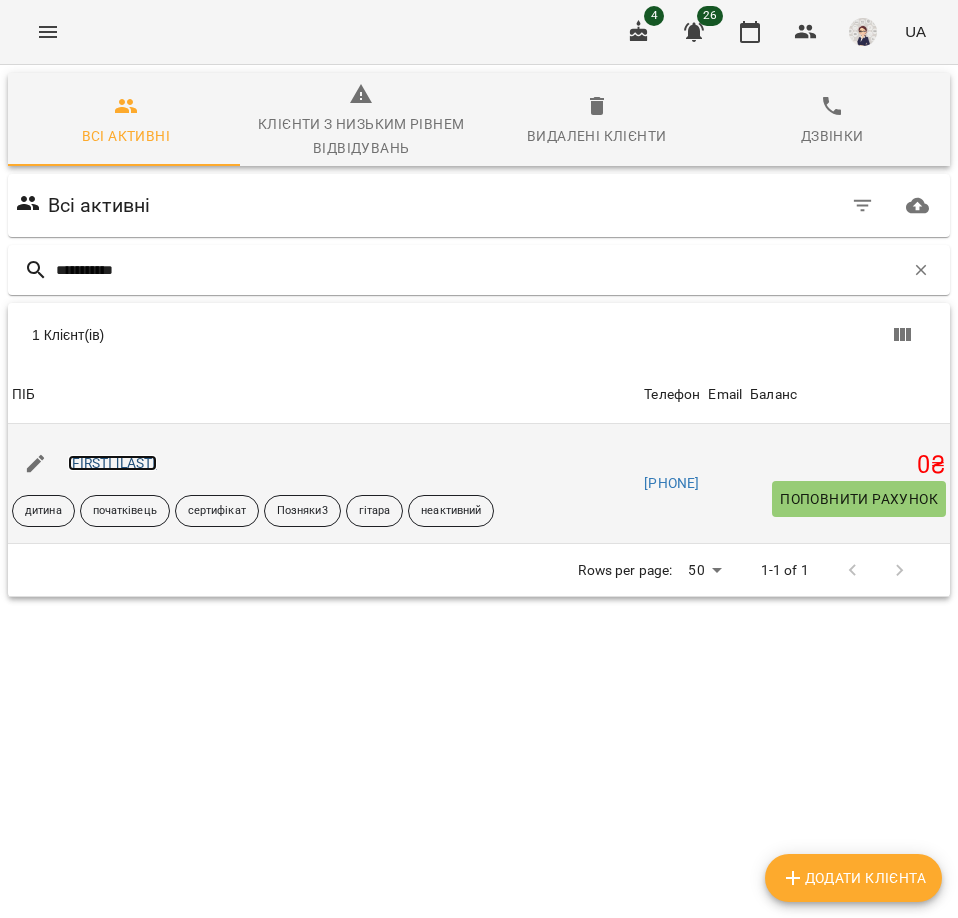 click on "[FIRST] [LAST]" at bounding box center (112, 463) 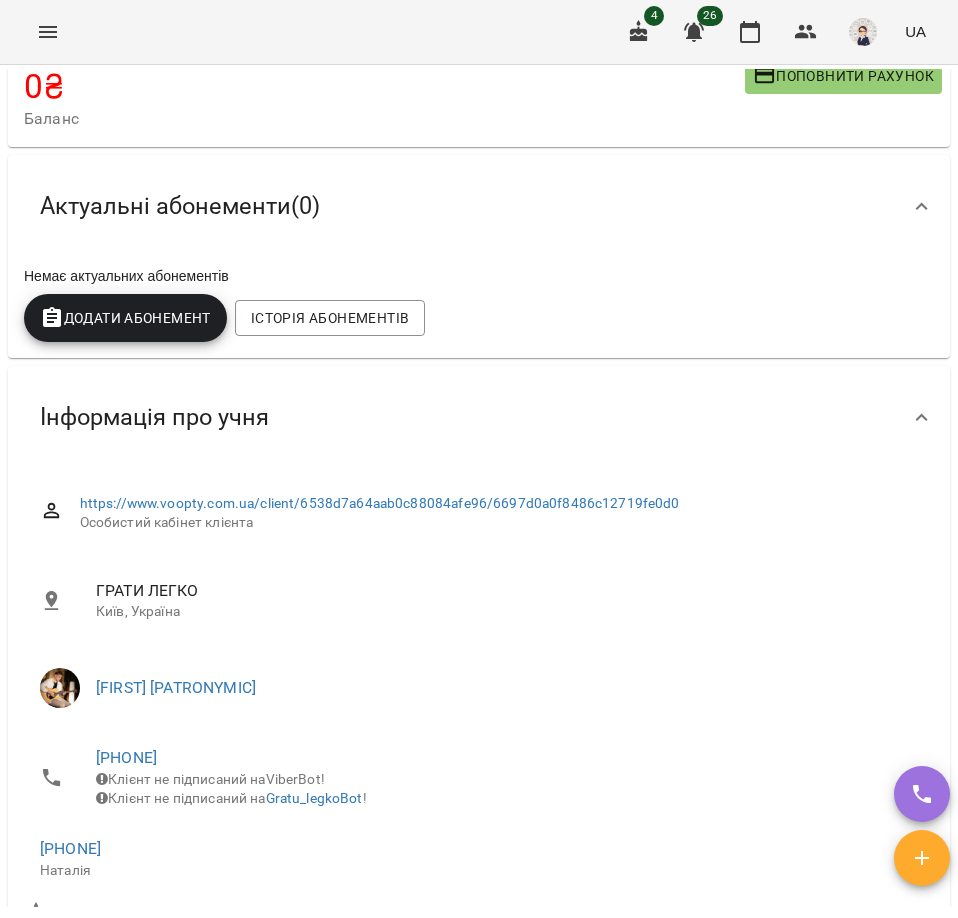 scroll, scrollTop: 0, scrollLeft: 0, axis: both 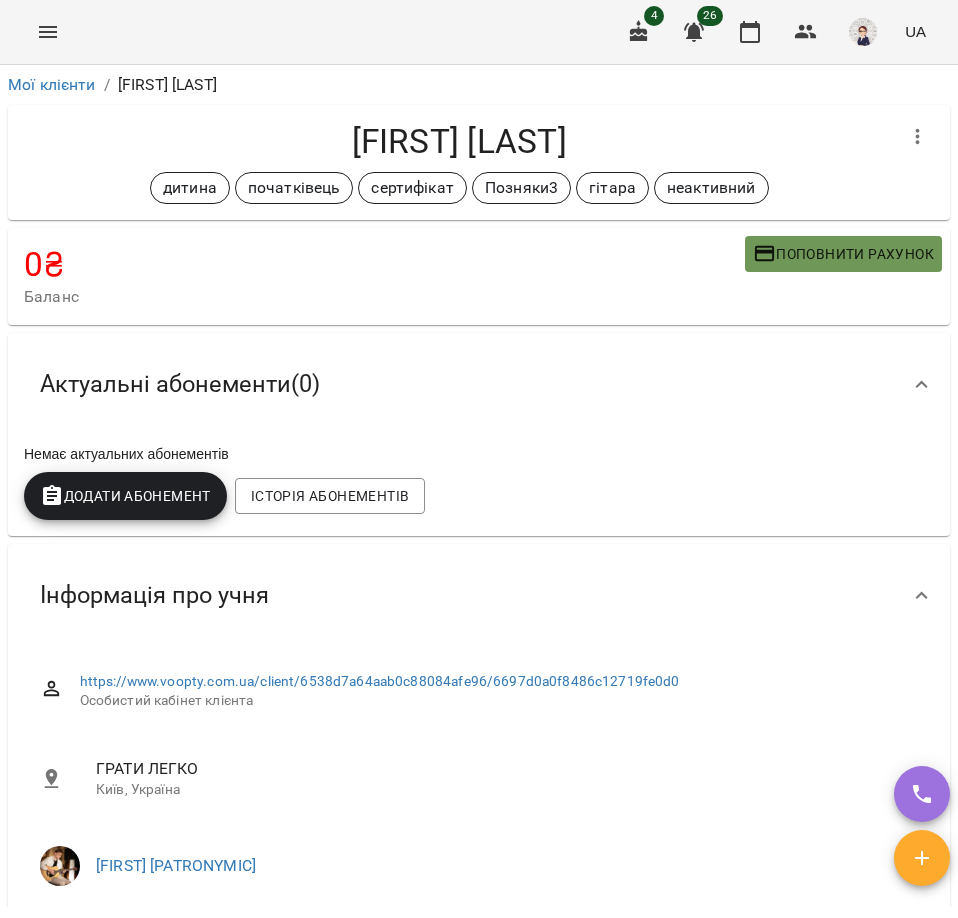 click on "Поповнити рахунок" at bounding box center (843, 254) 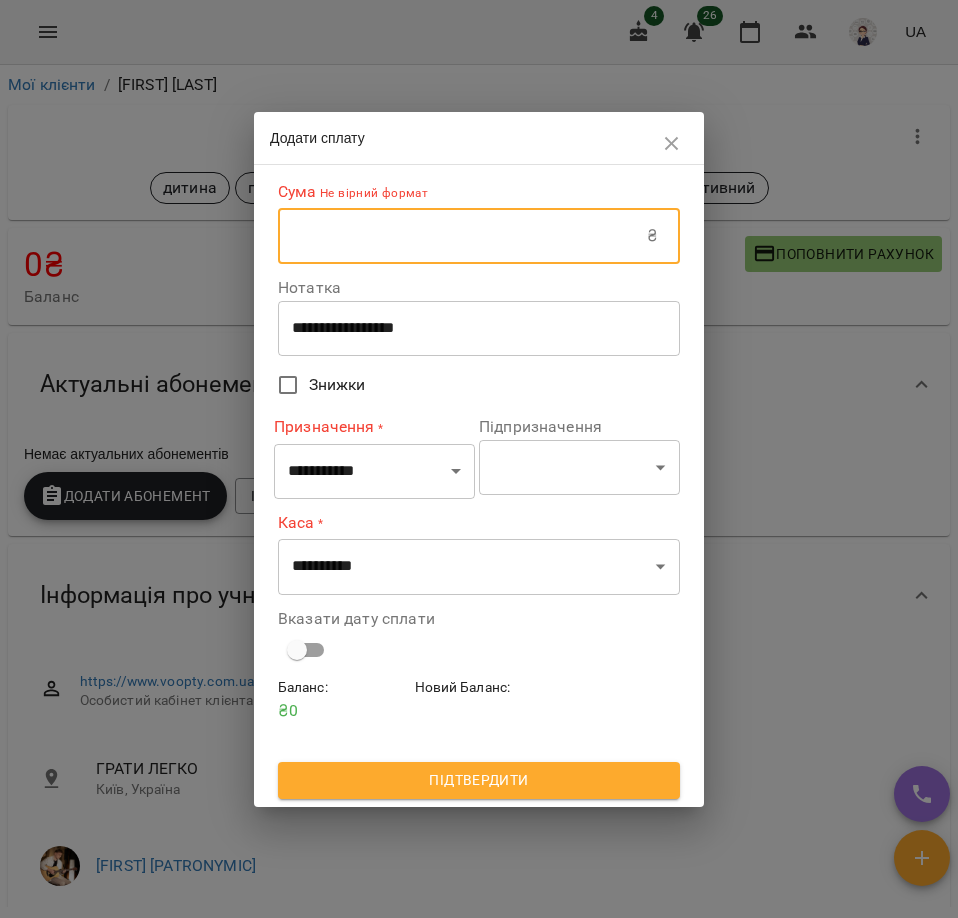 click at bounding box center (462, 236) 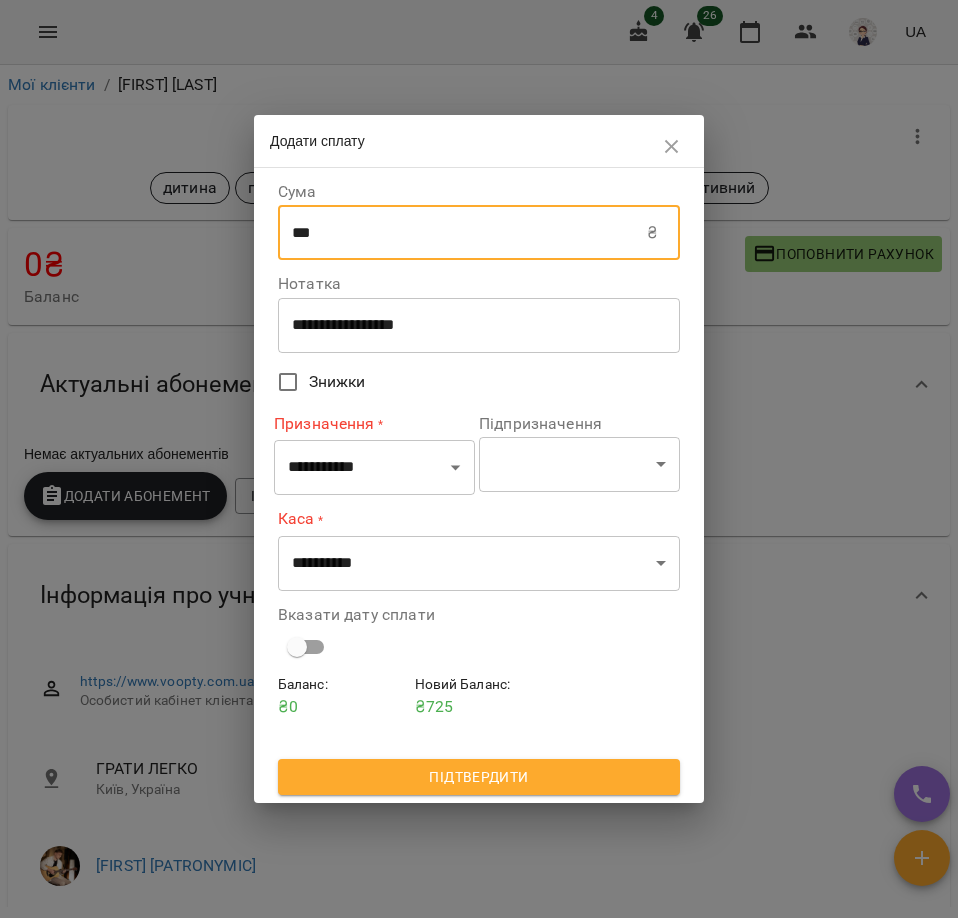 type on "***" 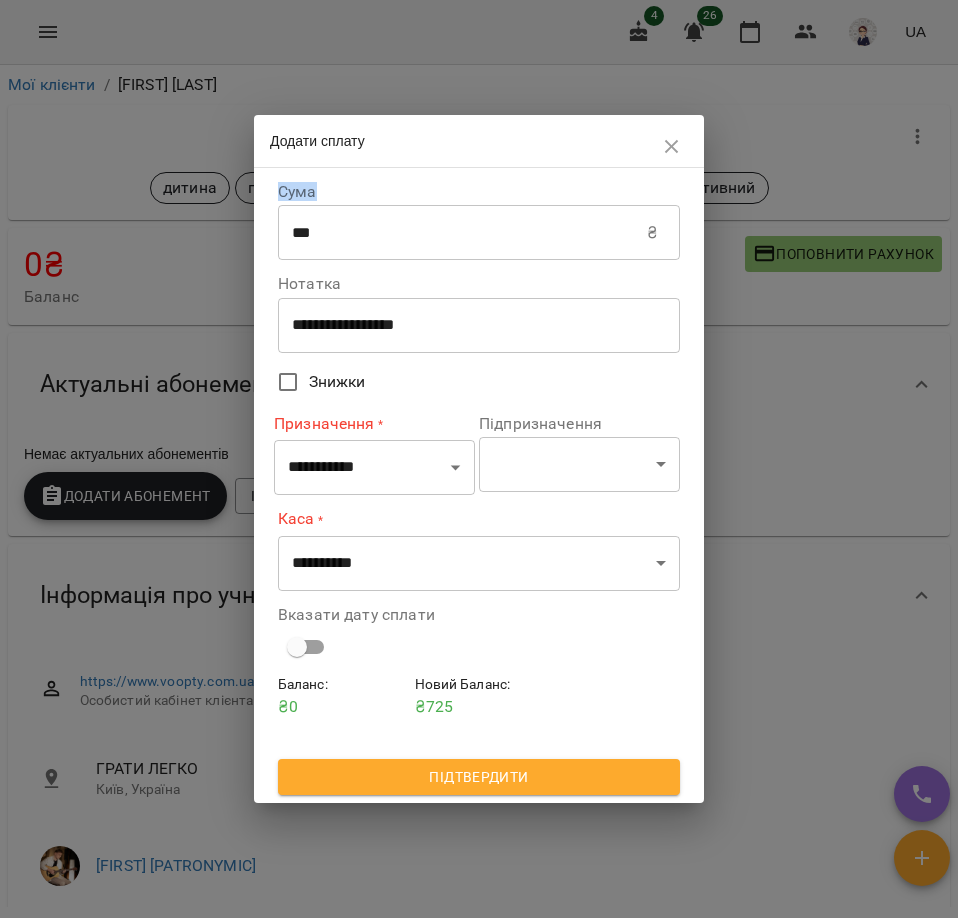 drag, startPoint x: 514, startPoint y: 142, endPoint x: 541, endPoint y: 218, distance: 80.65358 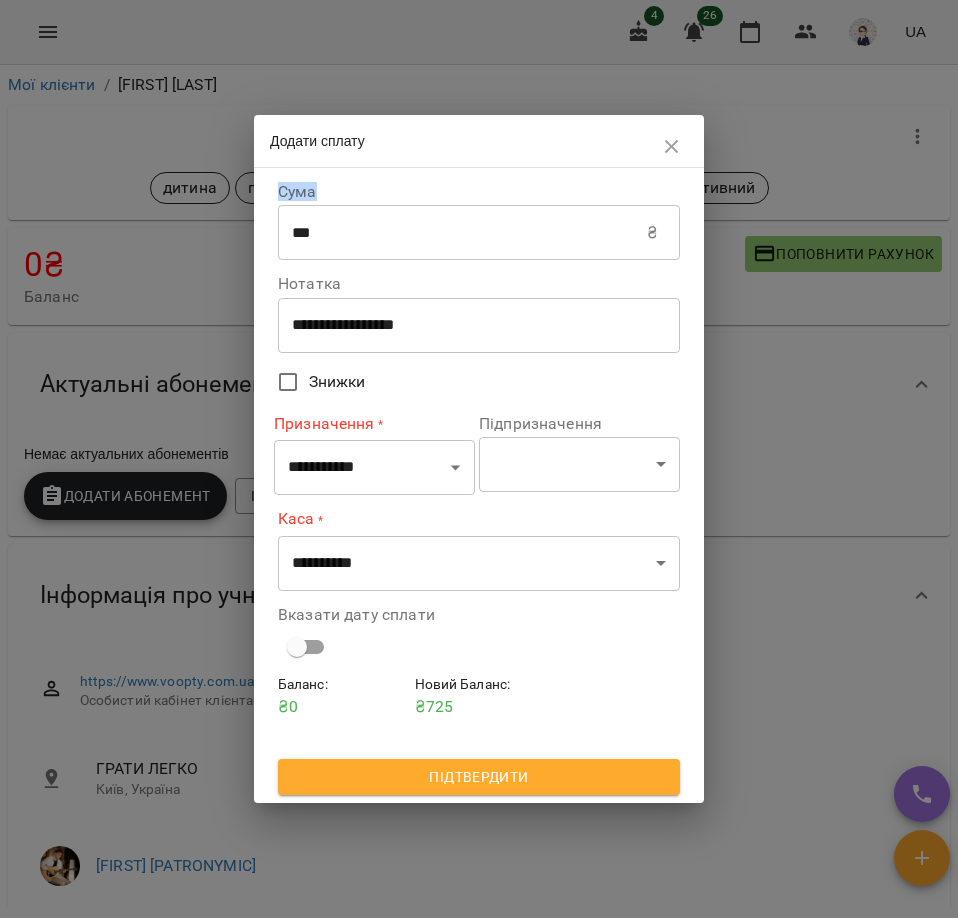 click at bounding box center [672, 147] 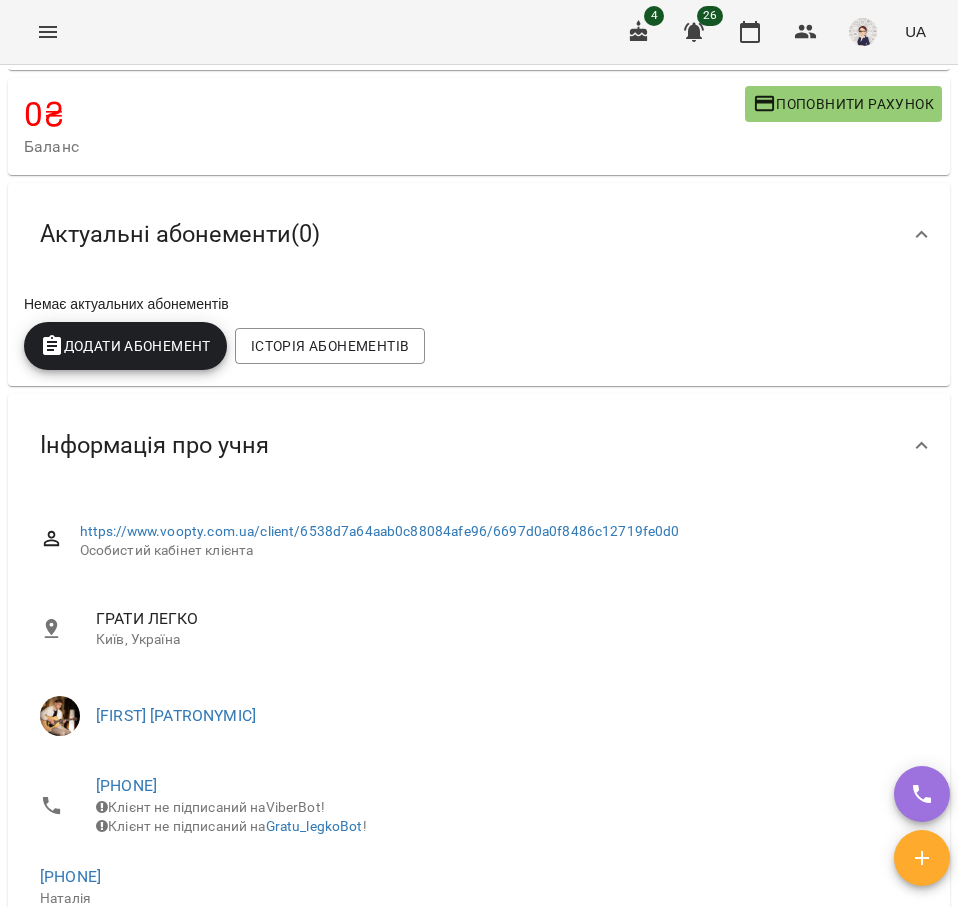 scroll, scrollTop: 0, scrollLeft: 0, axis: both 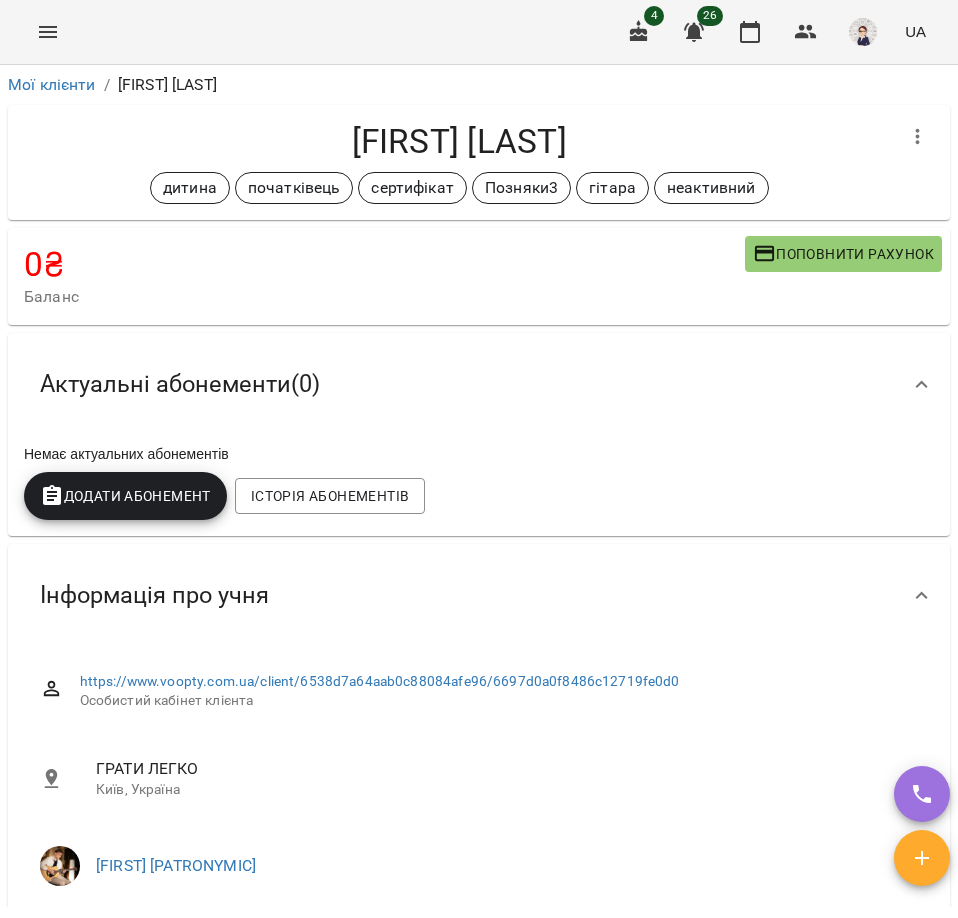 click on "Поповнити рахунок" at bounding box center [843, 254] 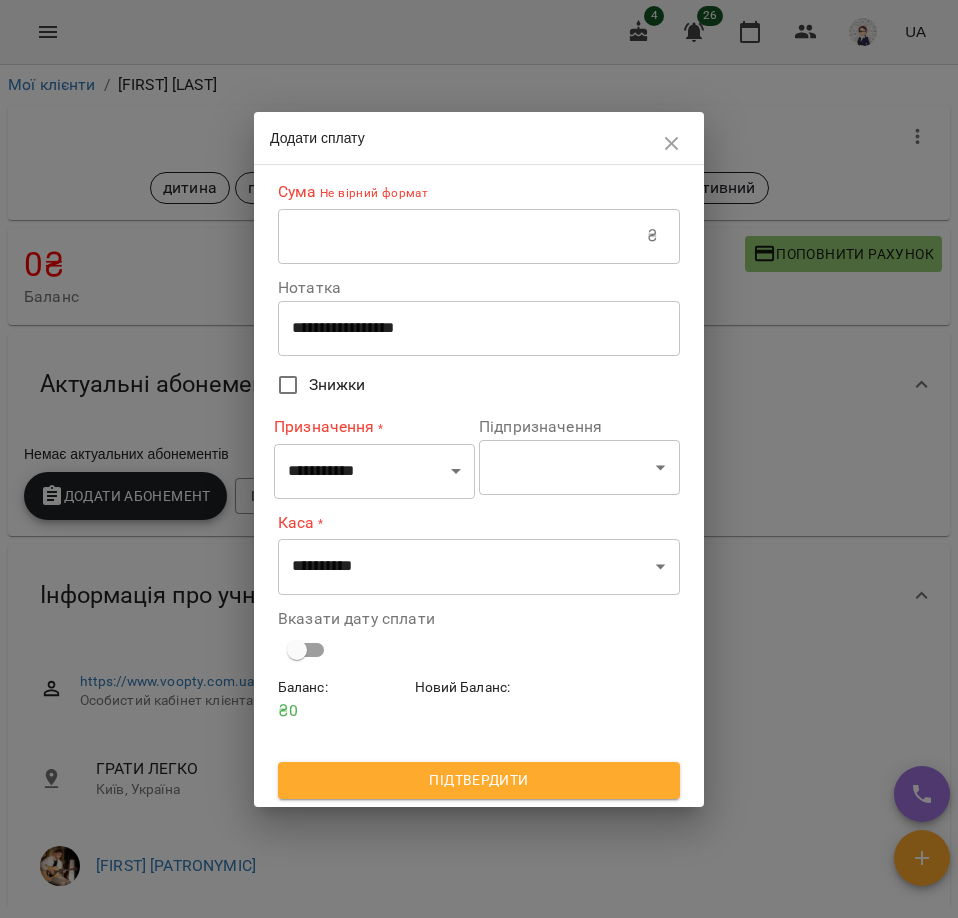 click at bounding box center [462, 236] 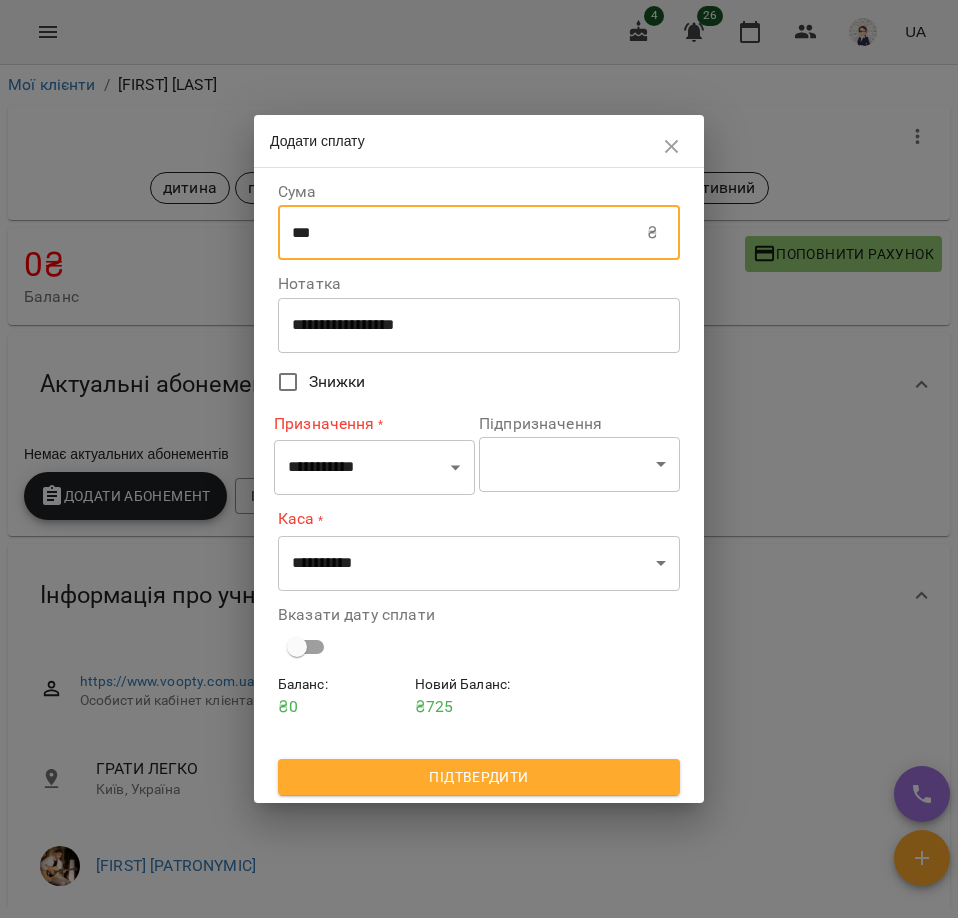 type on "***" 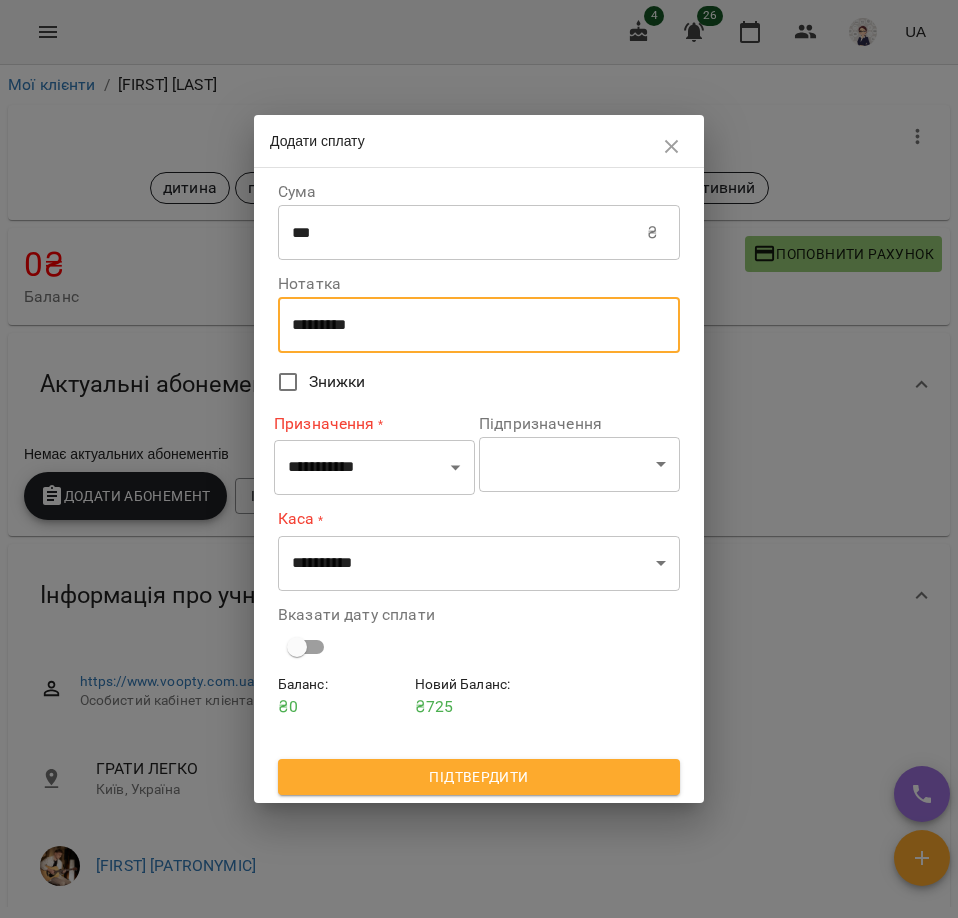 type on "*********" 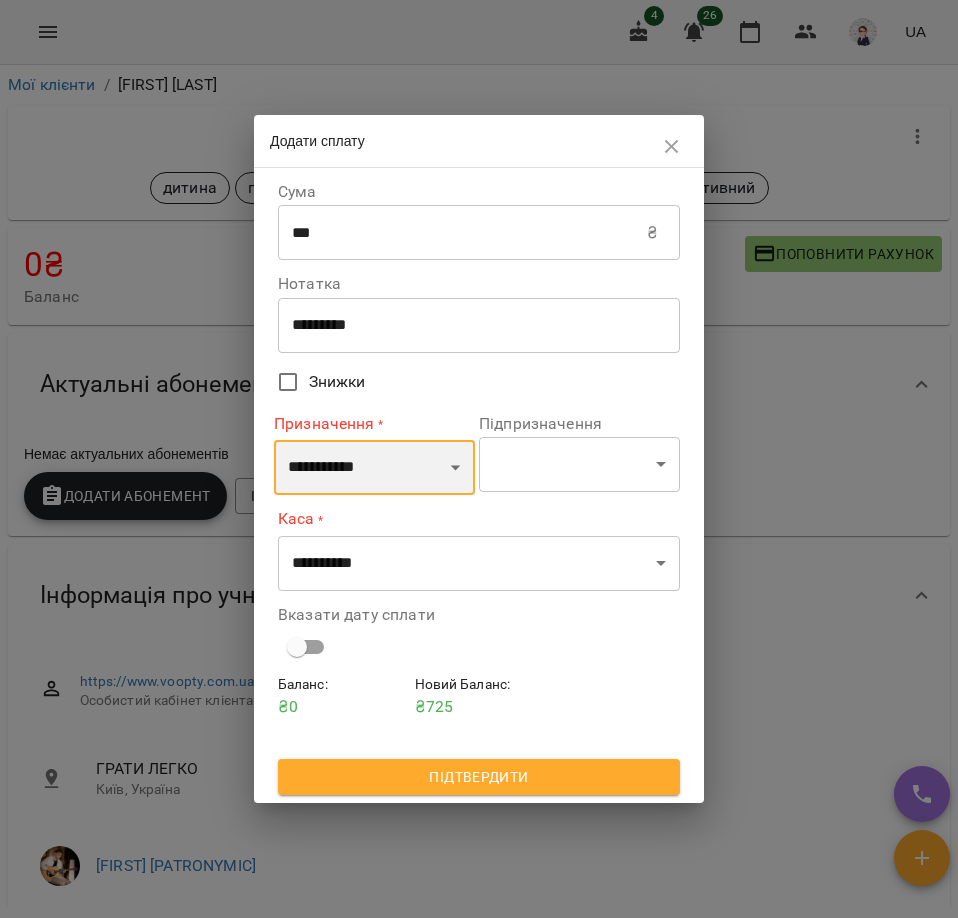 click on "**********" at bounding box center [374, 468] 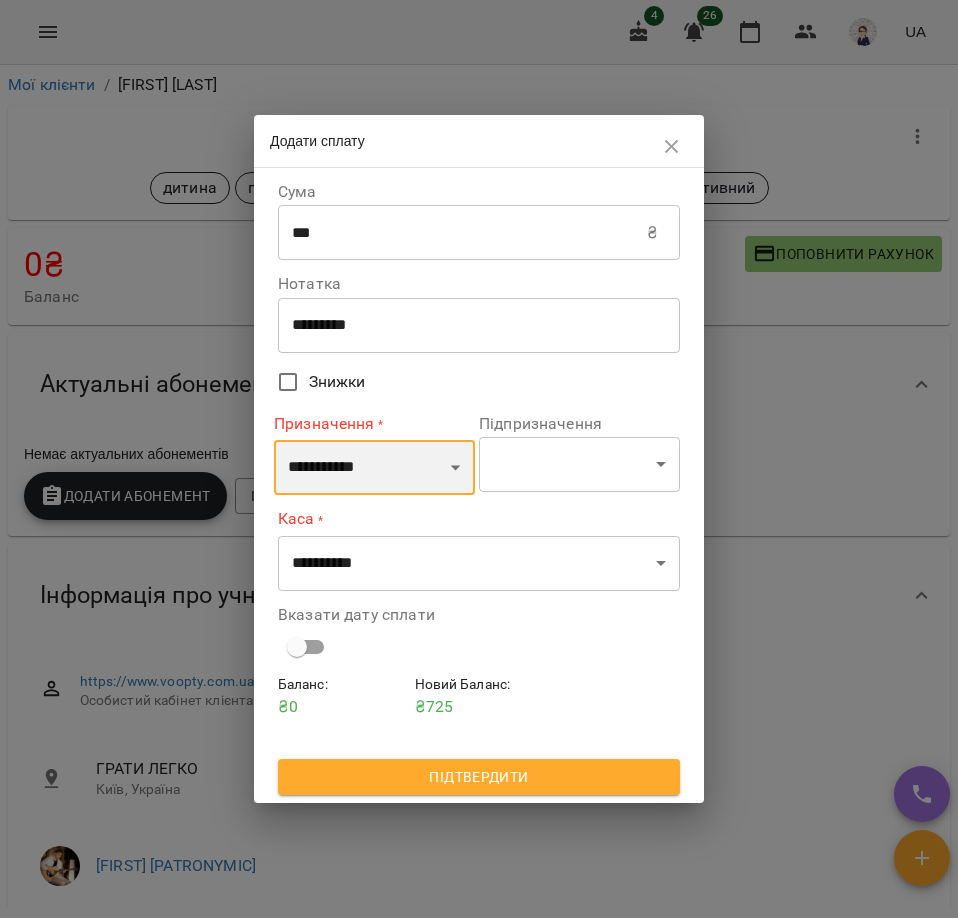select on "******" 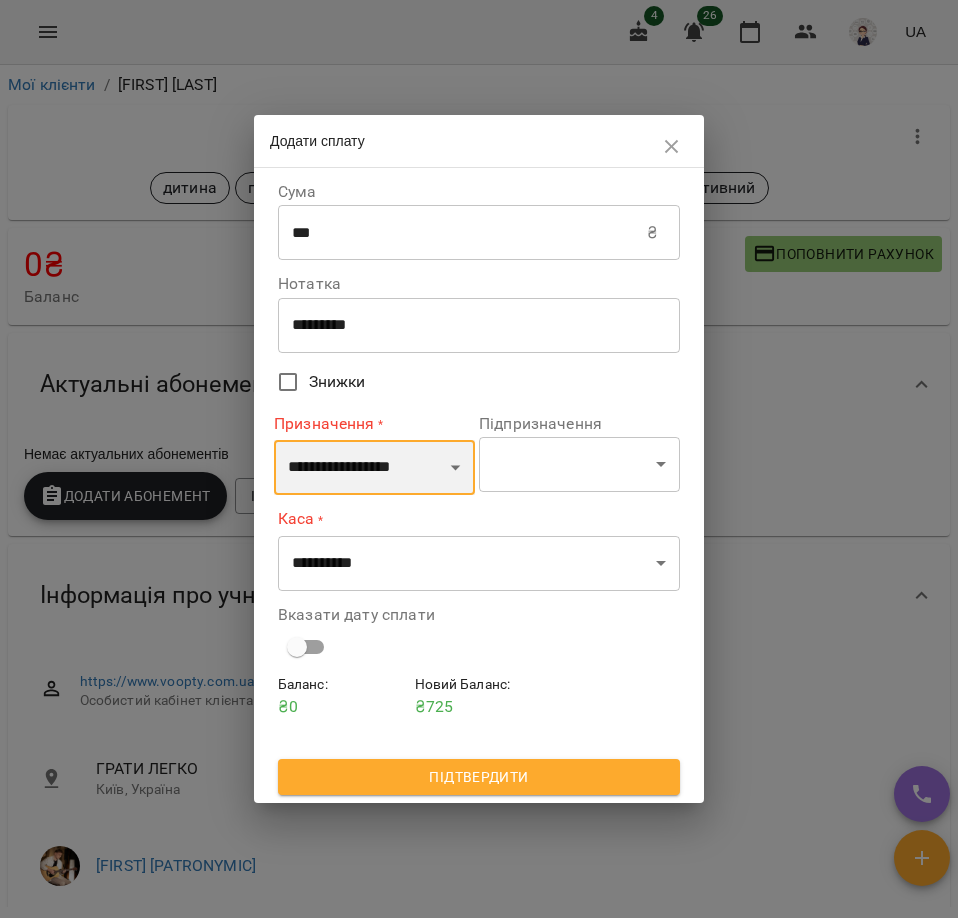 click on "**********" at bounding box center [374, 468] 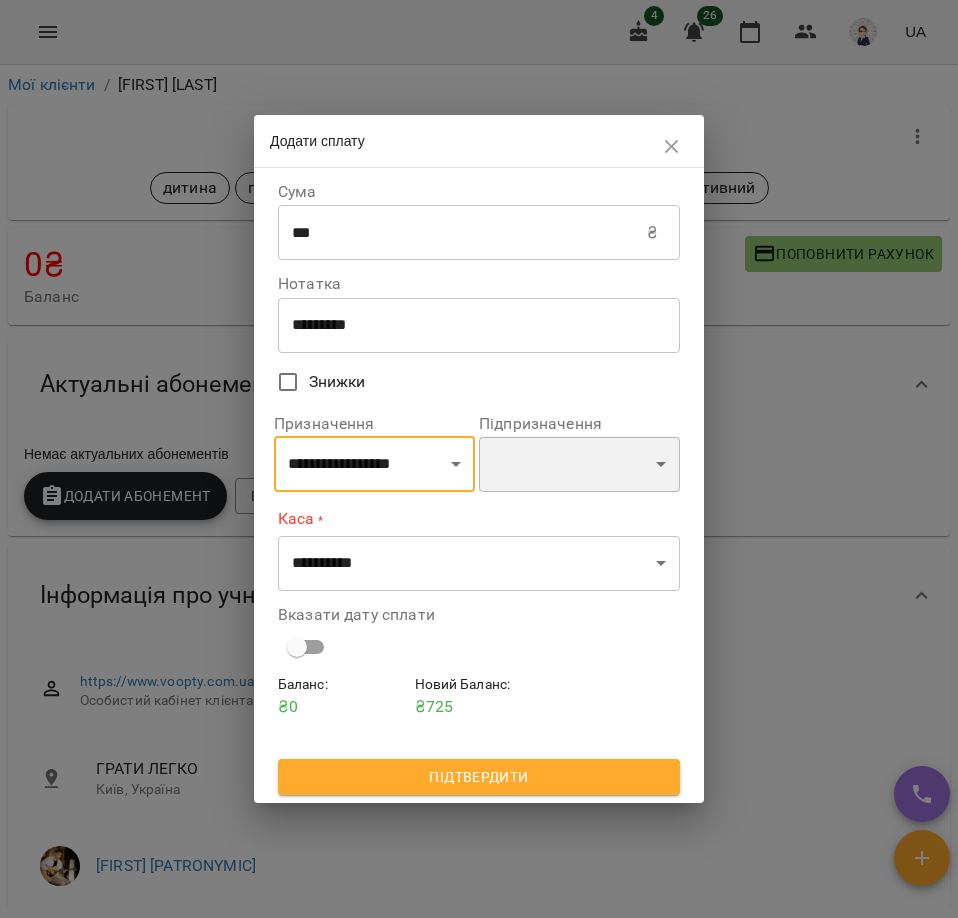 click on "******" at bounding box center [579, 464] 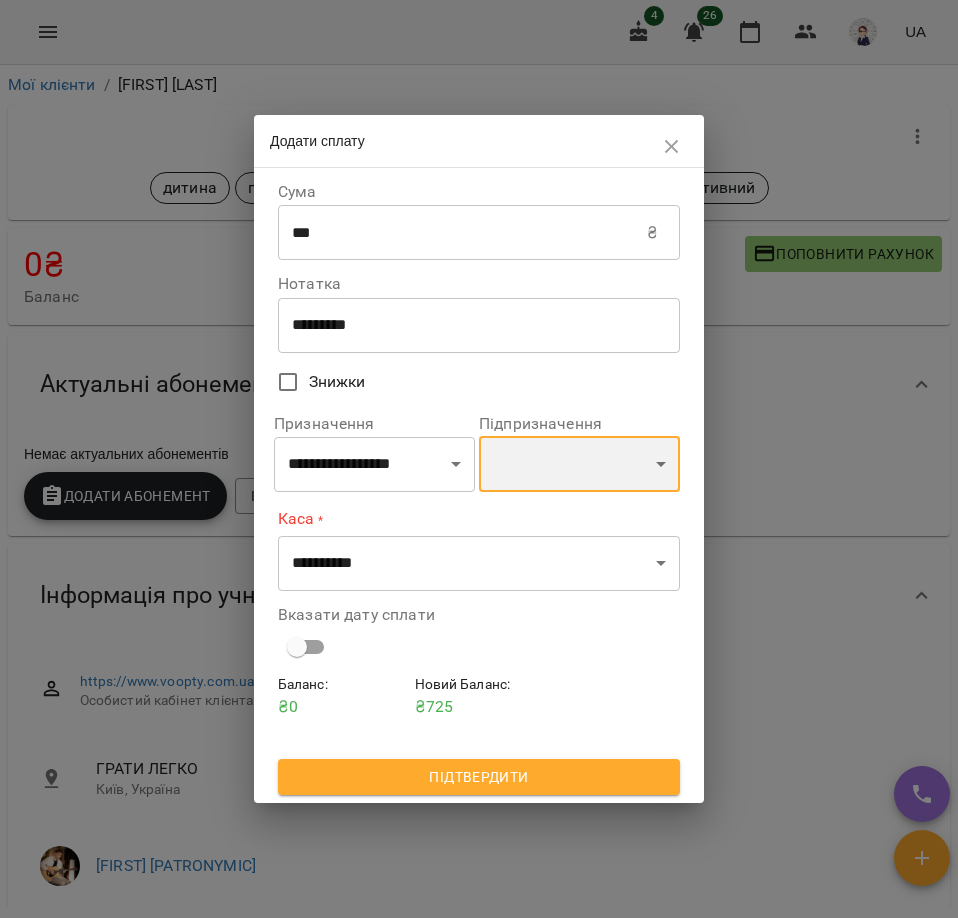 select on "******" 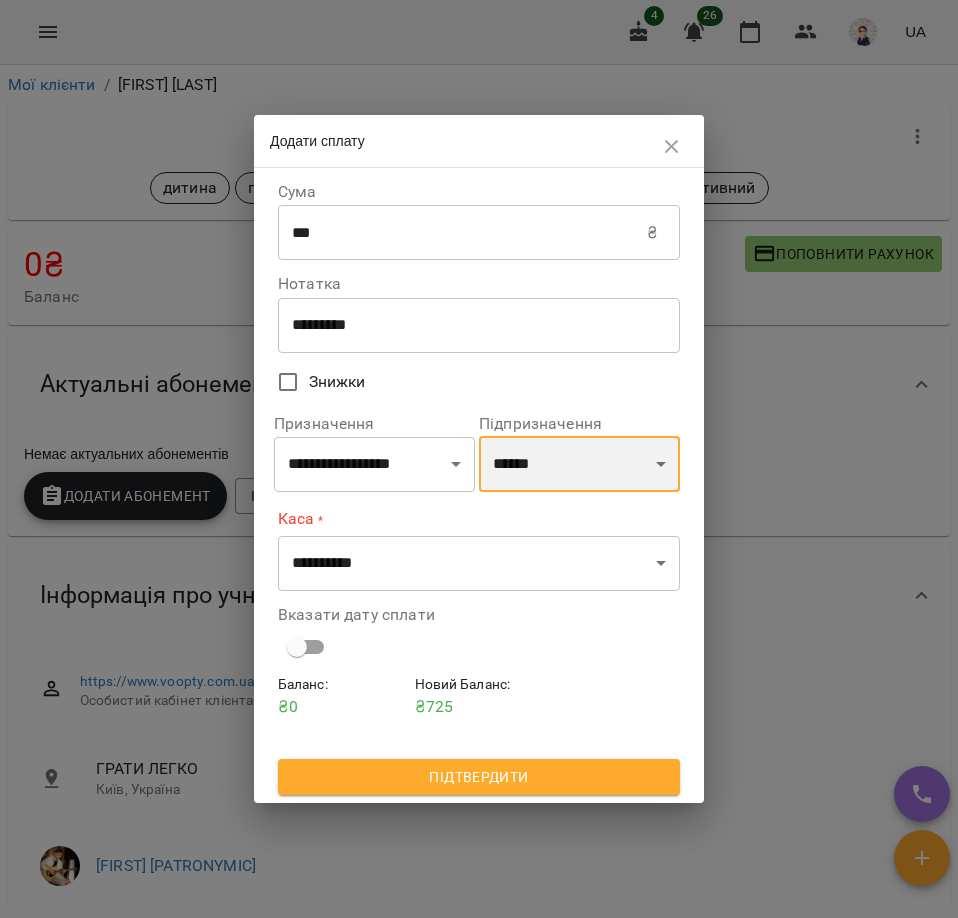 click on "******" at bounding box center [579, 464] 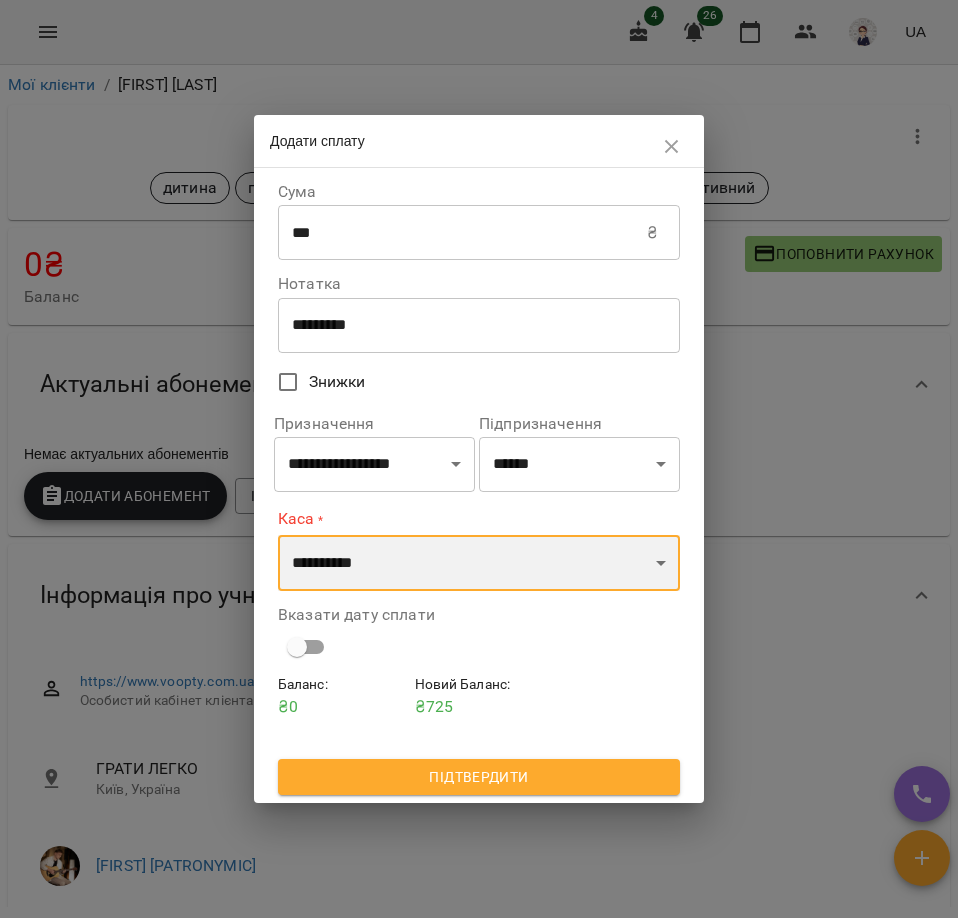 click on "**********" at bounding box center (479, 563) 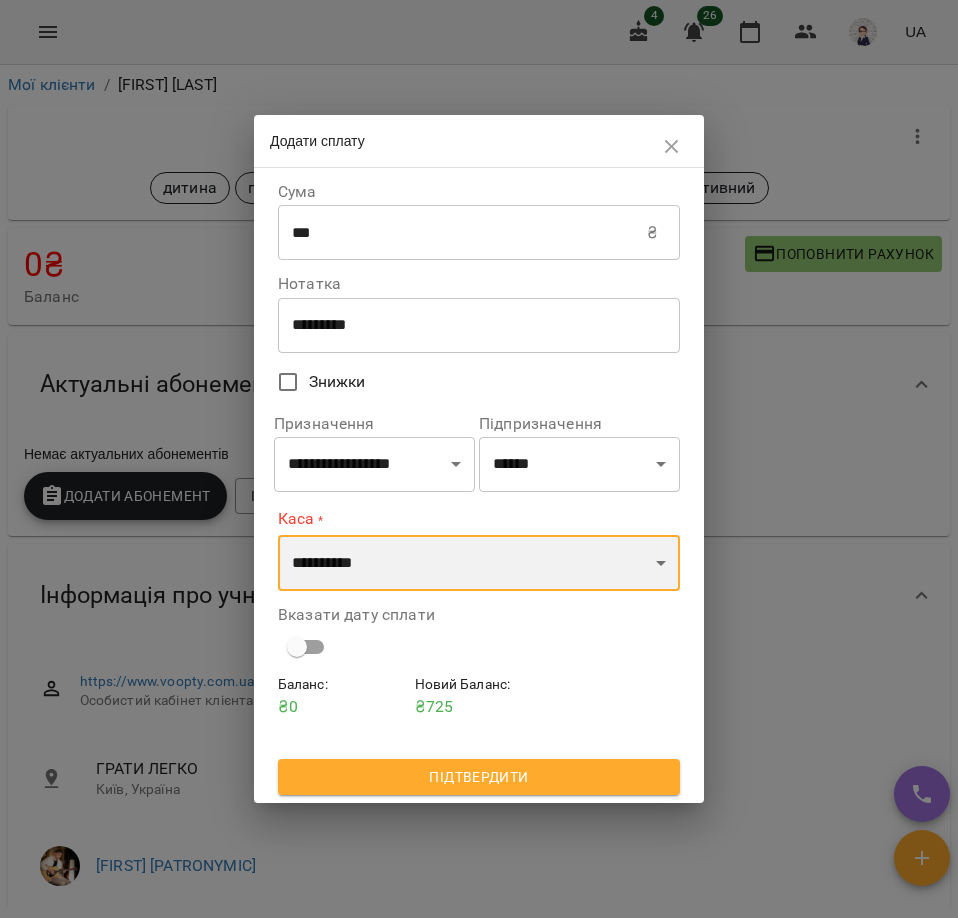 select on "***" 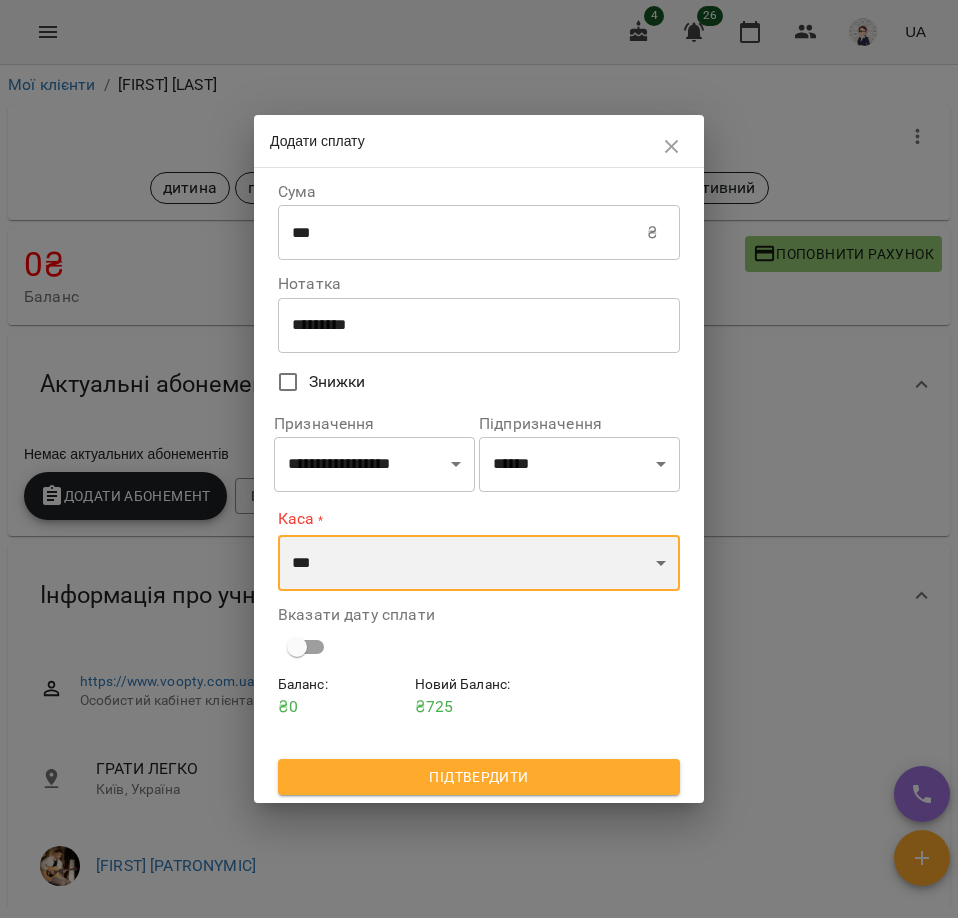 click on "**********" at bounding box center [479, 563] 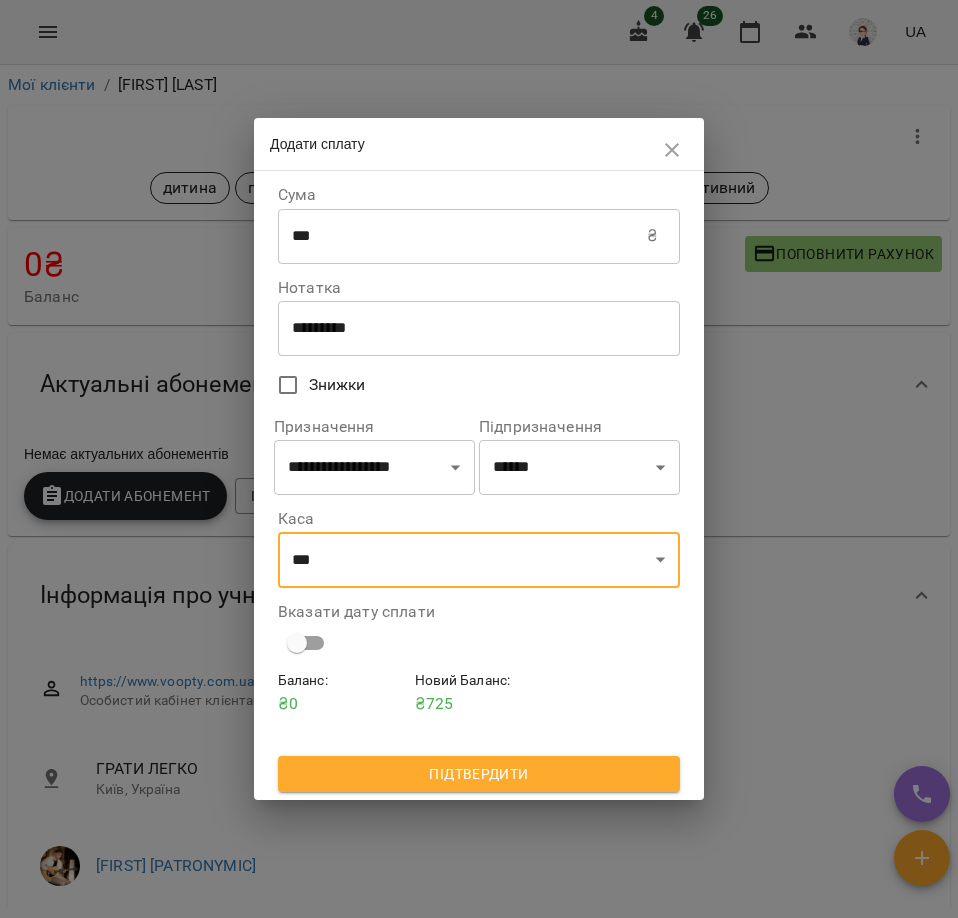 click on "Підтвердити" at bounding box center (479, 774) 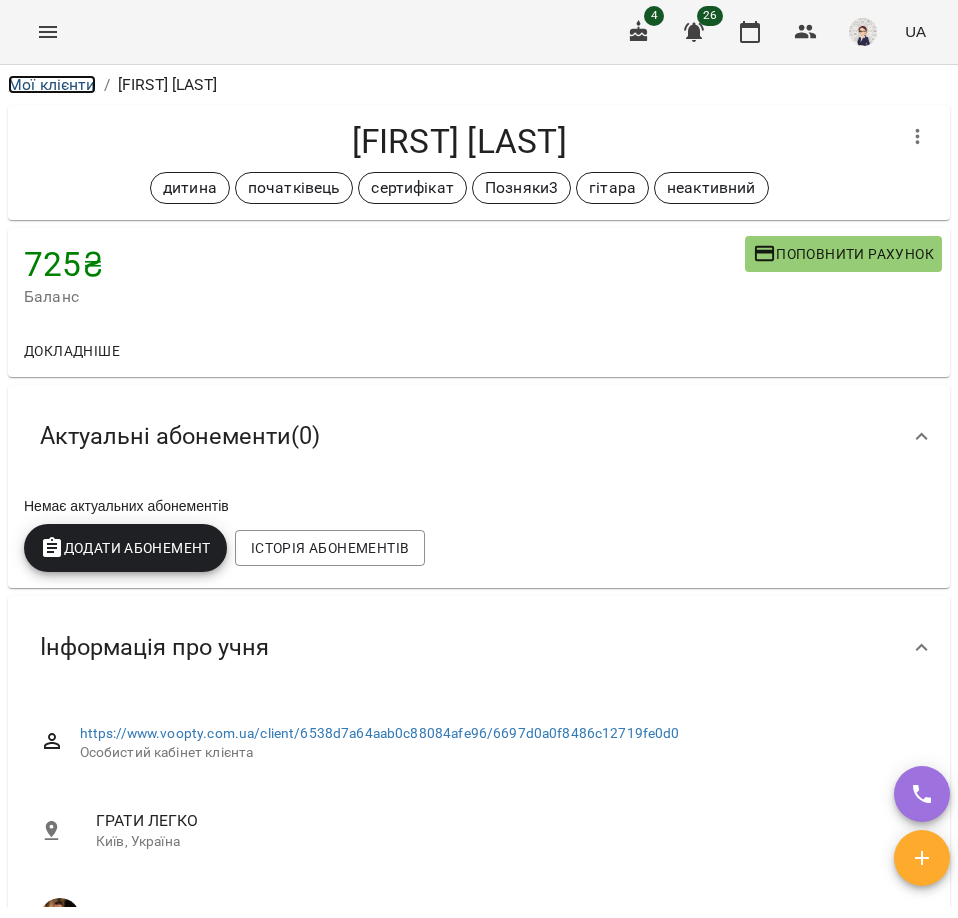 click on "Мої клієнти" at bounding box center [52, 84] 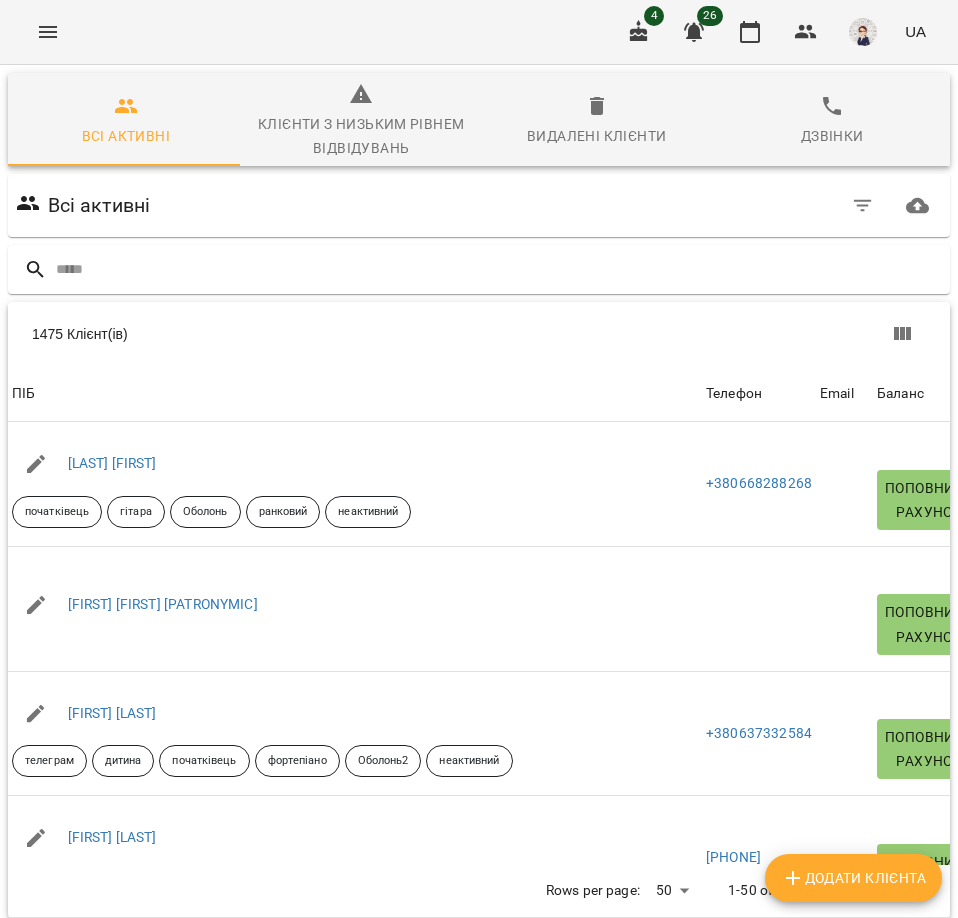 click at bounding box center (499, 269) 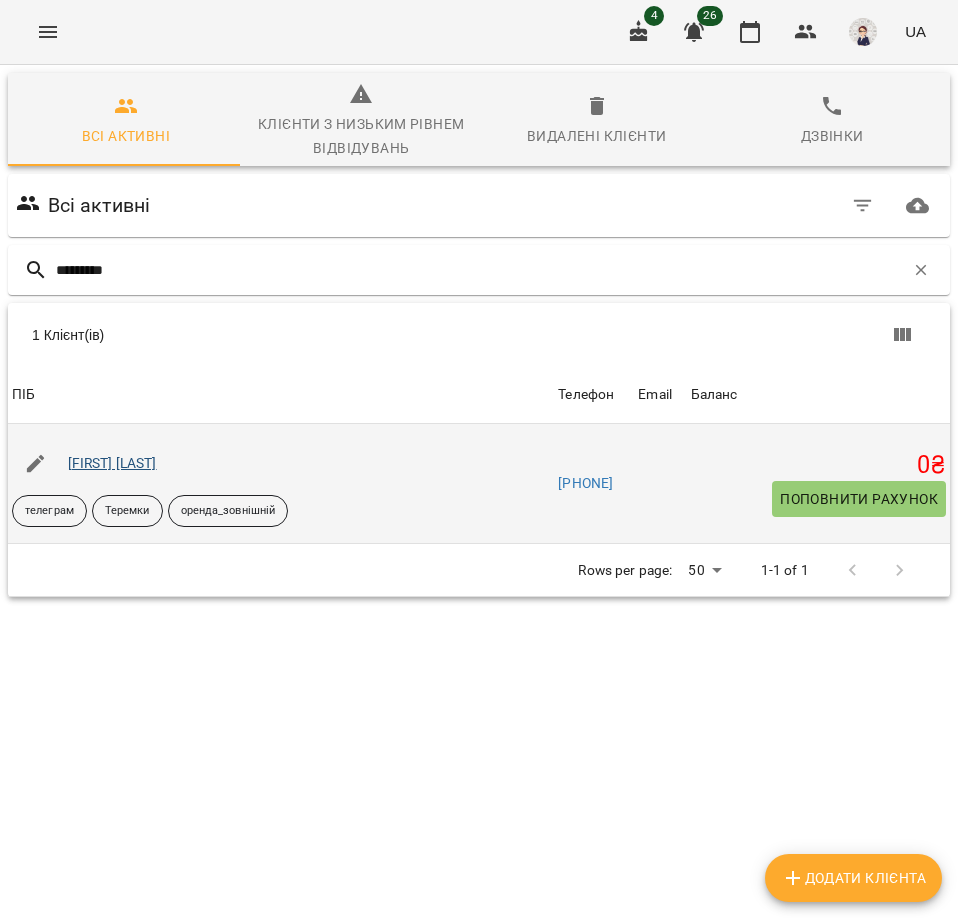 type on "*********" 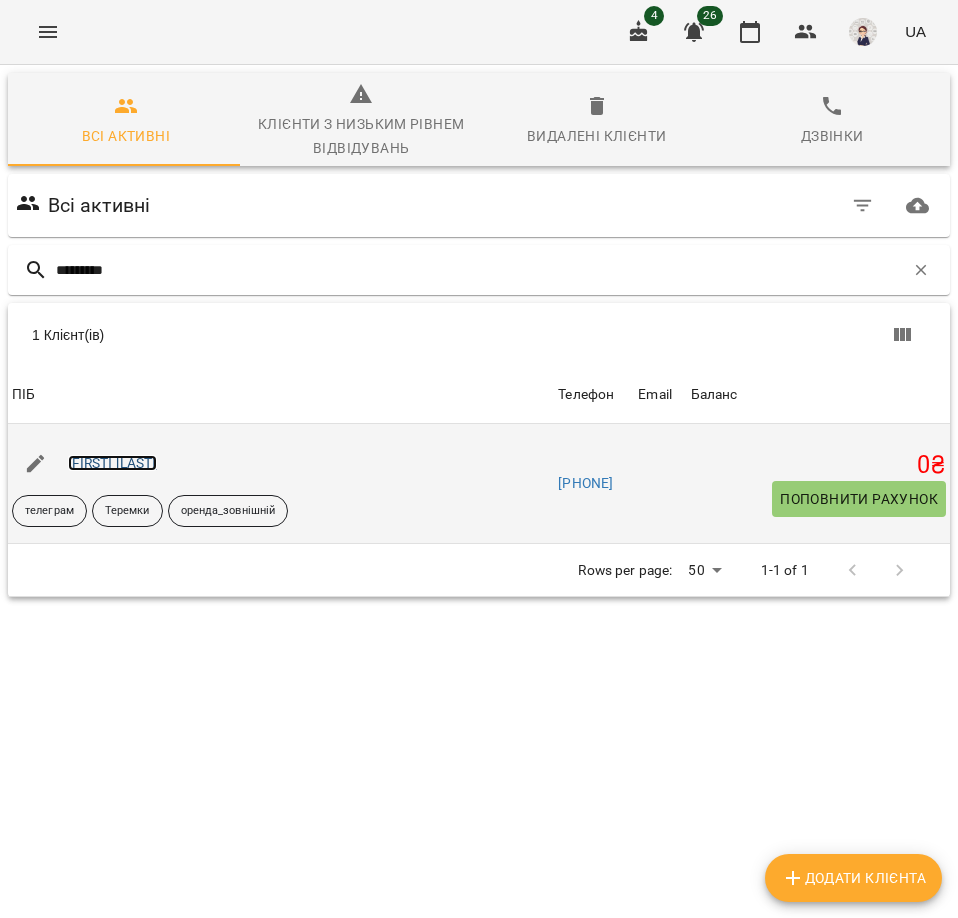 click on "[FIRST] [LAST]" at bounding box center (112, 463) 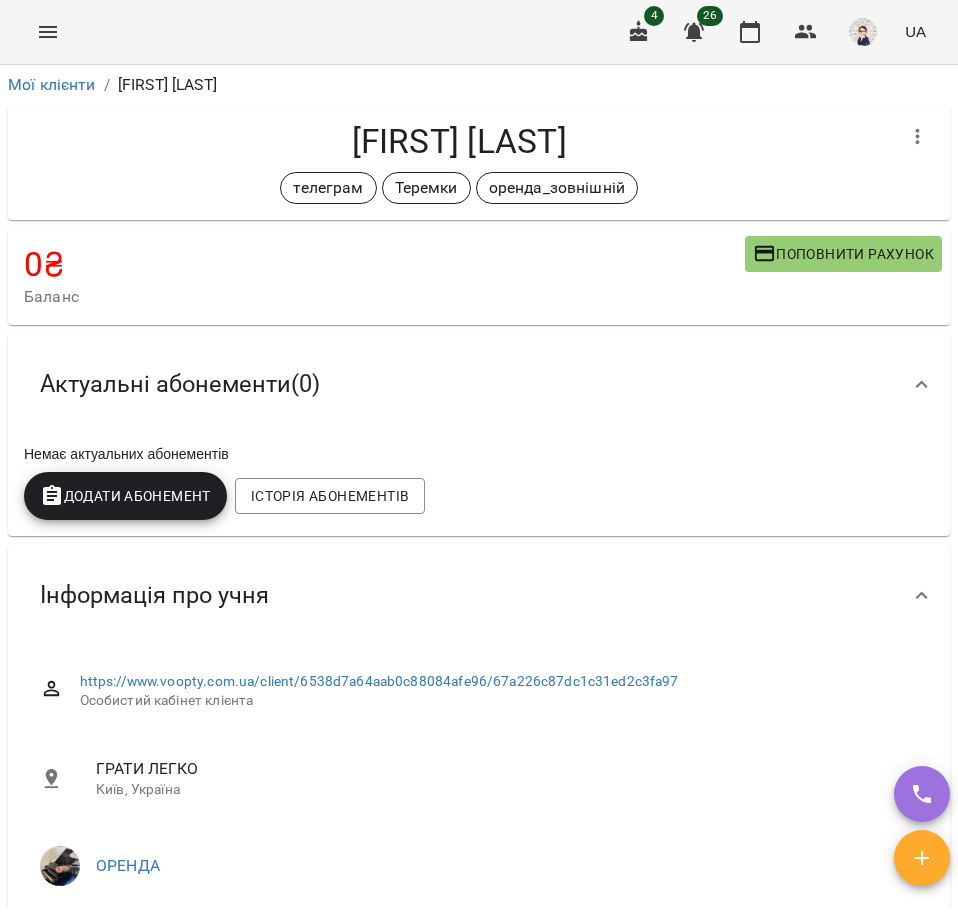 click on "Поповнити рахунок" at bounding box center (843, 254) 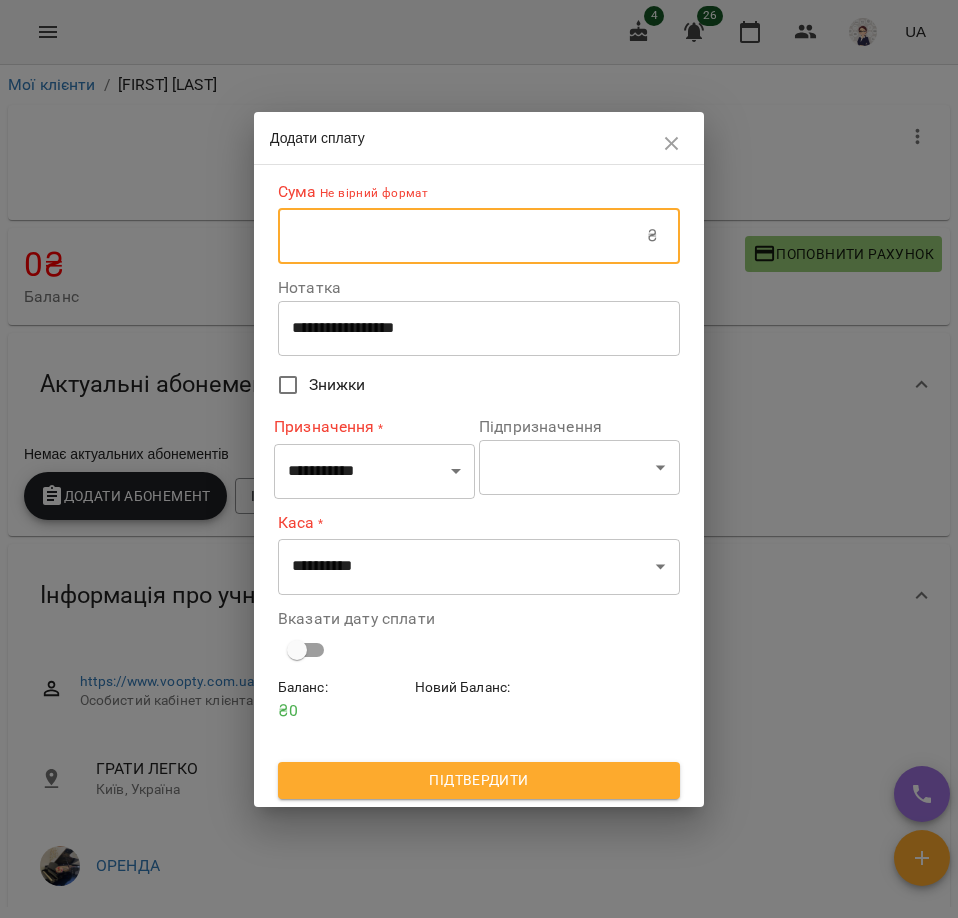 click at bounding box center [462, 236] 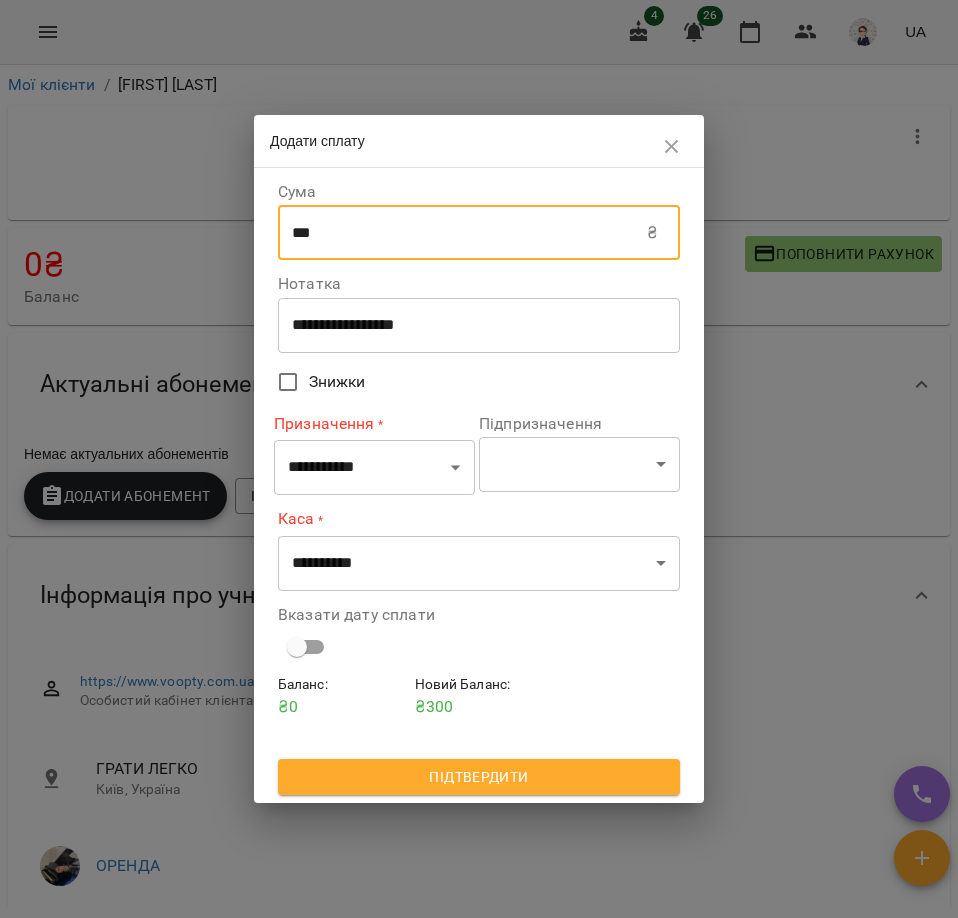 type on "***" 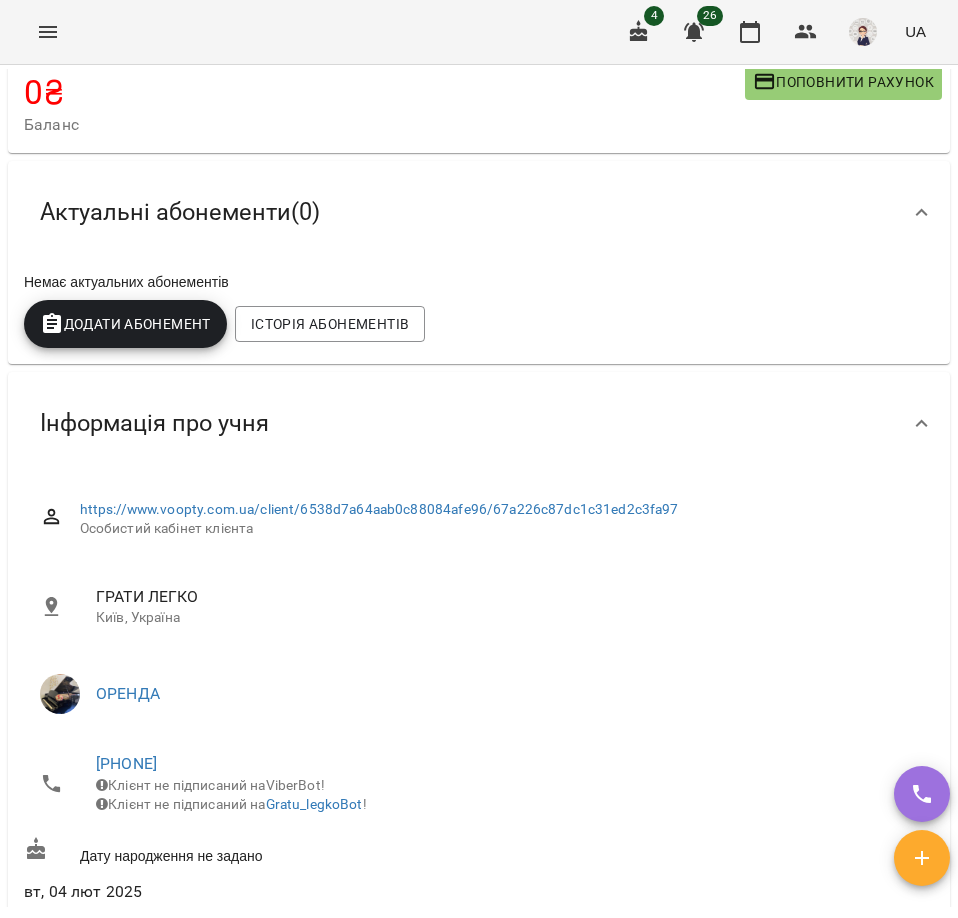 scroll, scrollTop: 0, scrollLeft: 0, axis: both 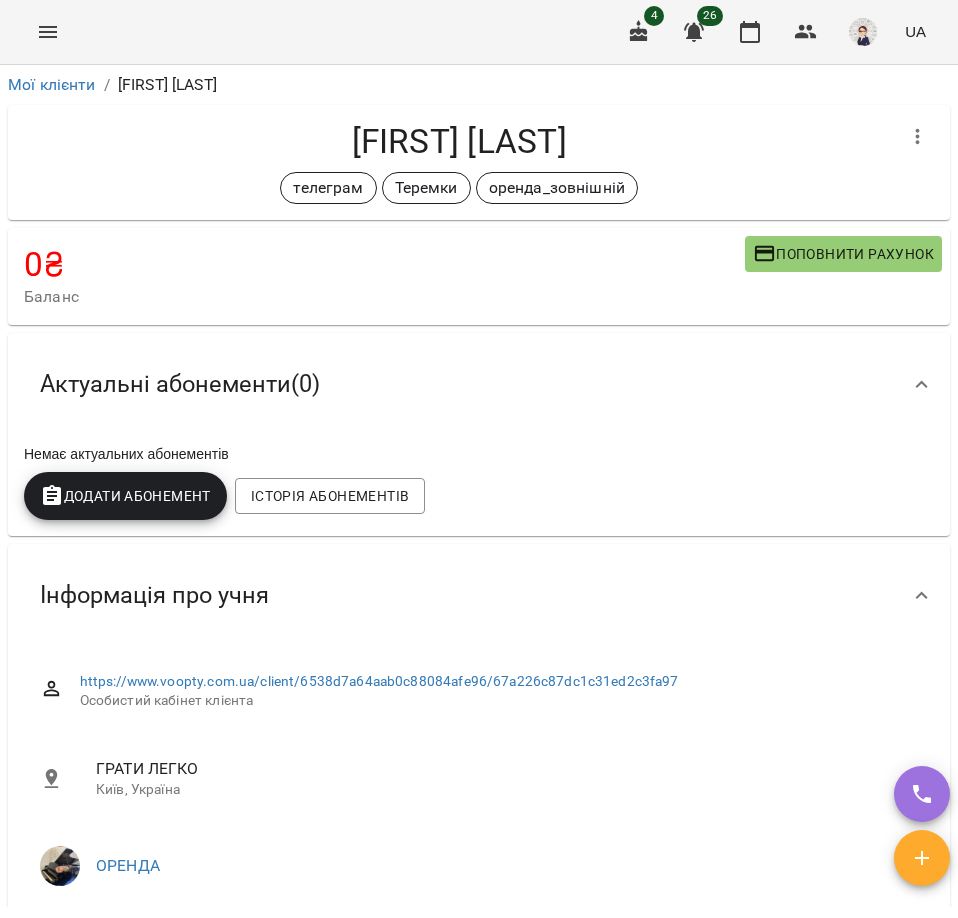 click on "Поповнити рахунок" at bounding box center [843, 254] 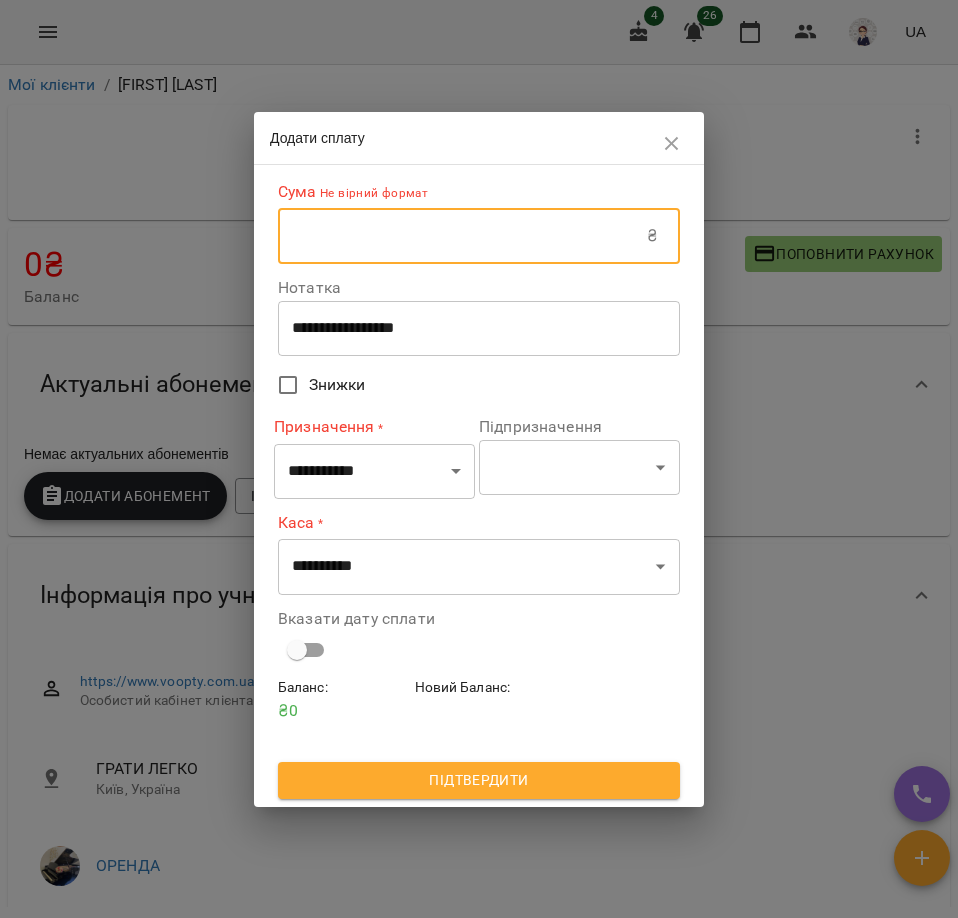 click at bounding box center (462, 236) 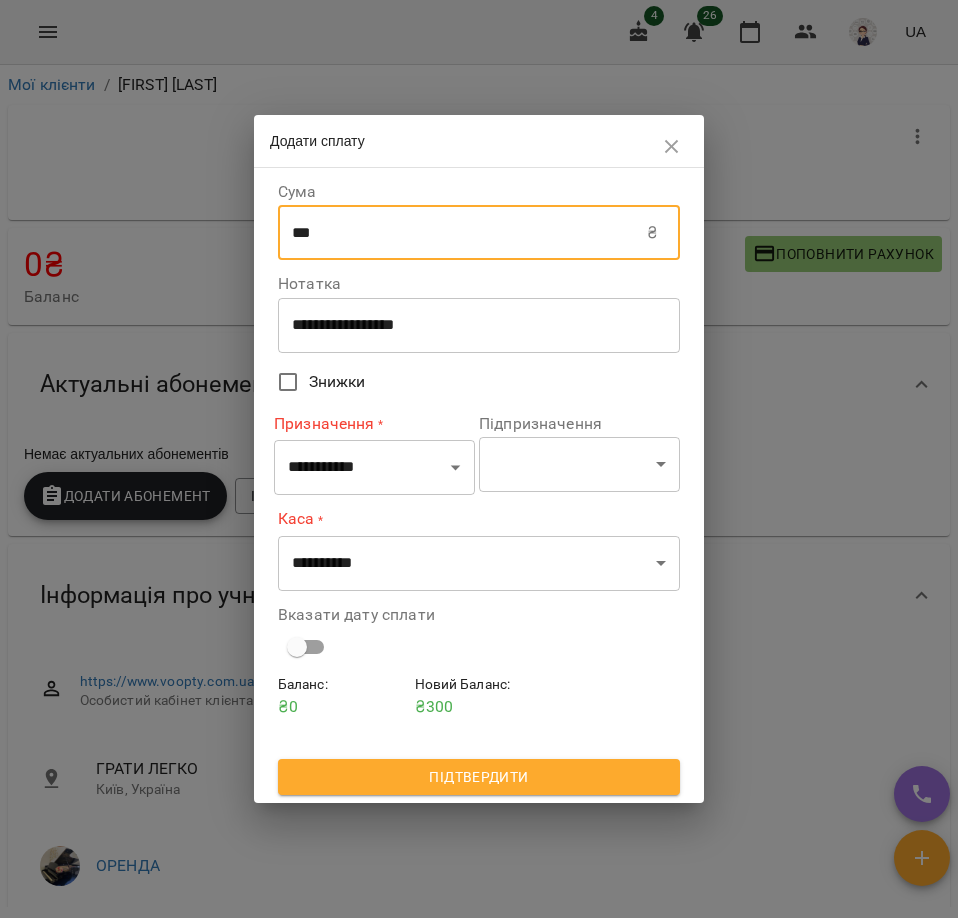 type on "***" 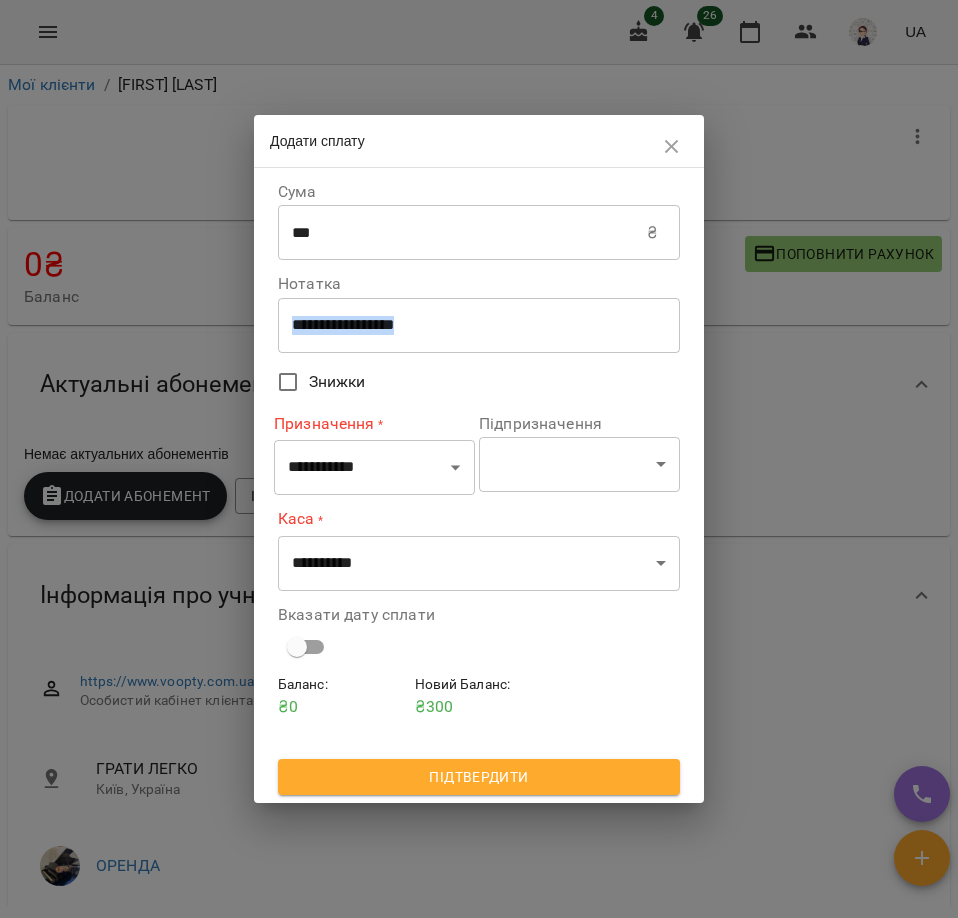 drag, startPoint x: 485, startPoint y: 338, endPoint x: 245, endPoint y: 340, distance: 240.00833 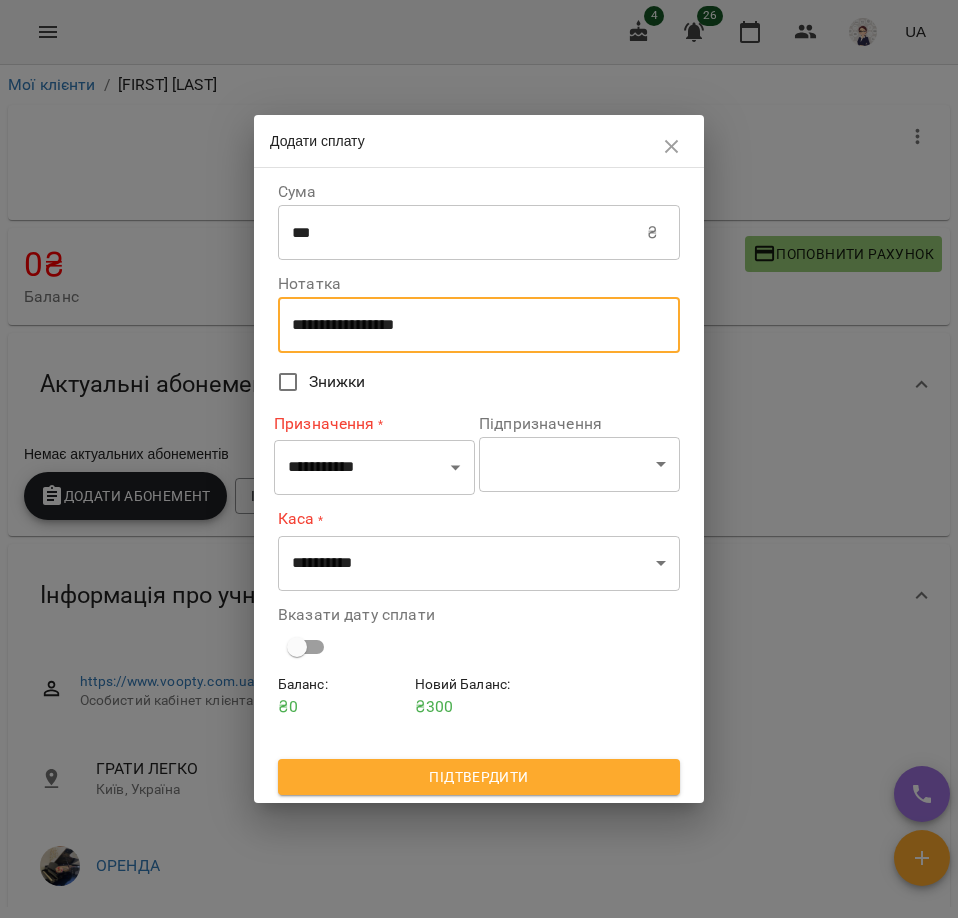 drag, startPoint x: 446, startPoint y: 333, endPoint x: 221, endPoint y: 320, distance: 225.37524 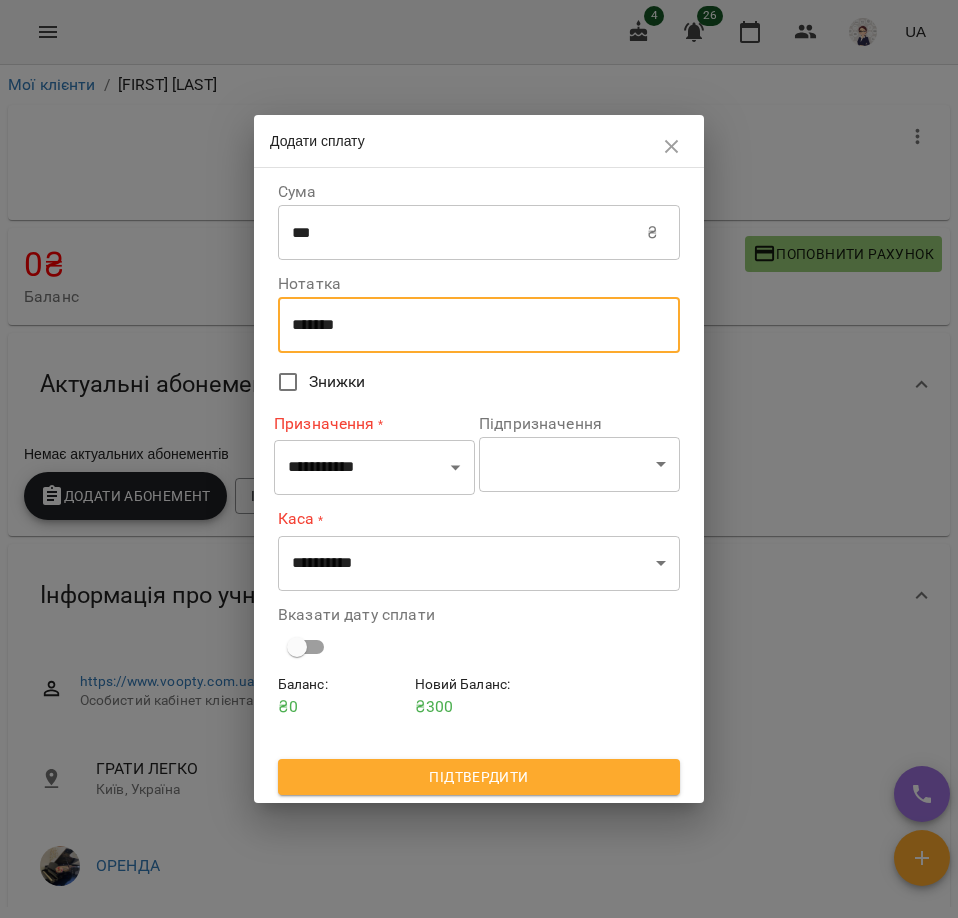 type on "*******" 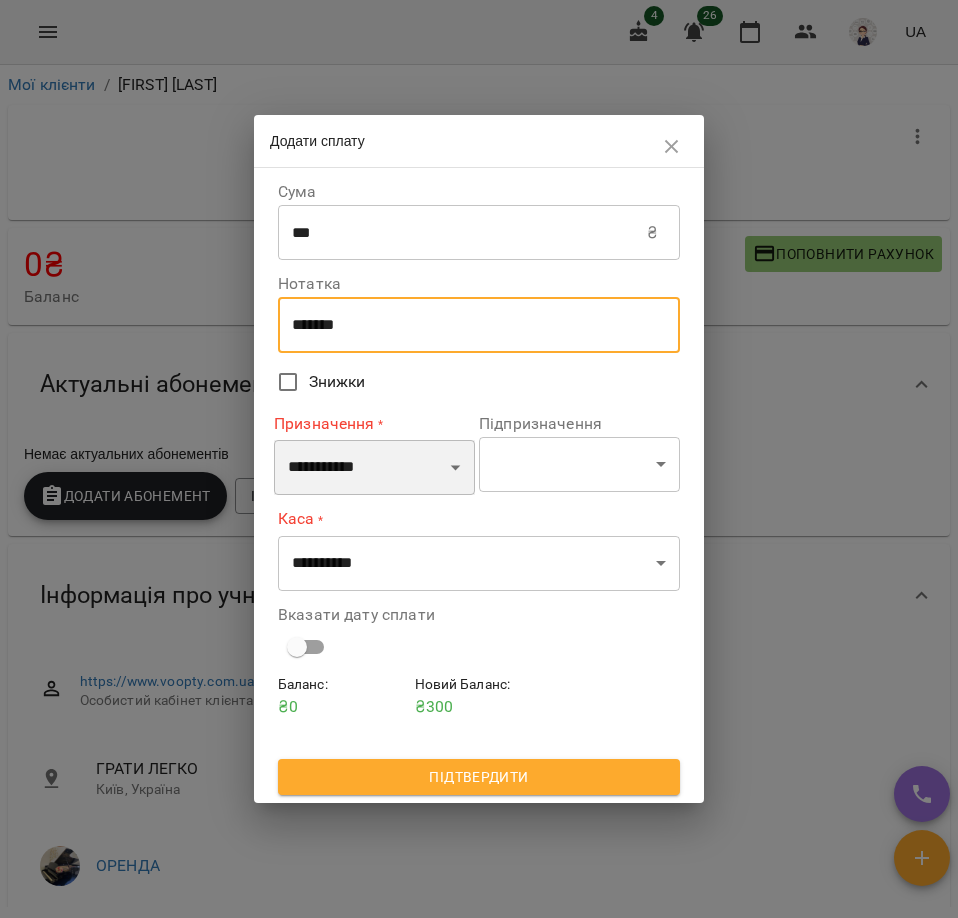 click on "**********" at bounding box center (374, 468) 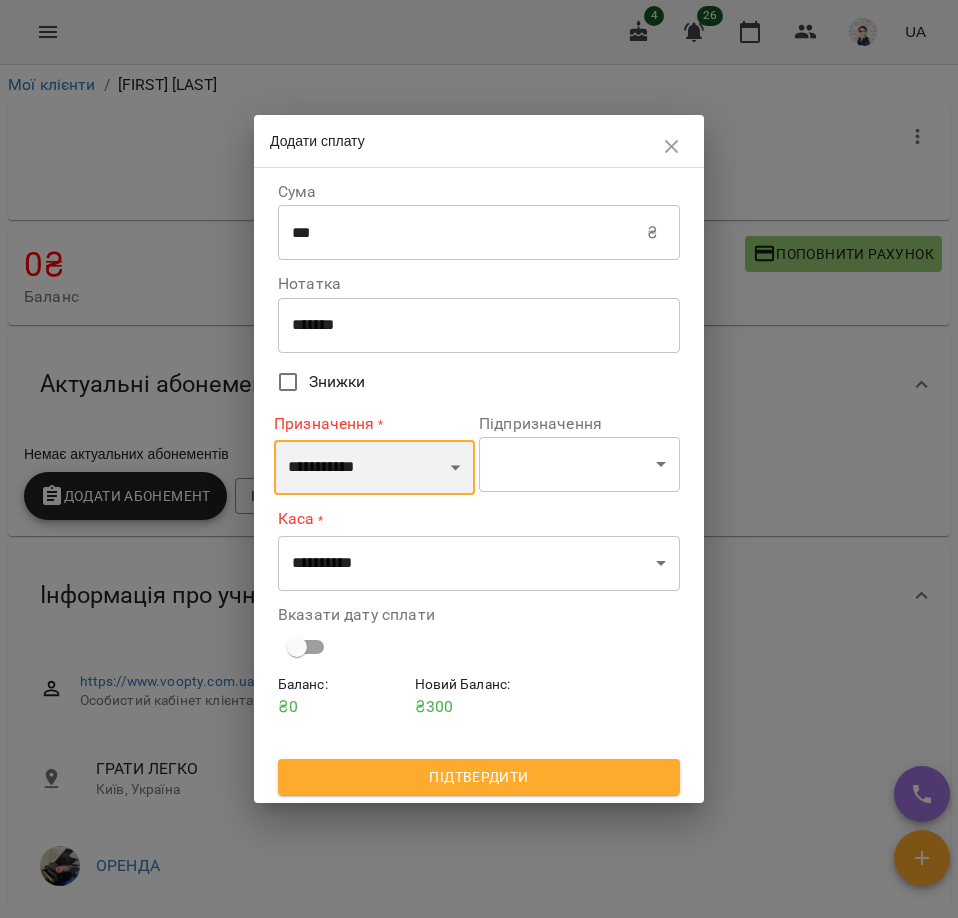 select on "******" 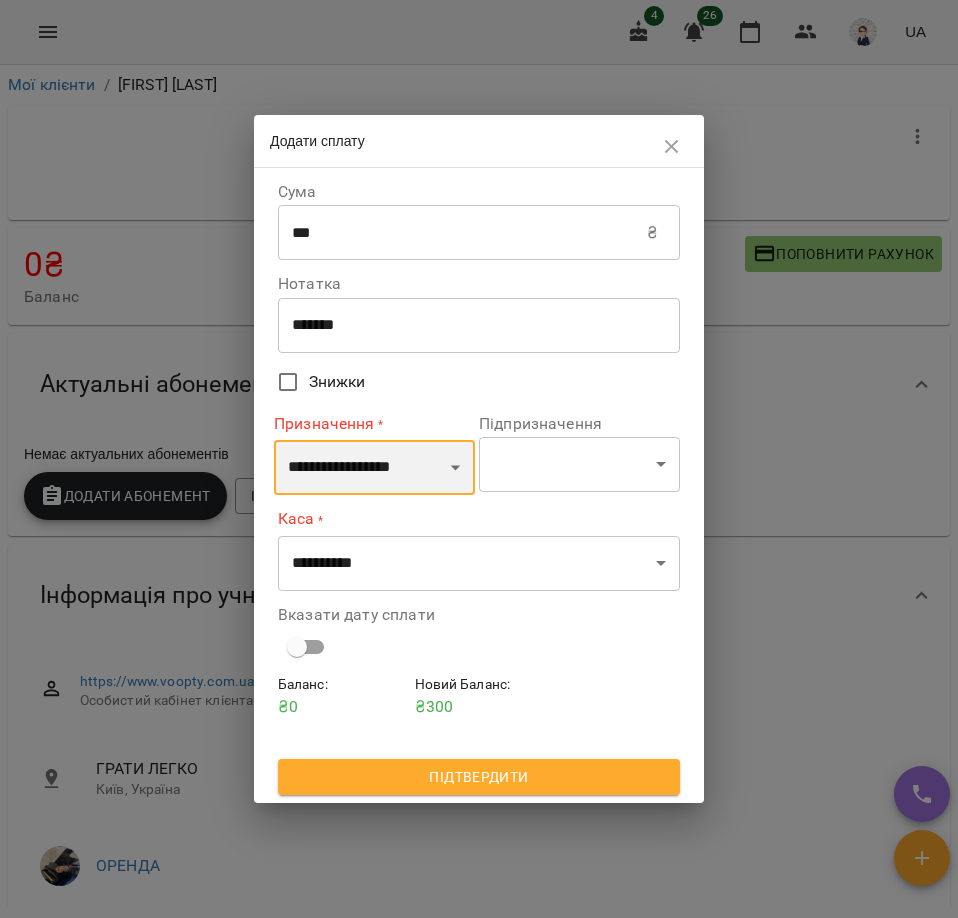 click on "**********" at bounding box center (374, 468) 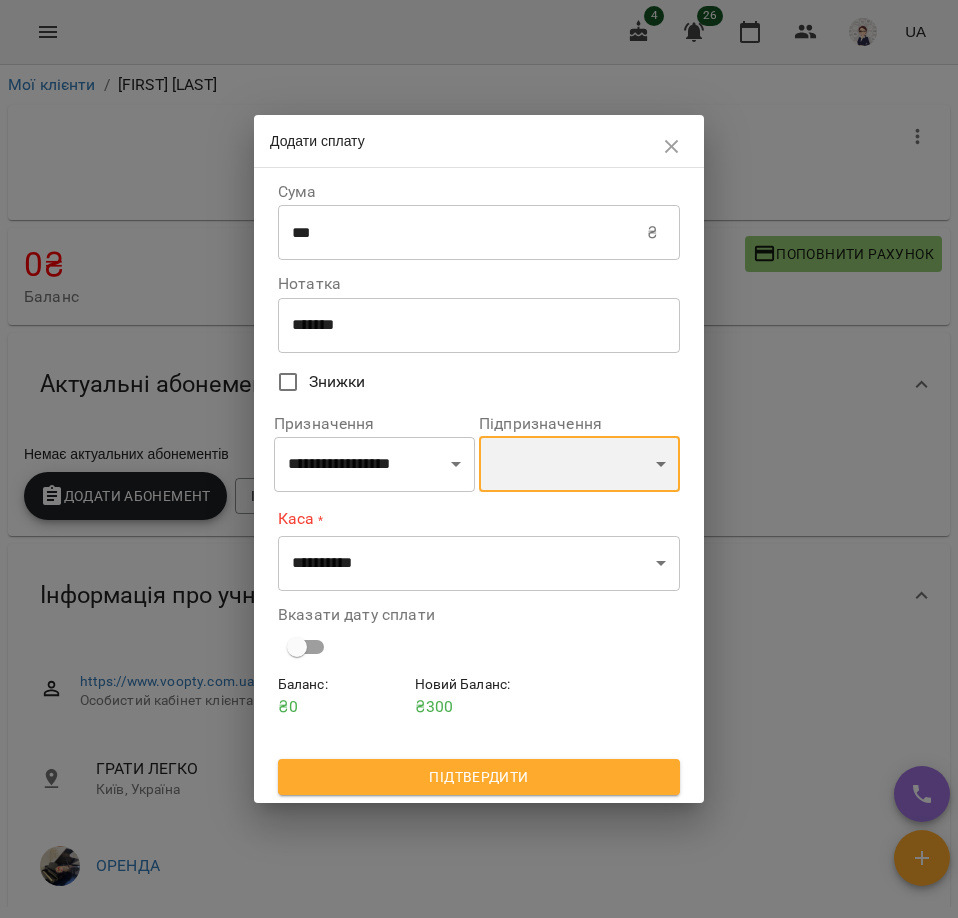 click on "**********" at bounding box center [579, 464] 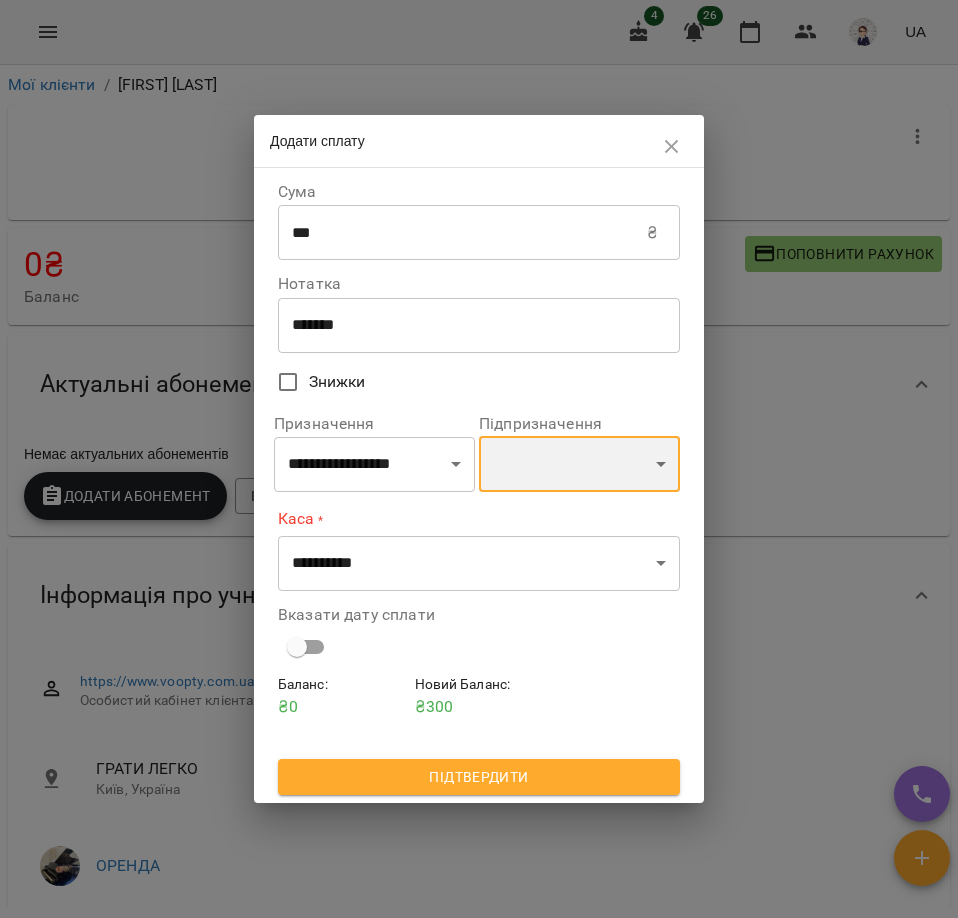 select on "**********" 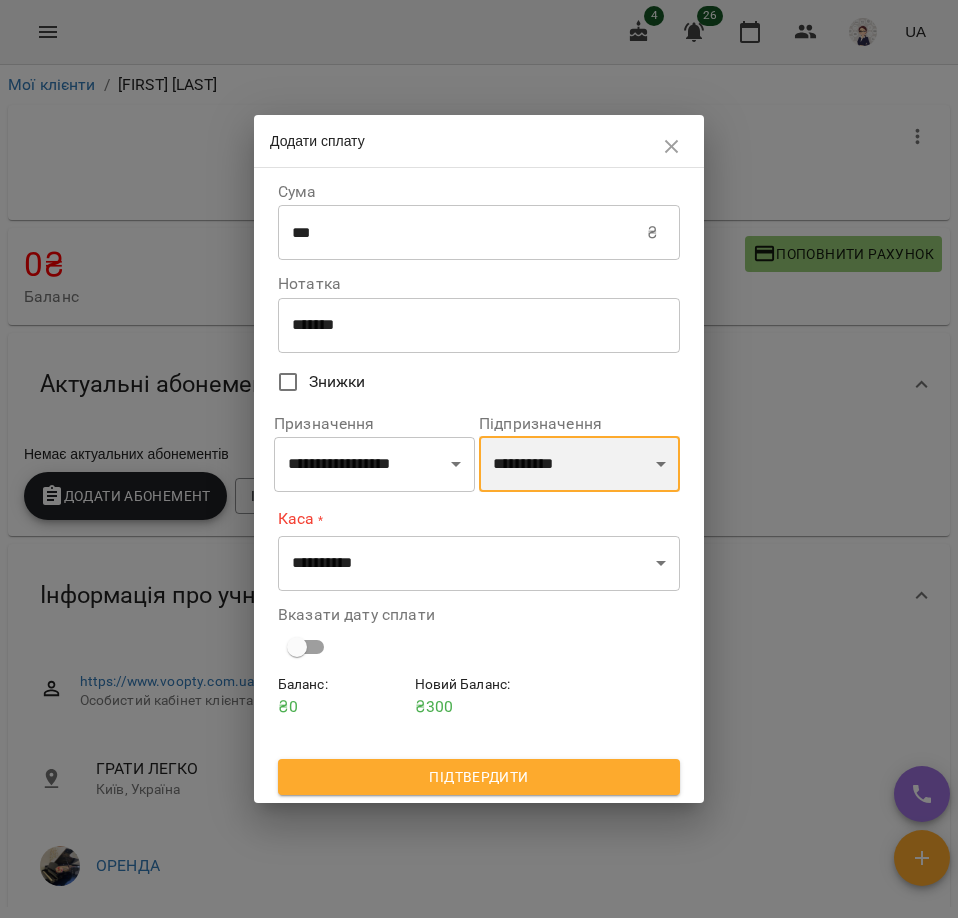 click on "**********" at bounding box center [579, 464] 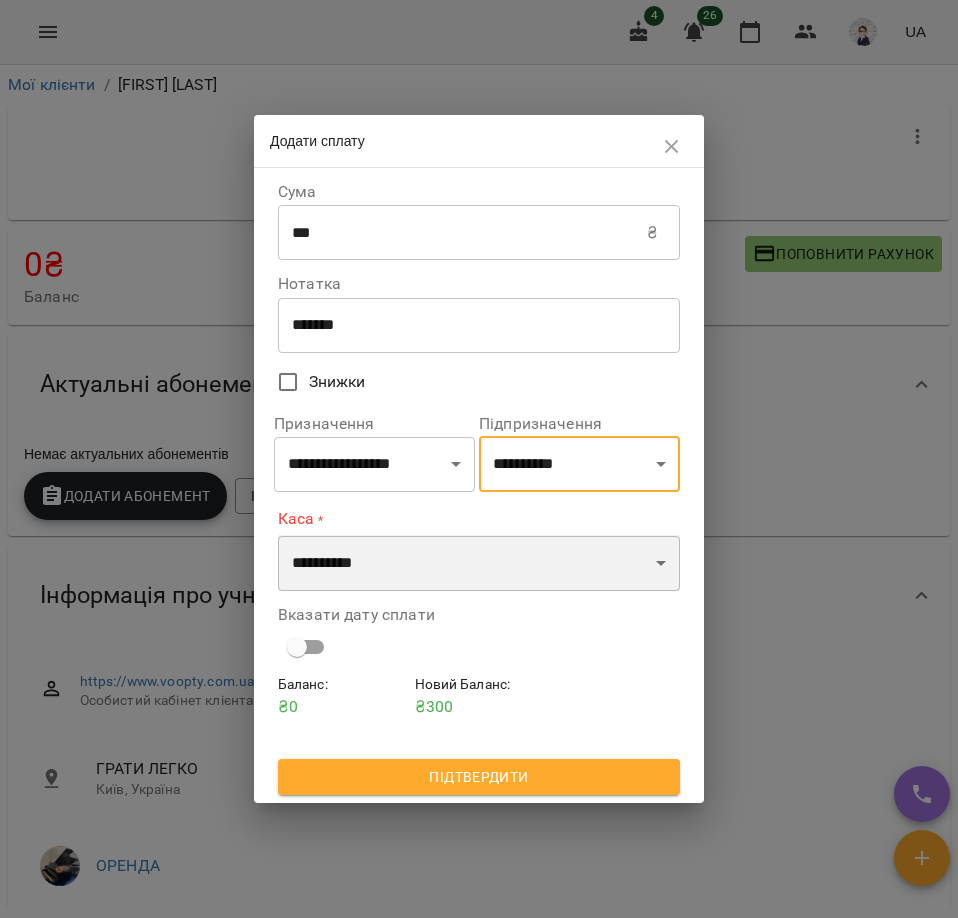 click on "**********" at bounding box center (479, 563) 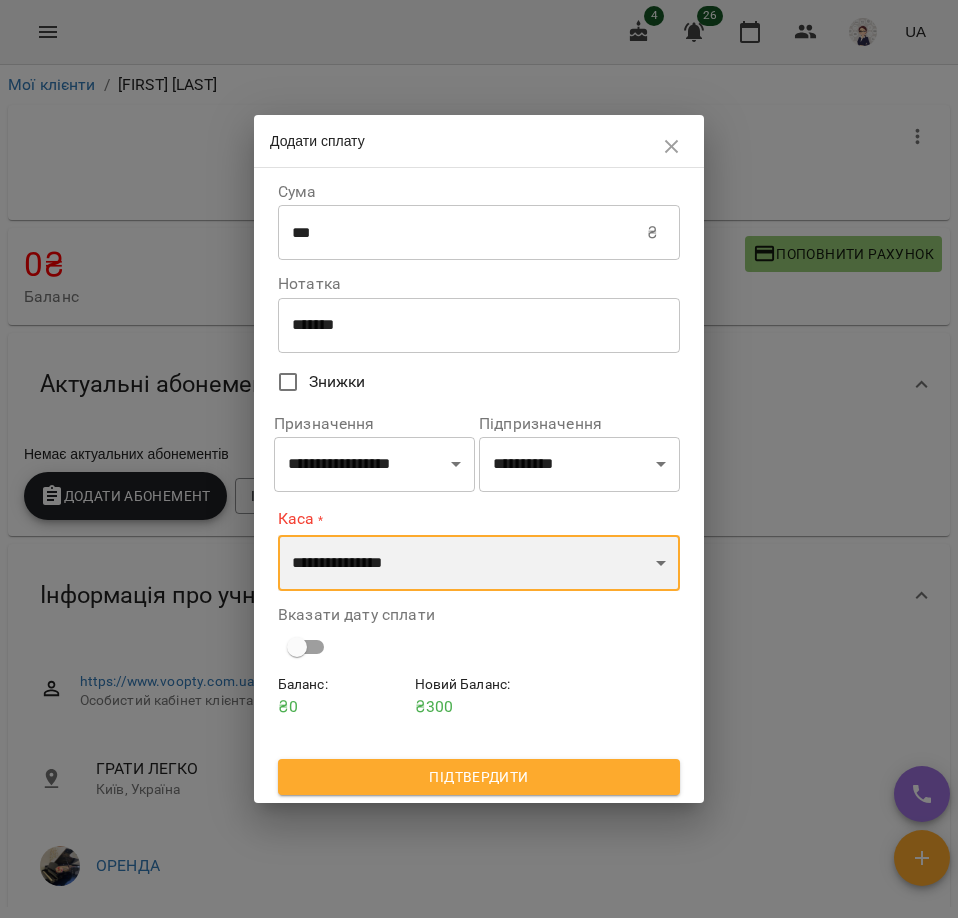 click on "**********" at bounding box center (479, 563) 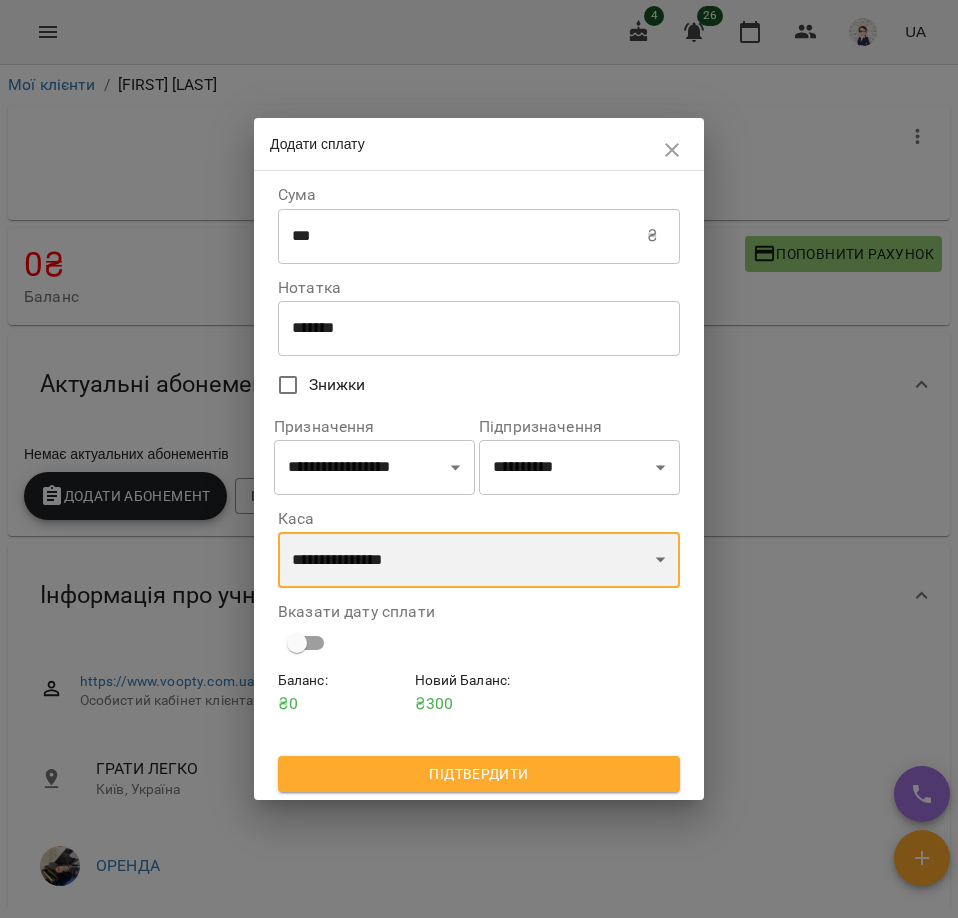 click on "**********" at bounding box center (479, 560) 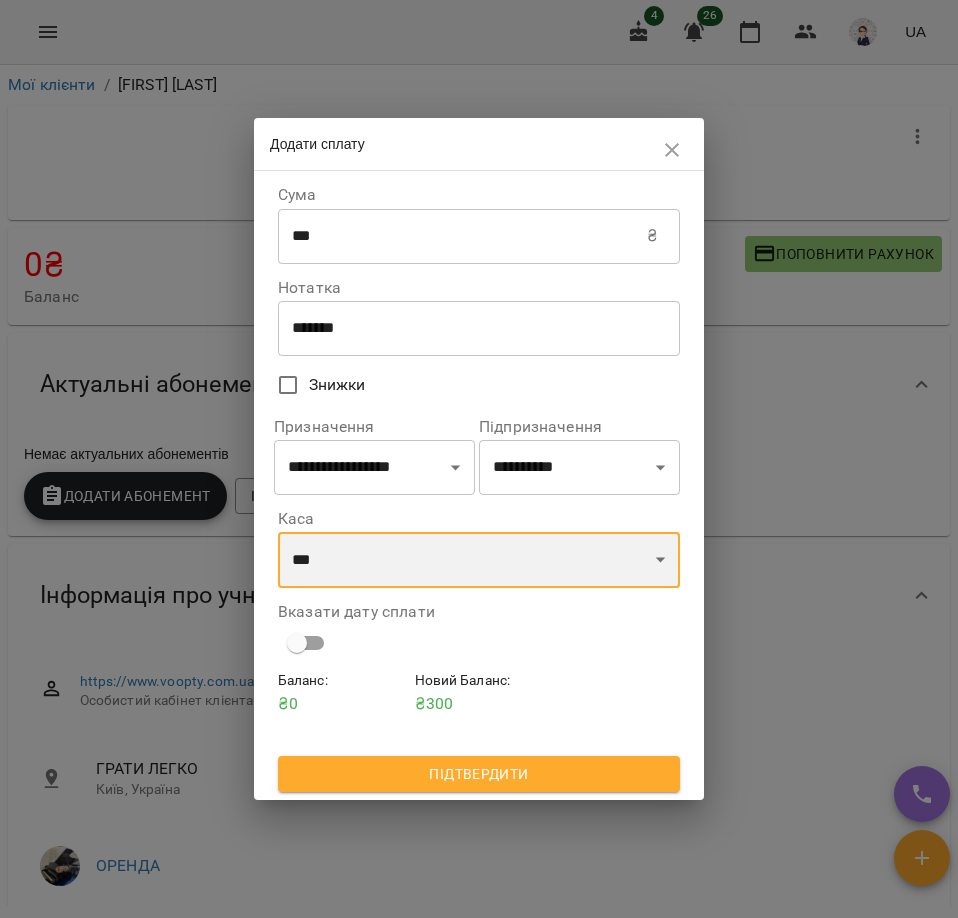 click on "**********" at bounding box center [479, 560] 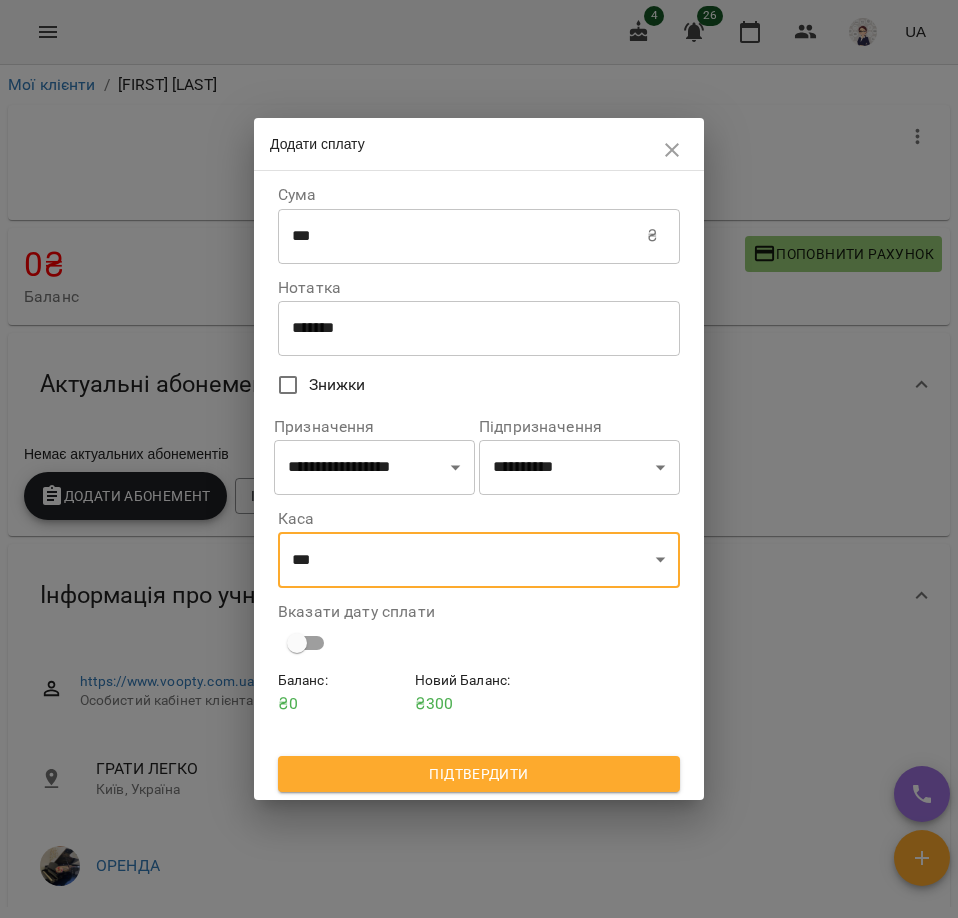 click on "Підтвердити" at bounding box center [479, 774] 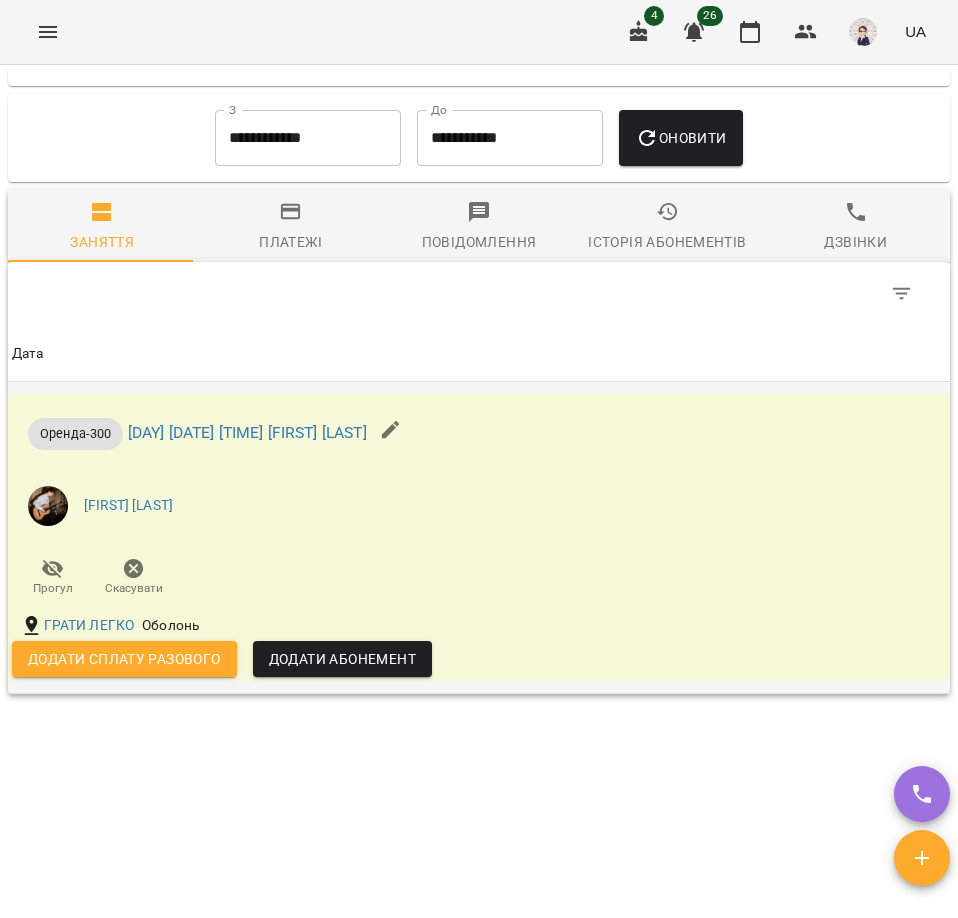 scroll, scrollTop: 1600, scrollLeft: 0, axis: vertical 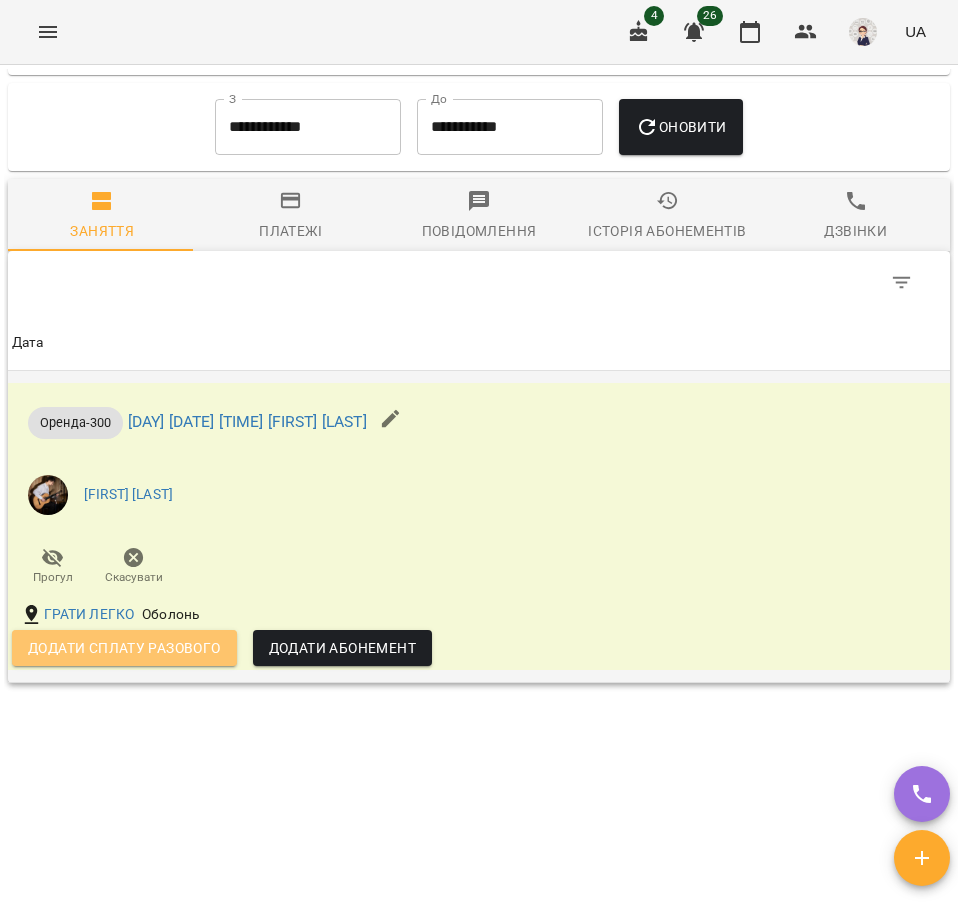 click on "Додати сплату разового" at bounding box center (124, 648) 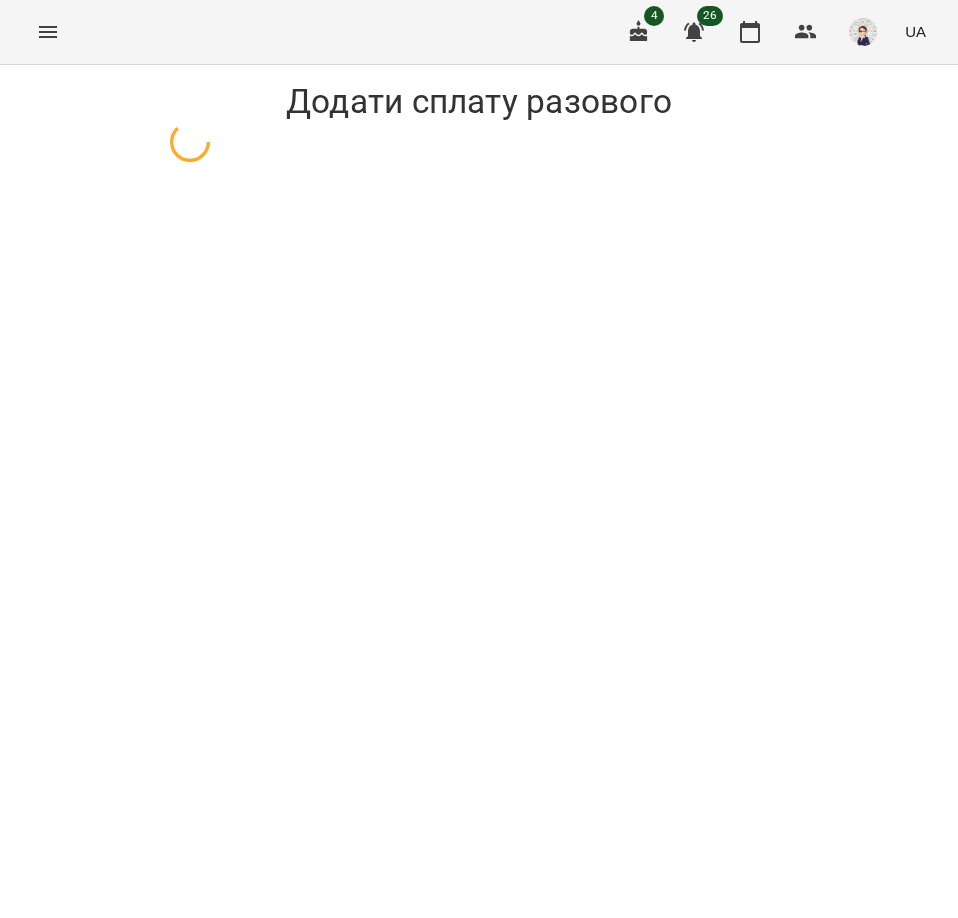 select on "**********" 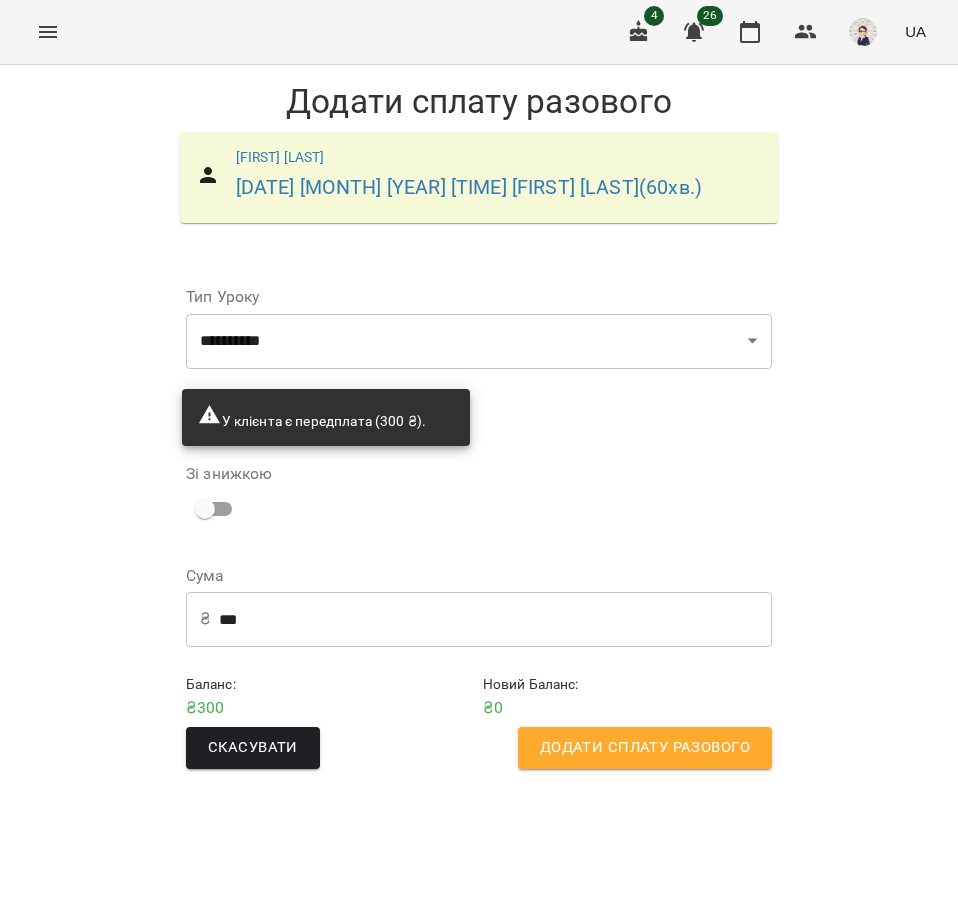 click on "Додати сплату разового" at bounding box center (645, 748) 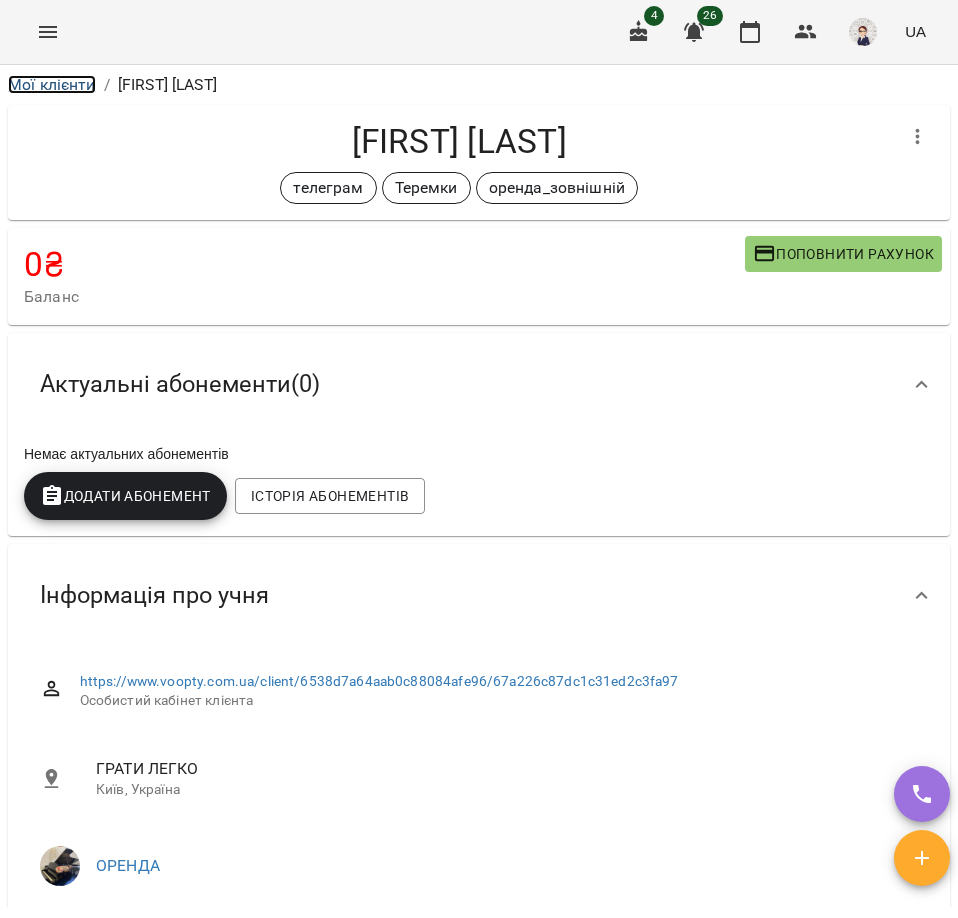 click on "Мої клієнти" at bounding box center (52, 84) 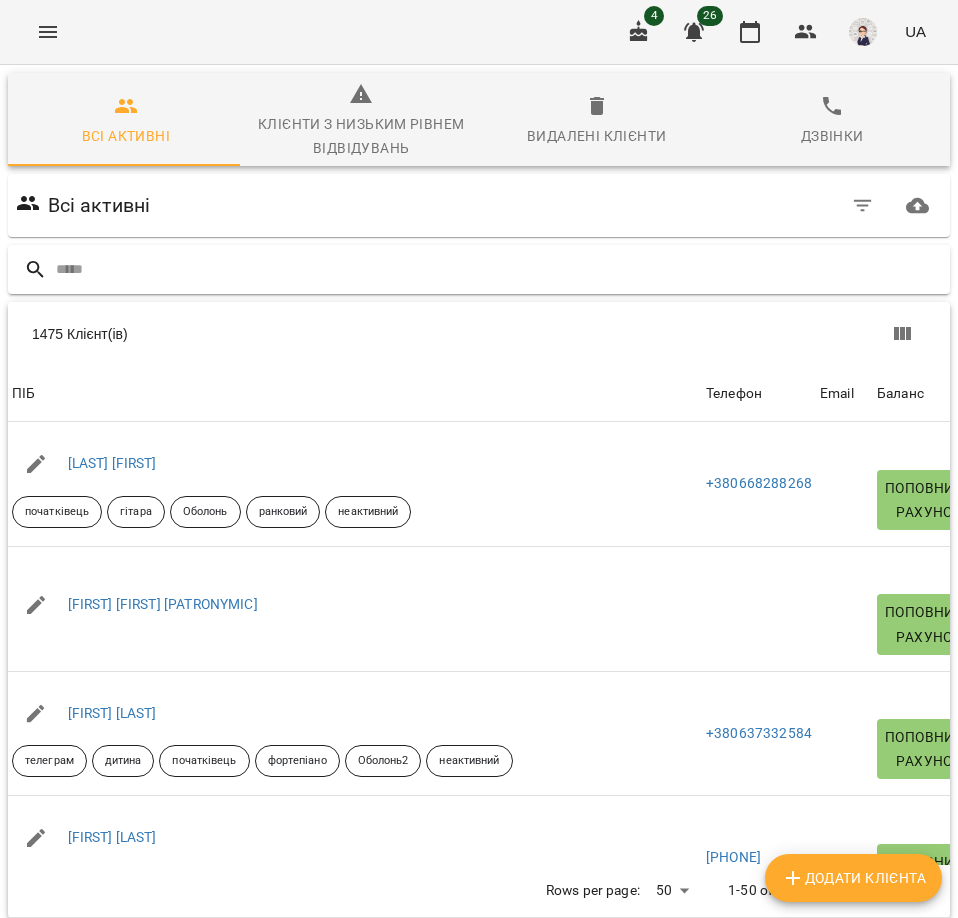 click at bounding box center [499, 269] 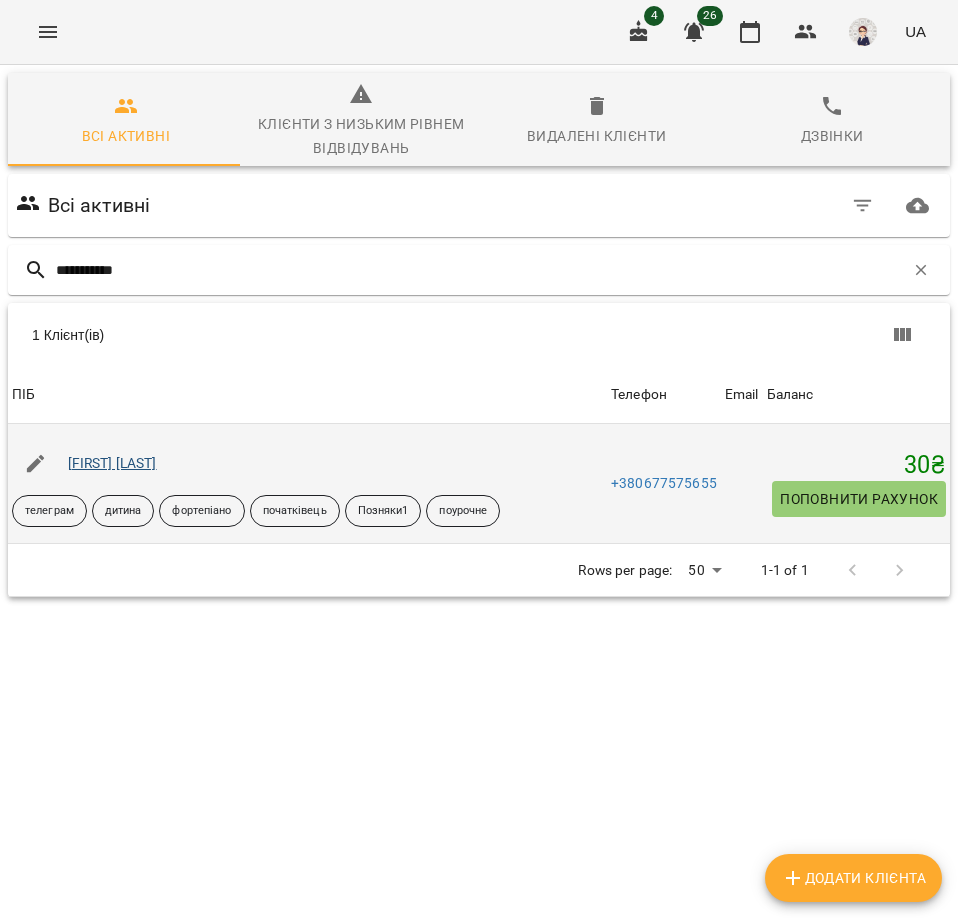type on "**********" 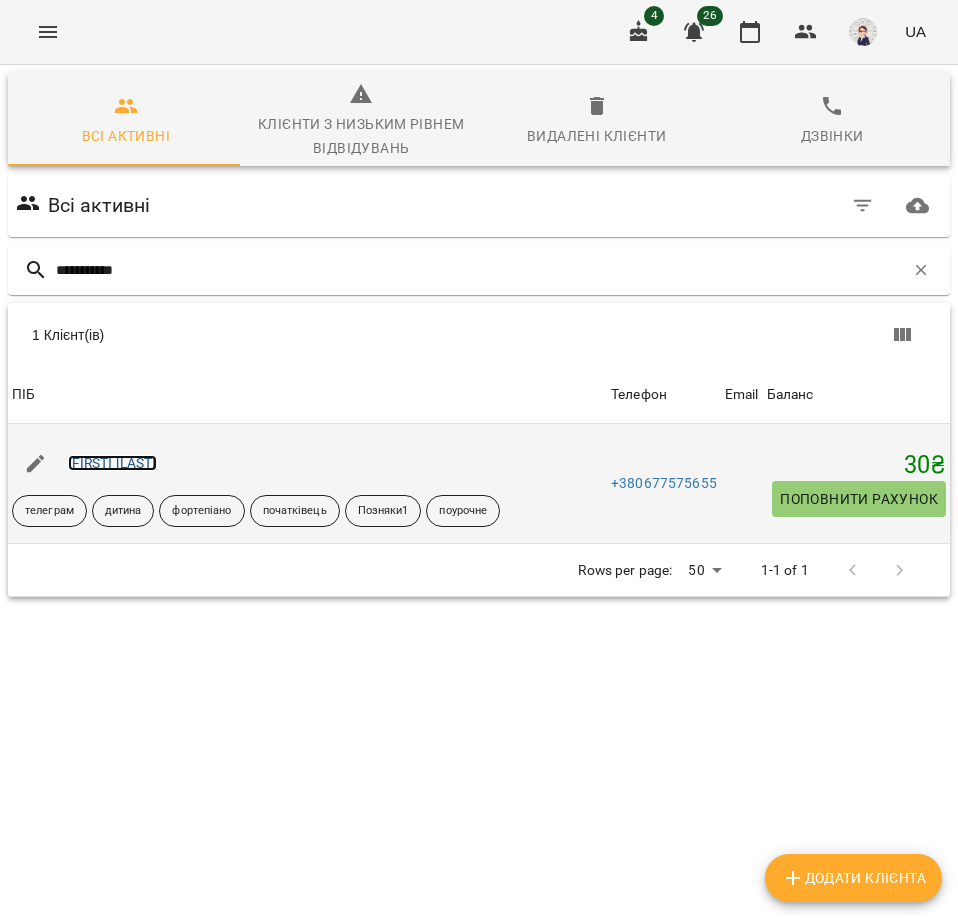 click on "[FIRST] [LAST]" at bounding box center [112, 463] 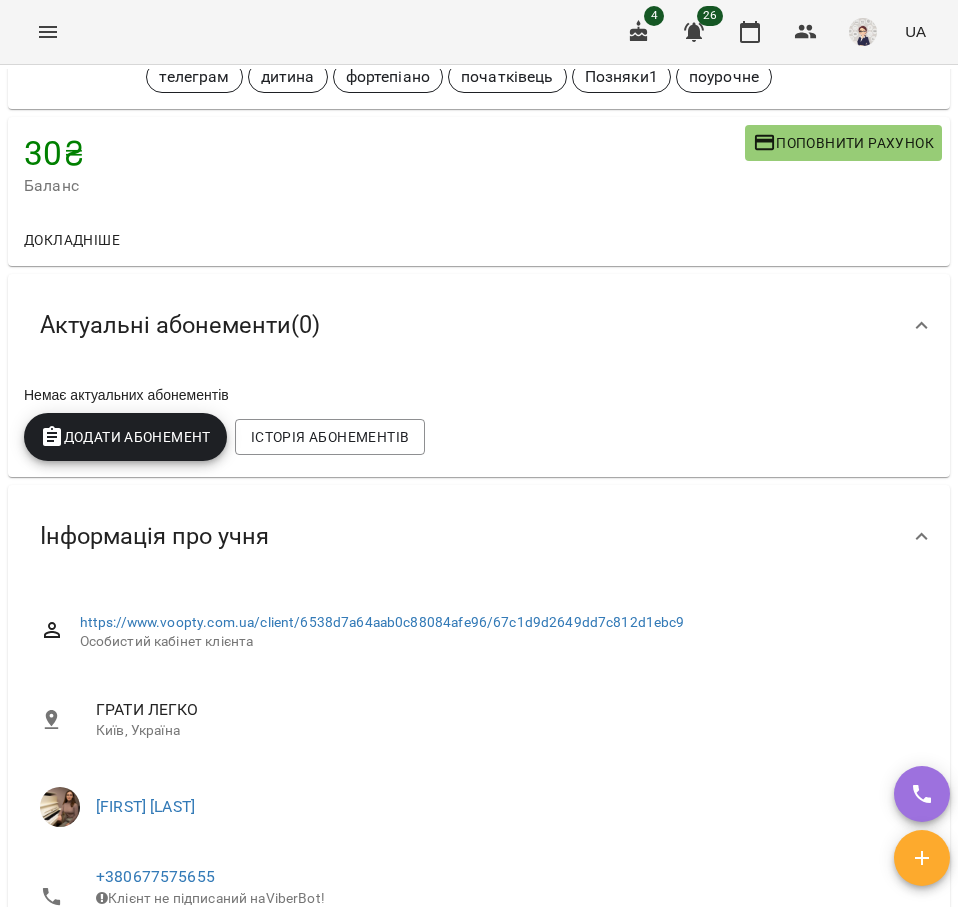 scroll, scrollTop: 0, scrollLeft: 0, axis: both 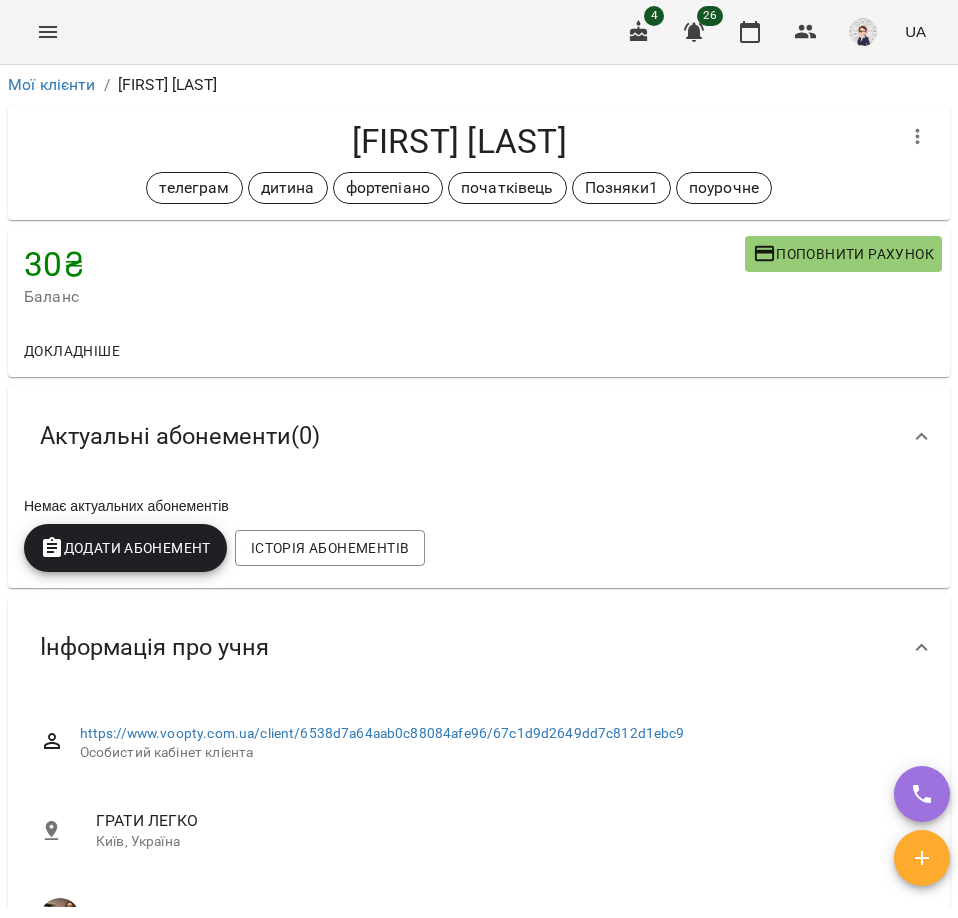 click on "Поповнити рахунок" at bounding box center (843, 254) 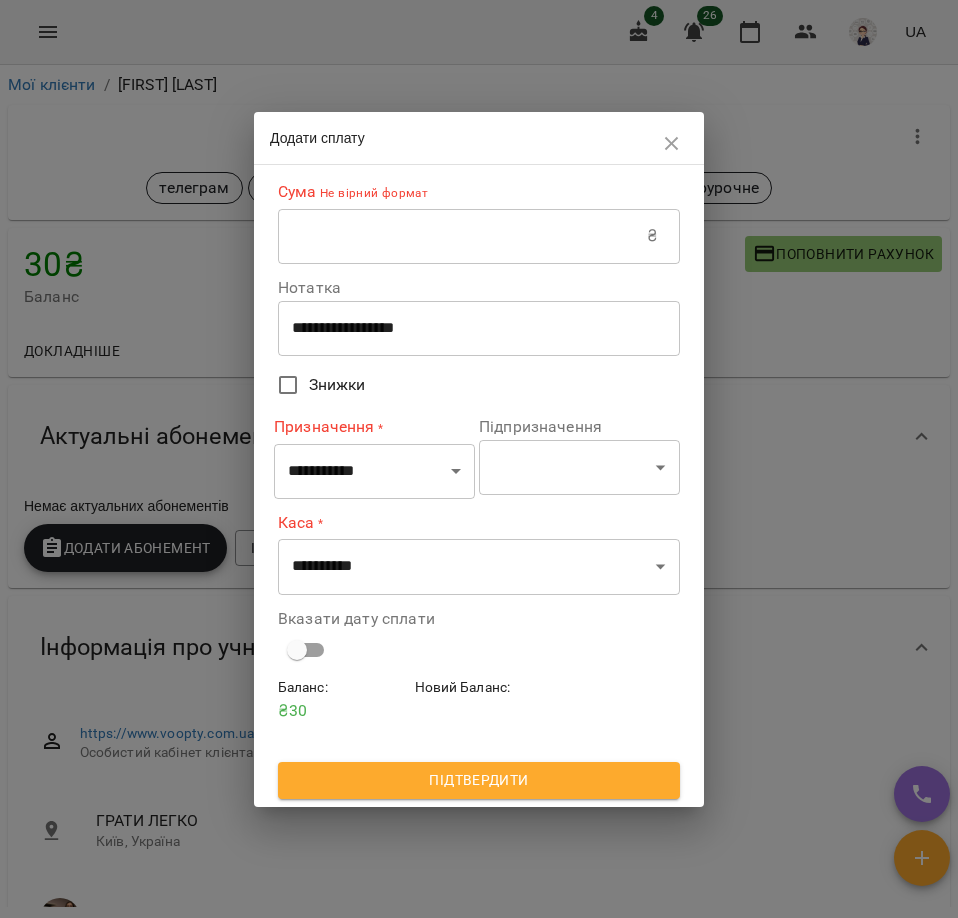 click at bounding box center [462, 236] 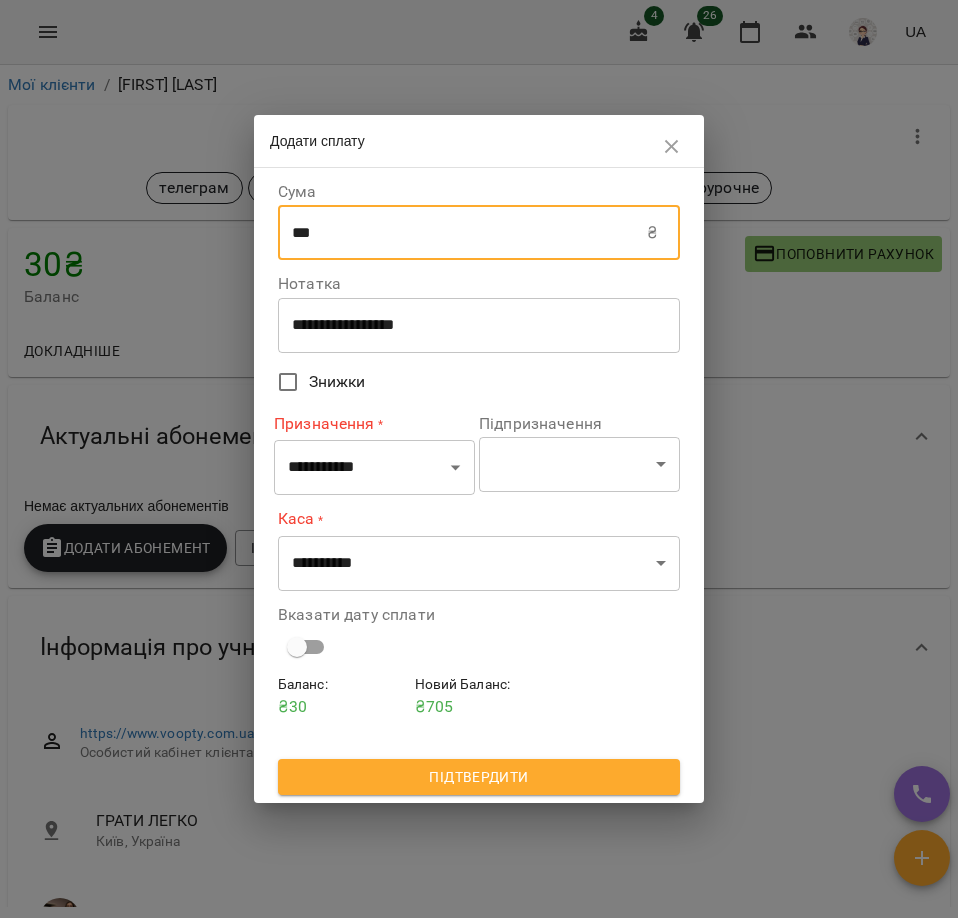 type on "***" 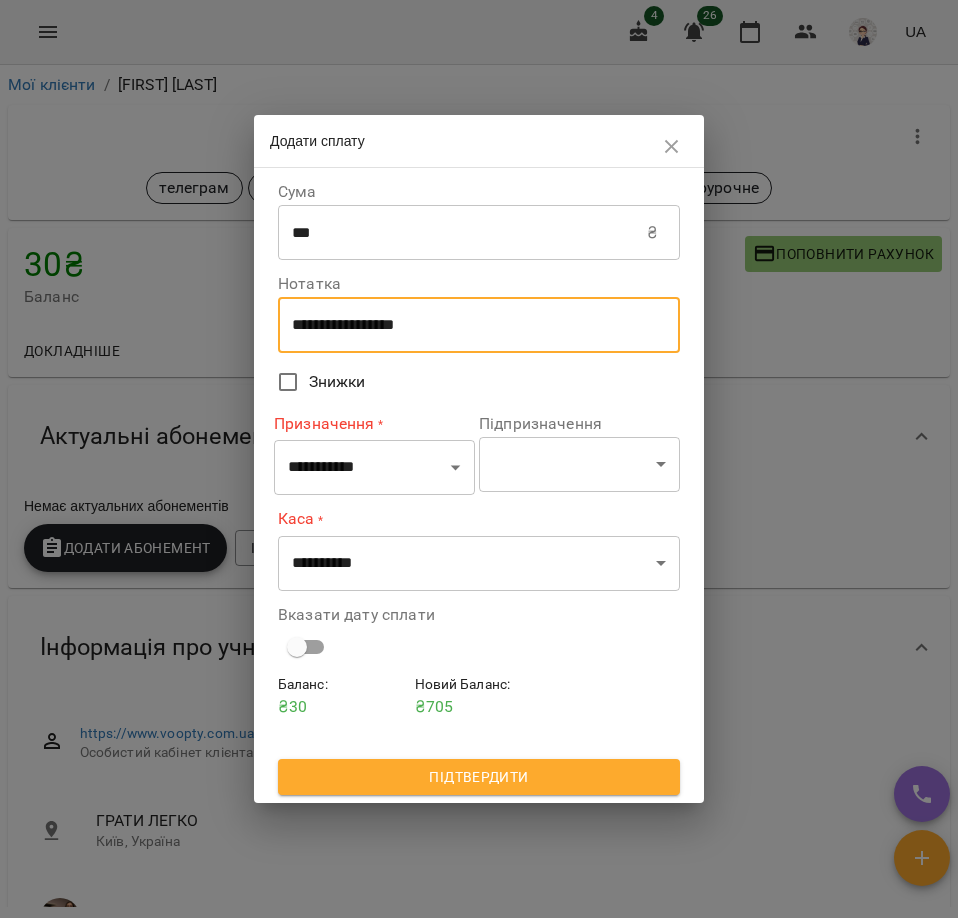 drag, startPoint x: 504, startPoint y: 323, endPoint x: 187, endPoint y: 324, distance: 317.0016 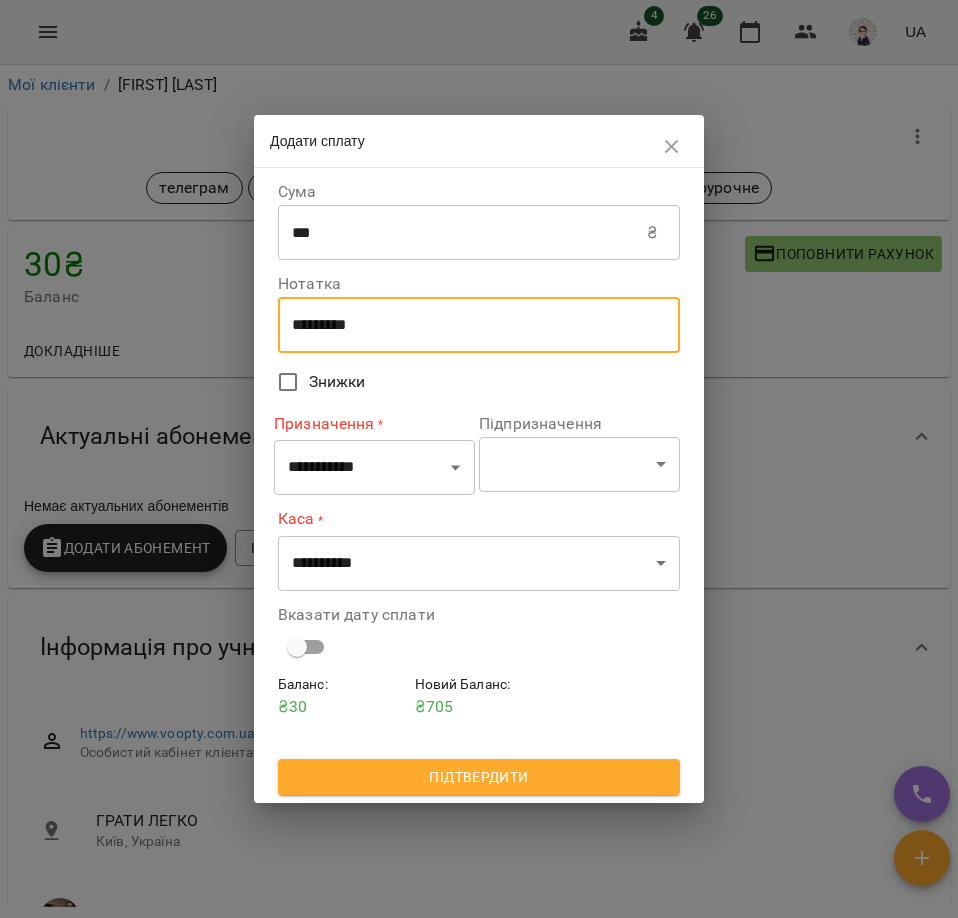 type on "*********" 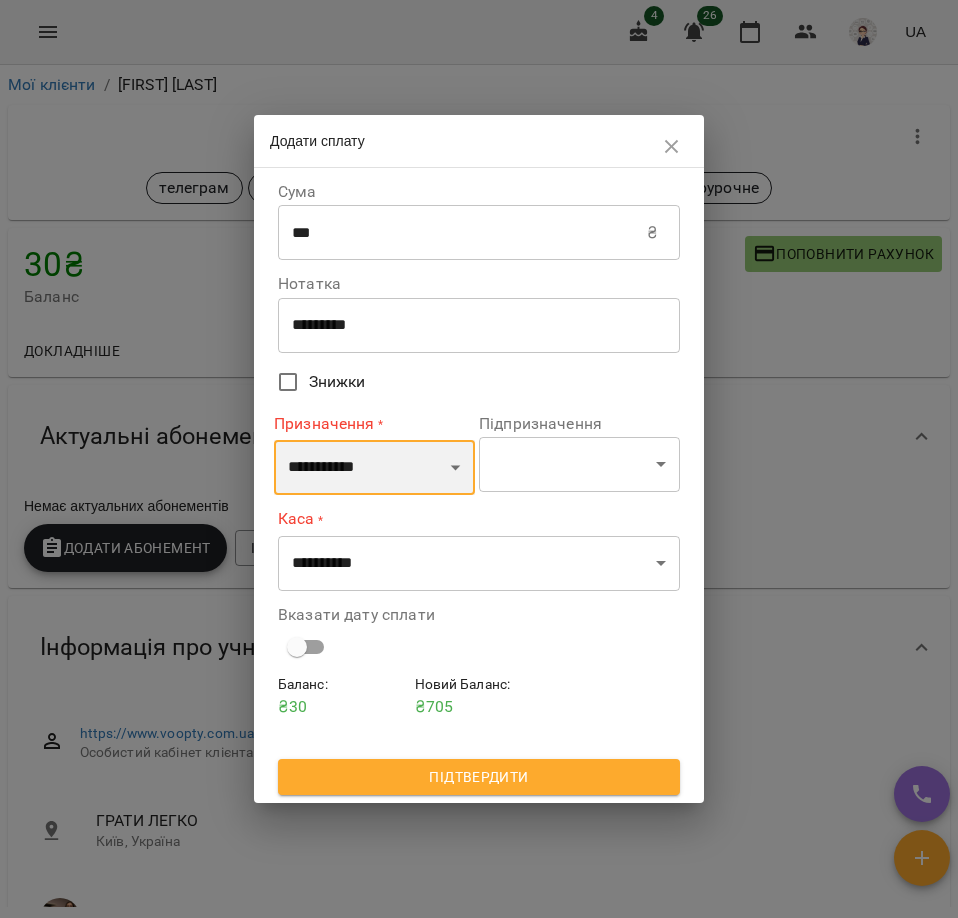 click on "**********" at bounding box center [374, 468] 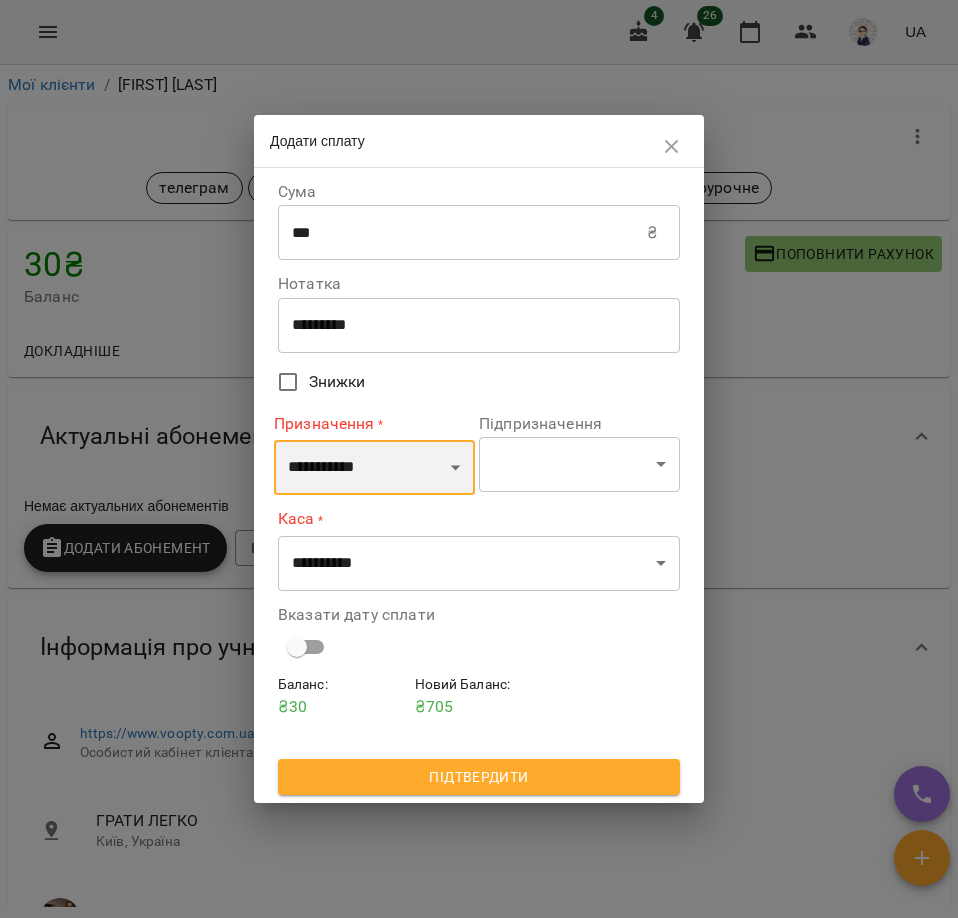 select on "******" 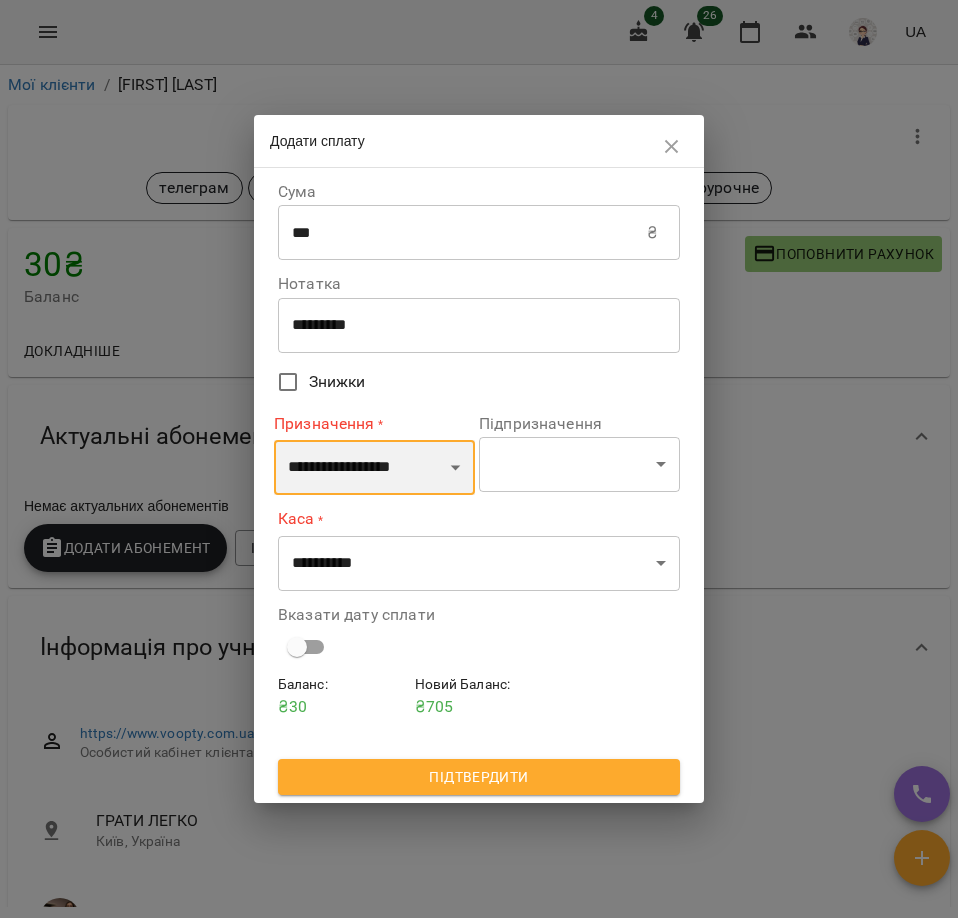 click on "**********" at bounding box center (374, 468) 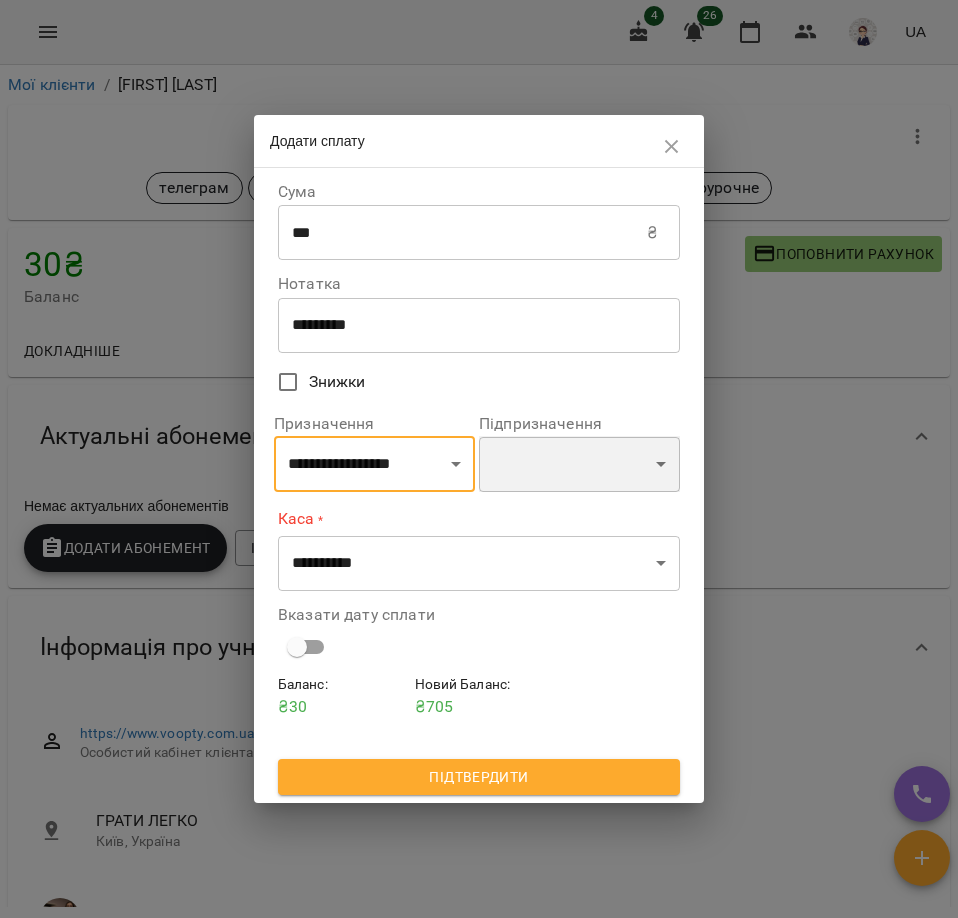 click on "******" at bounding box center (579, 464) 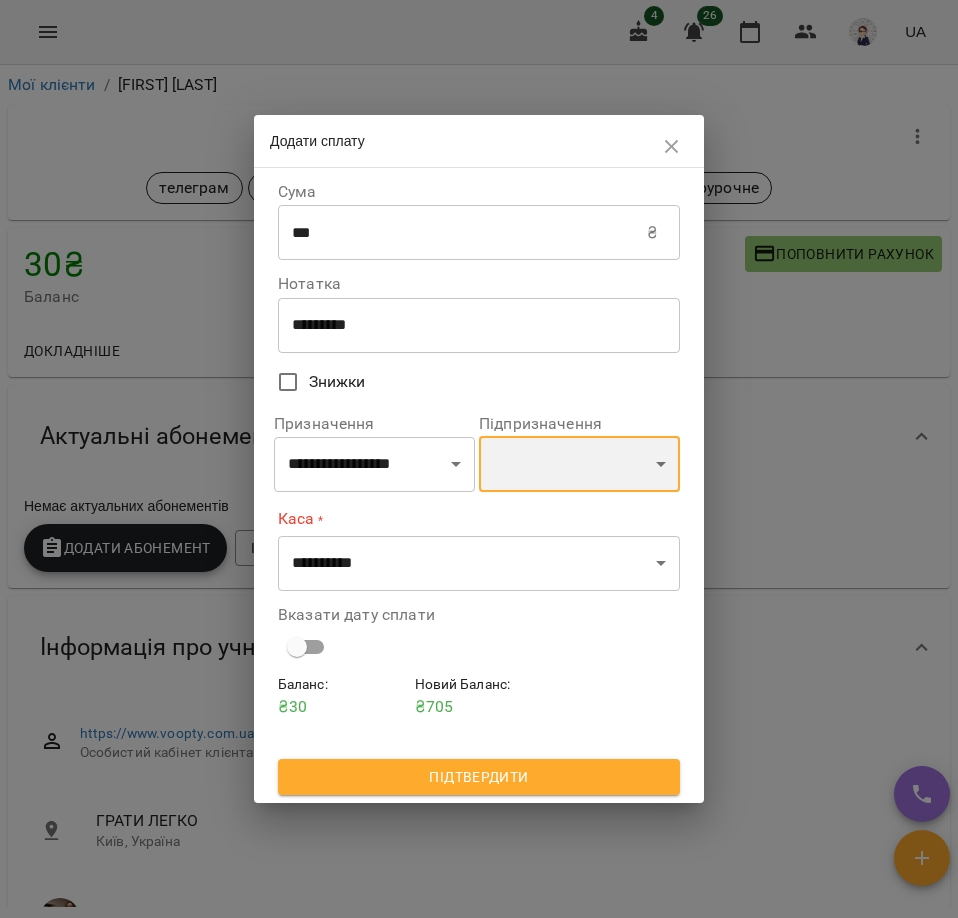 select on "******" 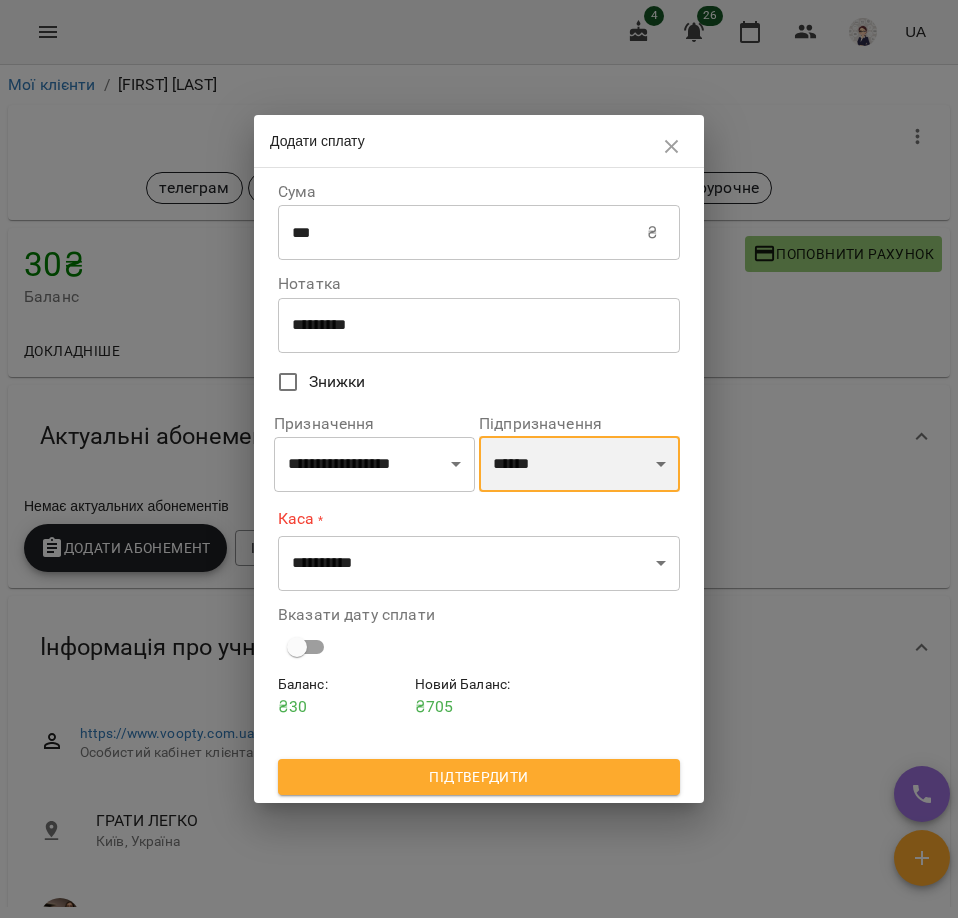 click on "******" at bounding box center [579, 464] 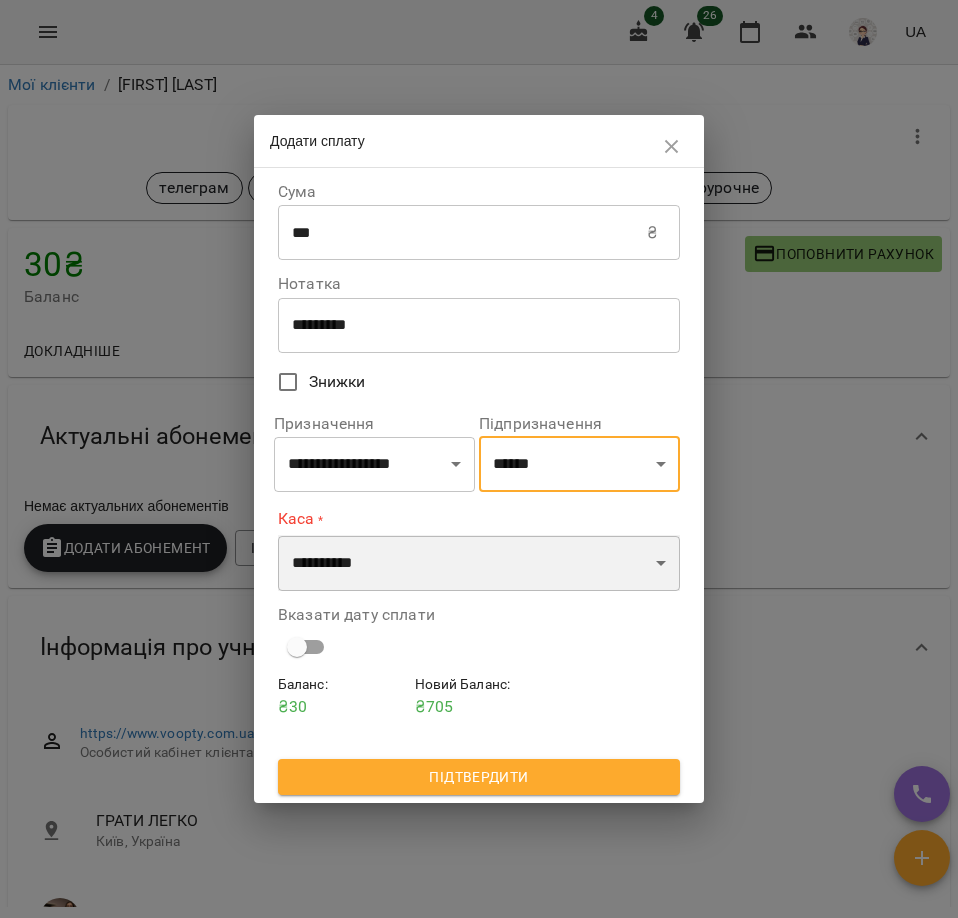 click on "**********" at bounding box center [479, 563] 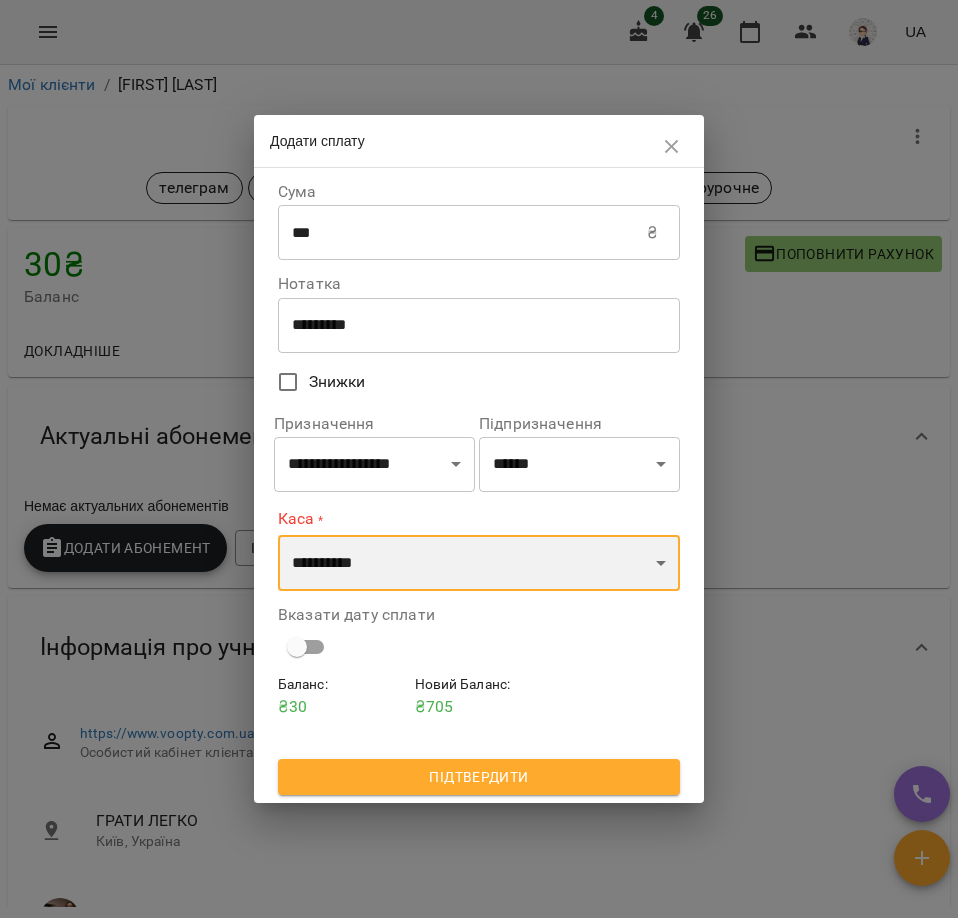 select on "***" 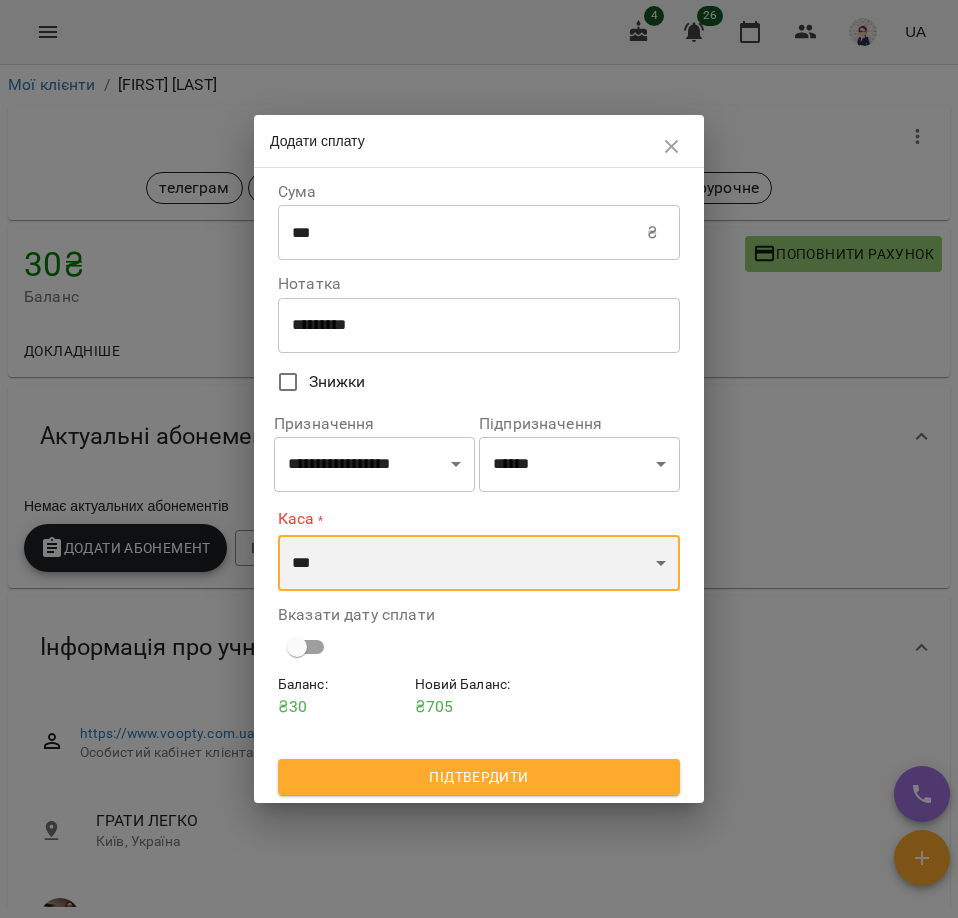 click on "**********" at bounding box center [479, 563] 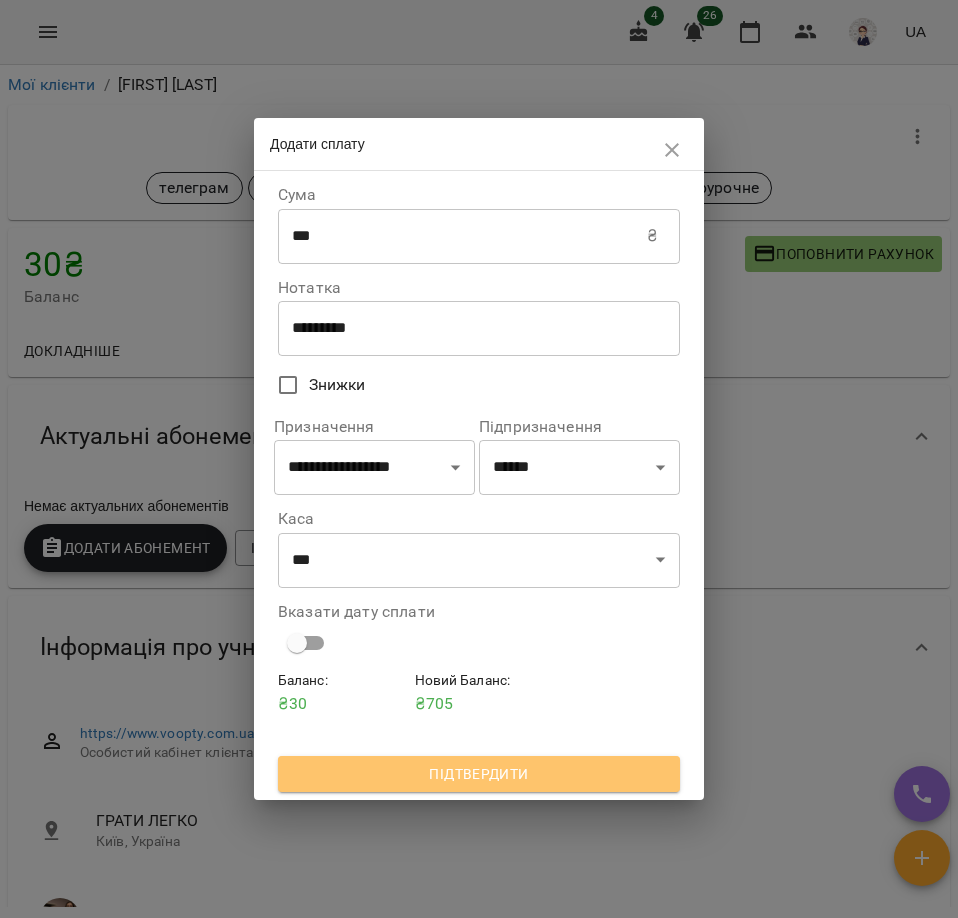 click on "Підтвердити" at bounding box center [479, 774] 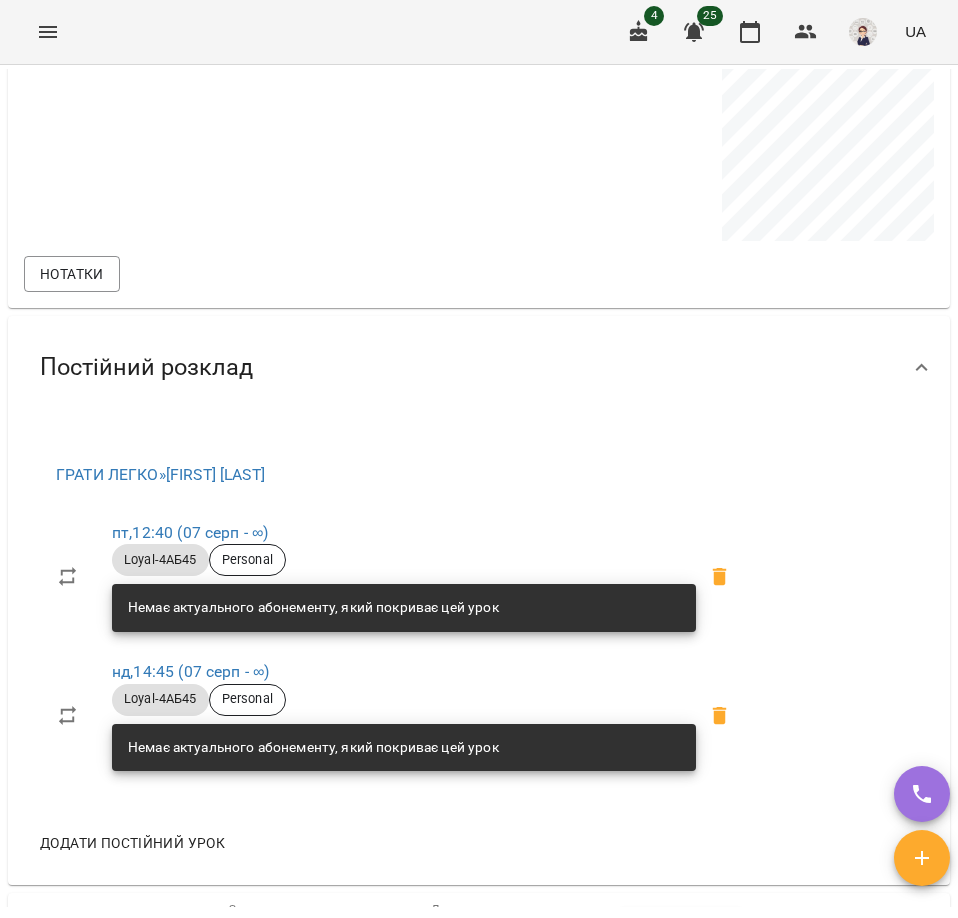 scroll, scrollTop: 1200, scrollLeft: 0, axis: vertical 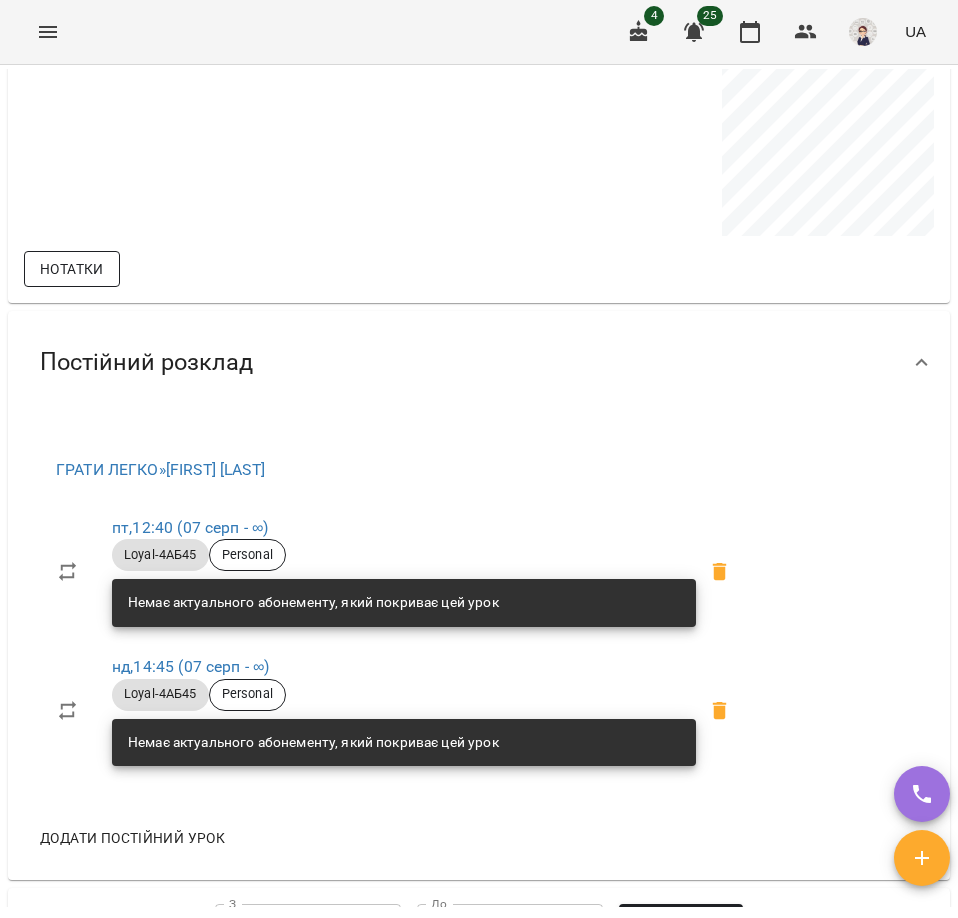 click on "Нотатки" at bounding box center [72, 269] 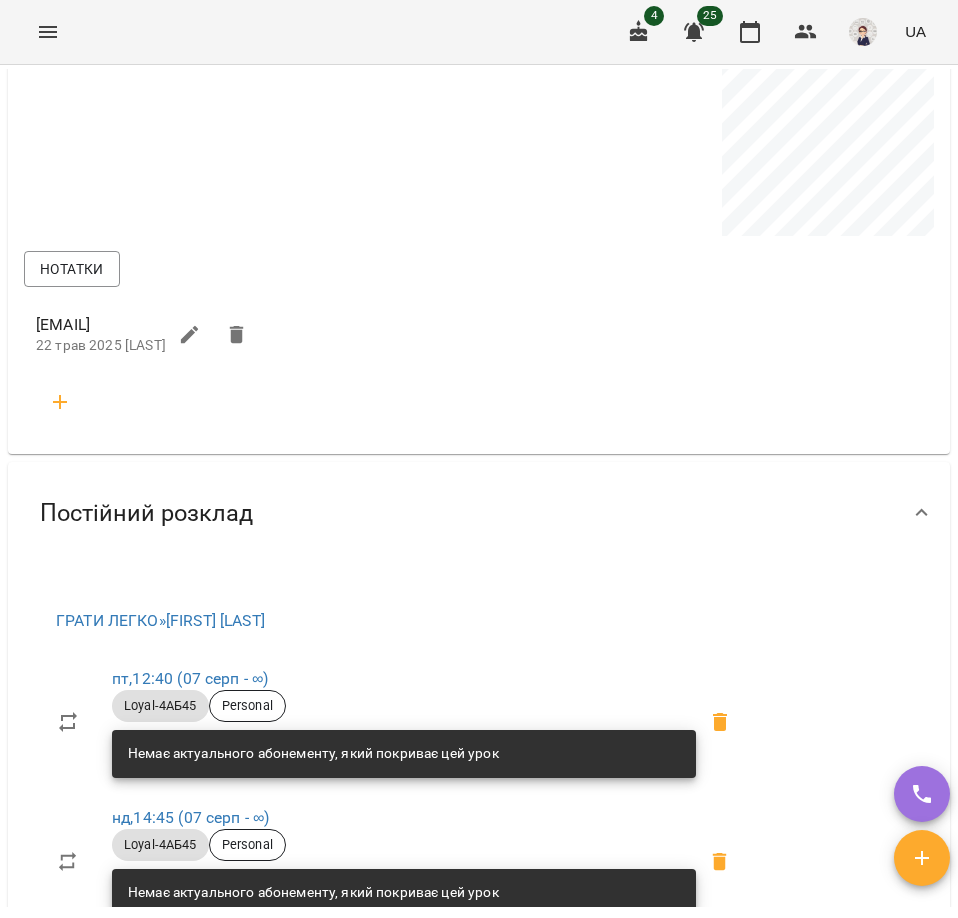click at bounding box center (479, 133) 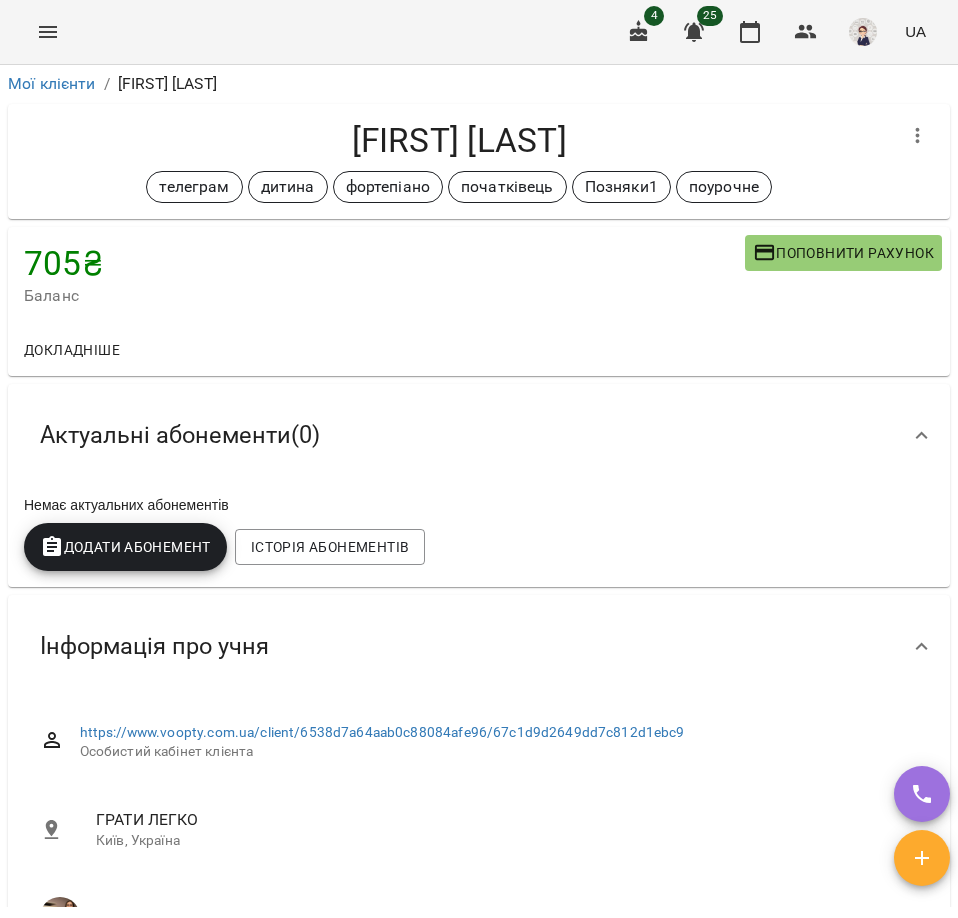 scroll, scrollTop: 0, scrollLeft: 0, axis: both 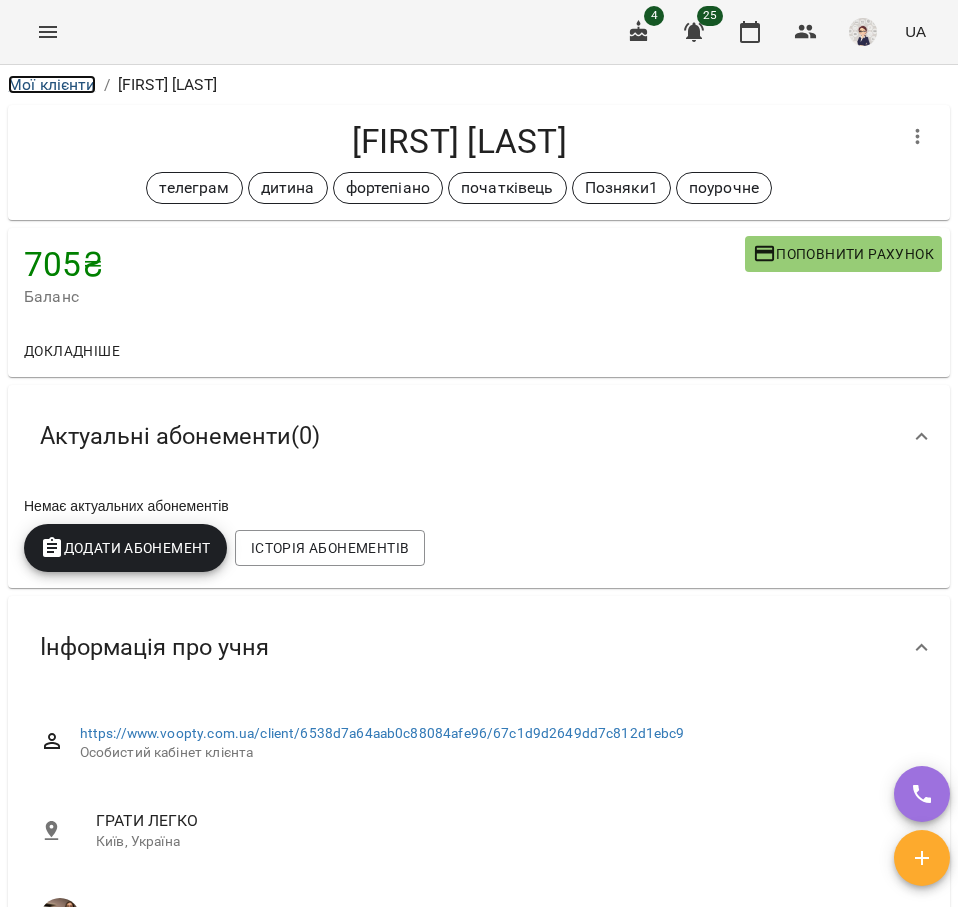 click on "Мої клієнти" at bounding box center [52, 84] 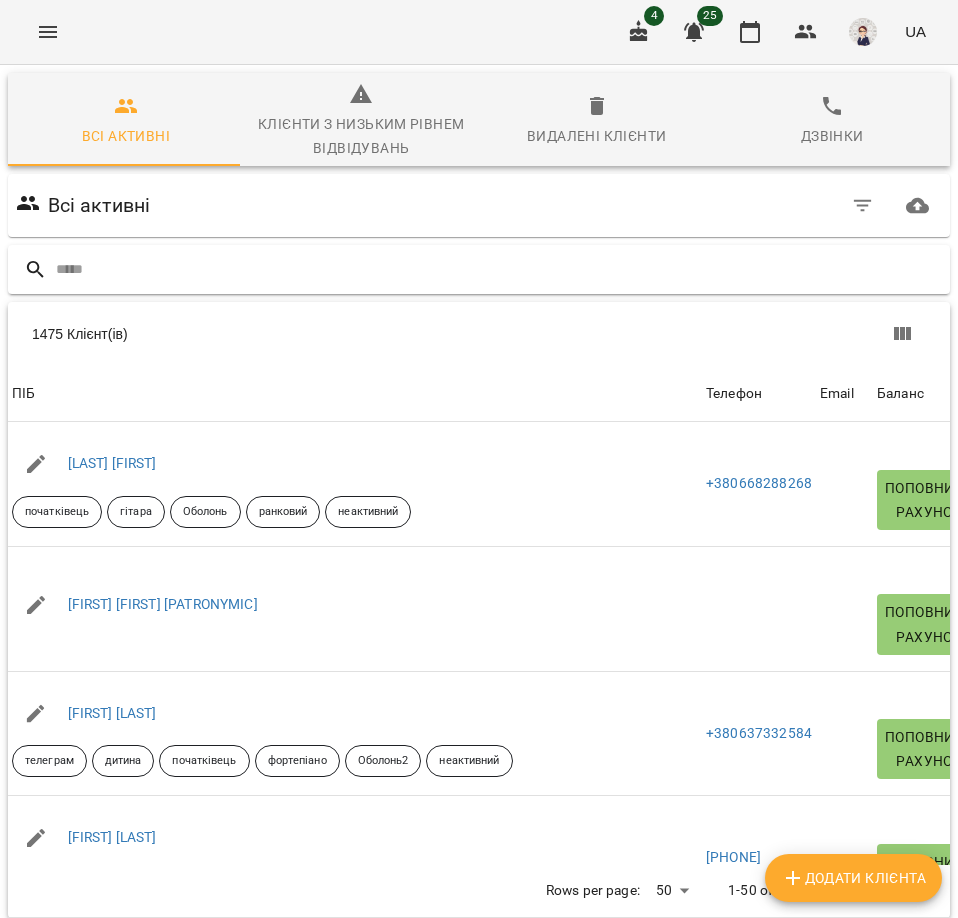 click at bounding box center (499, 269) 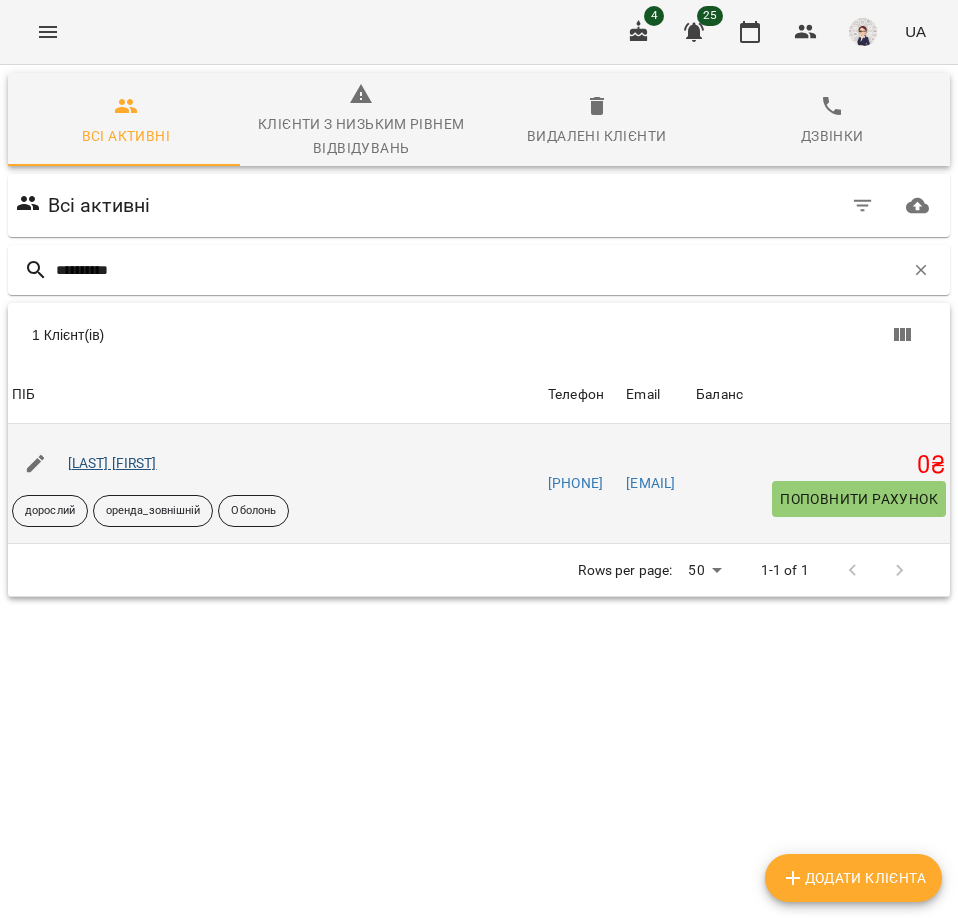 type on "**********" 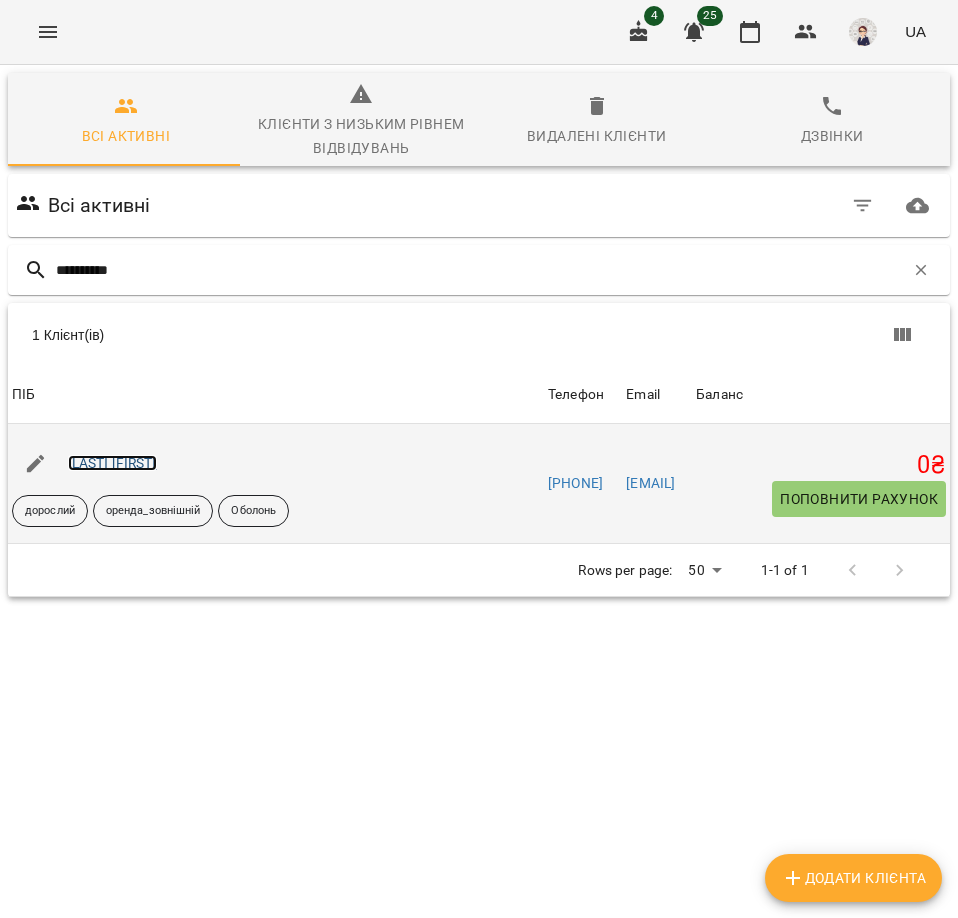 click on "[LAST] [FIRST]" at bounding box center (112, 463) 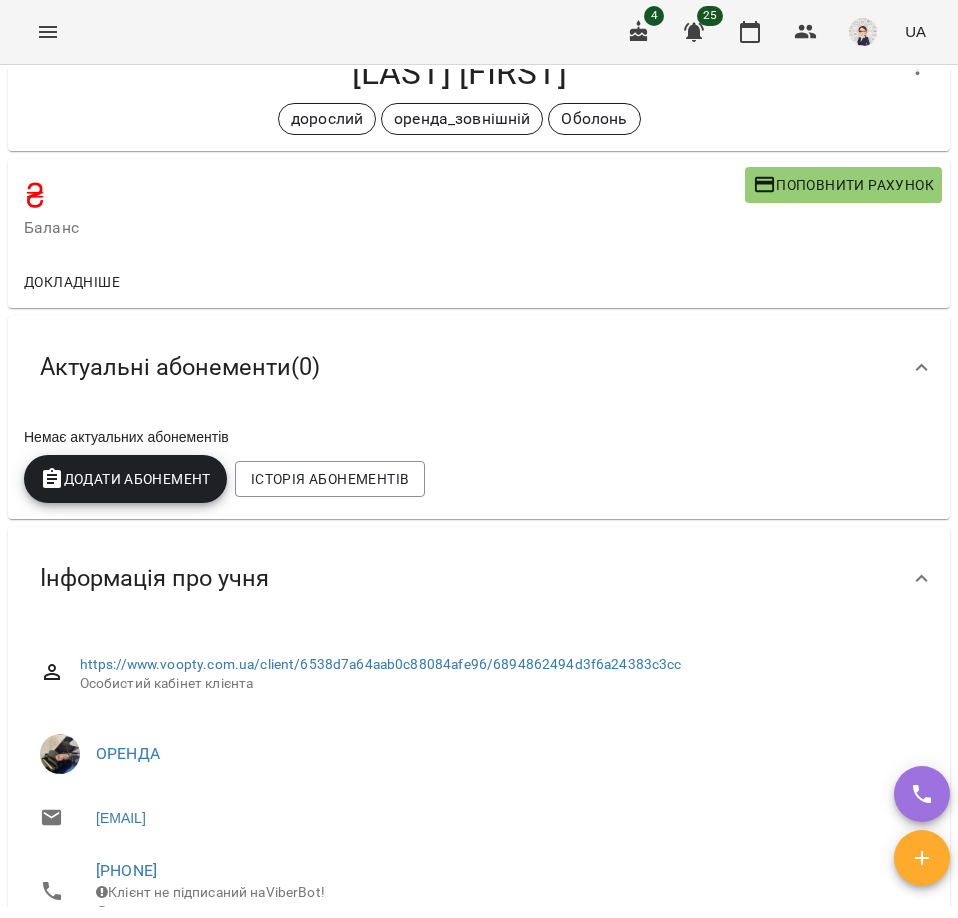 scroll, scrollTop: 0, scrollLeft: 0, axis: both 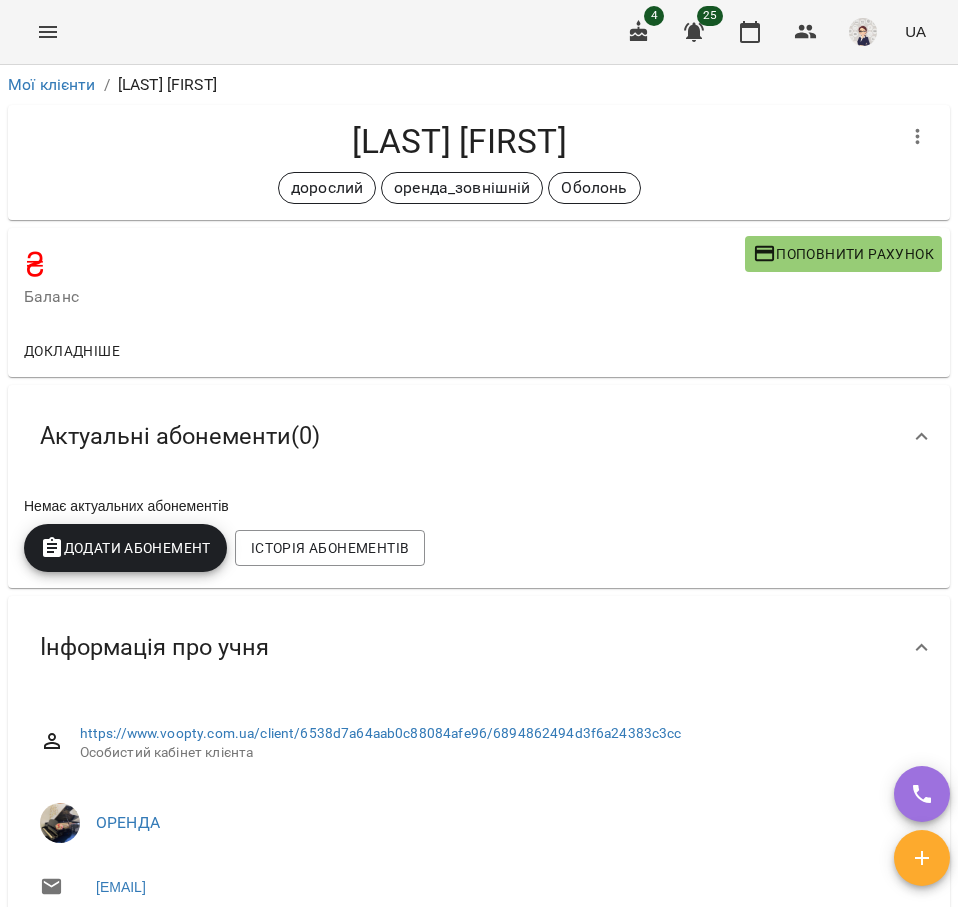 click on "Поповнити рахунок" at bounding box center (843, 254) 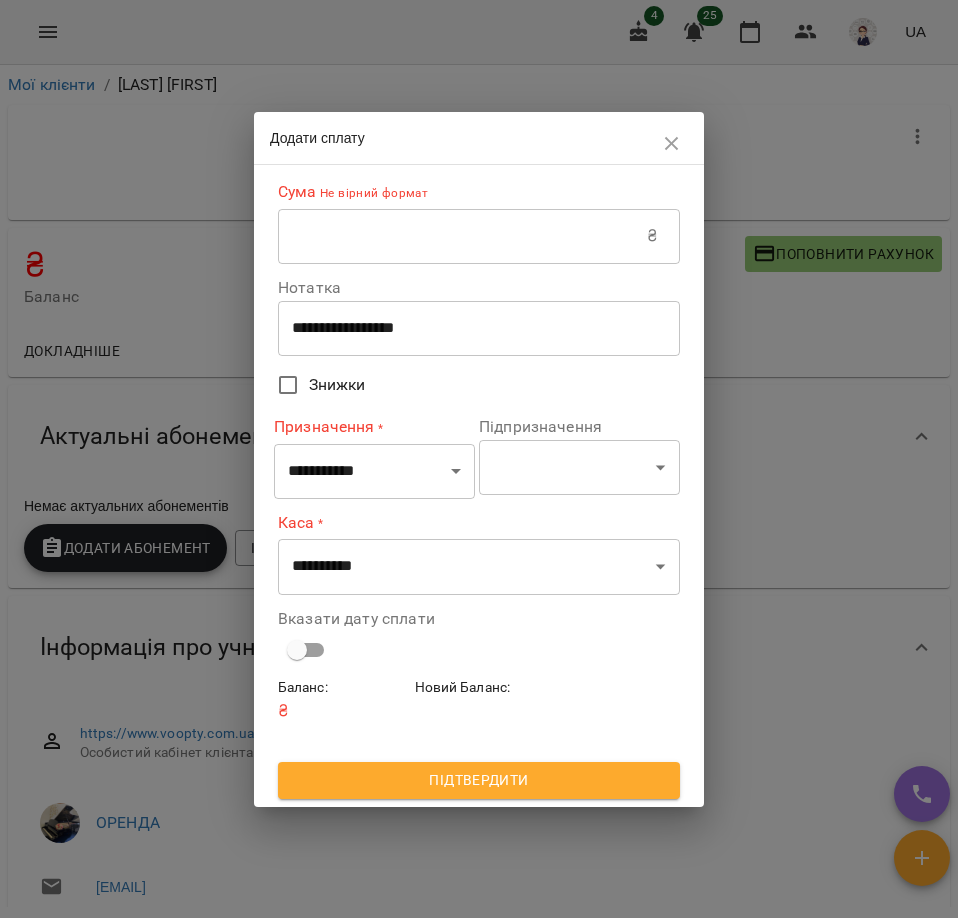 click at bounding box center (462, 236) 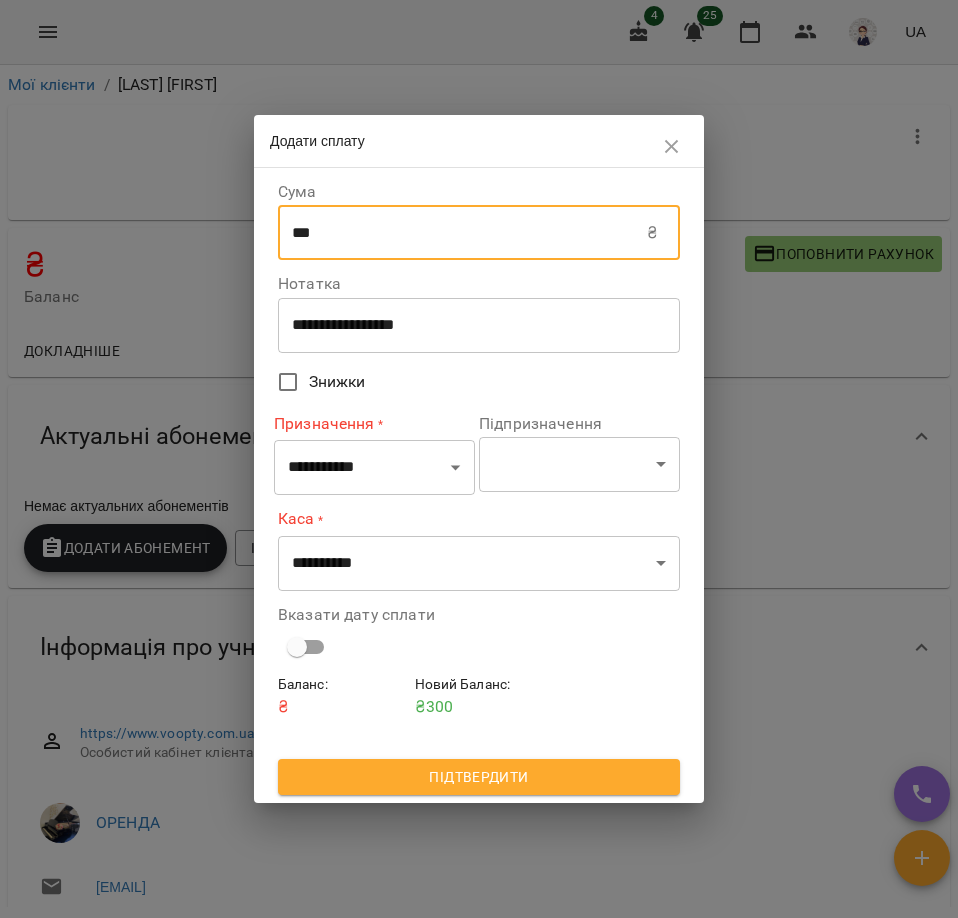 type on "***" 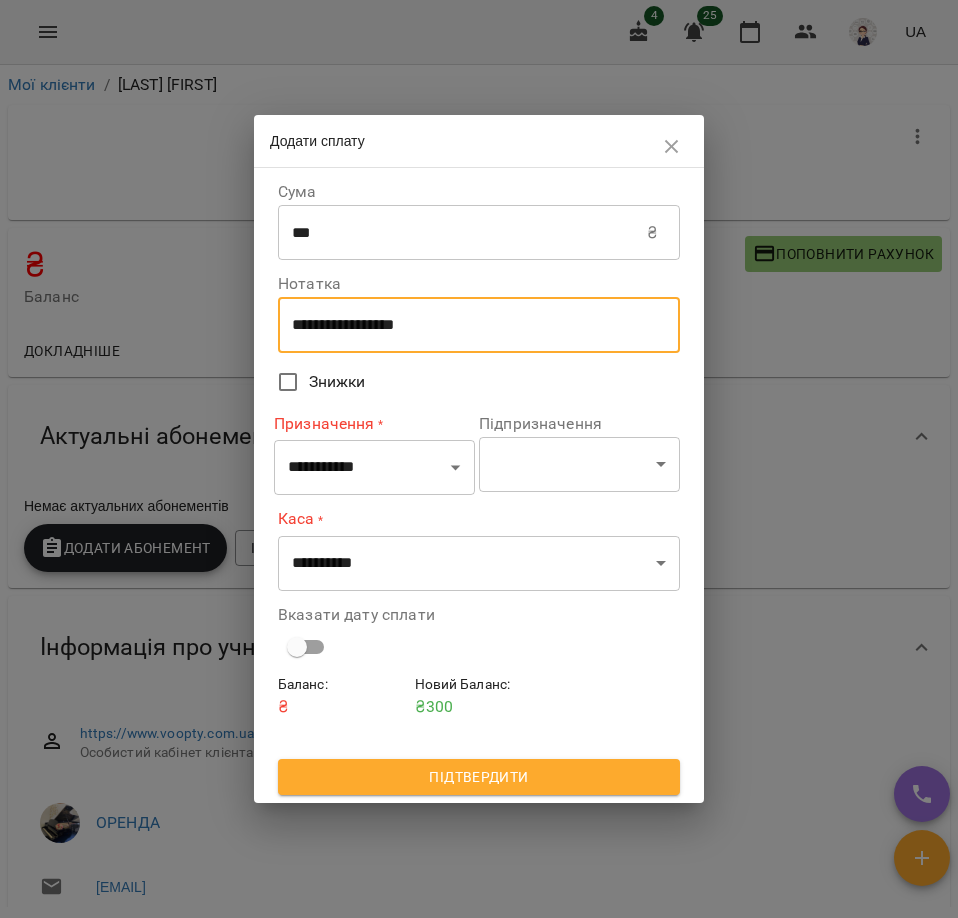 drag, startPoint x: 480, startPoint y: 324, endPoint x: 63, endPoint y: 294, distance: 418.07776 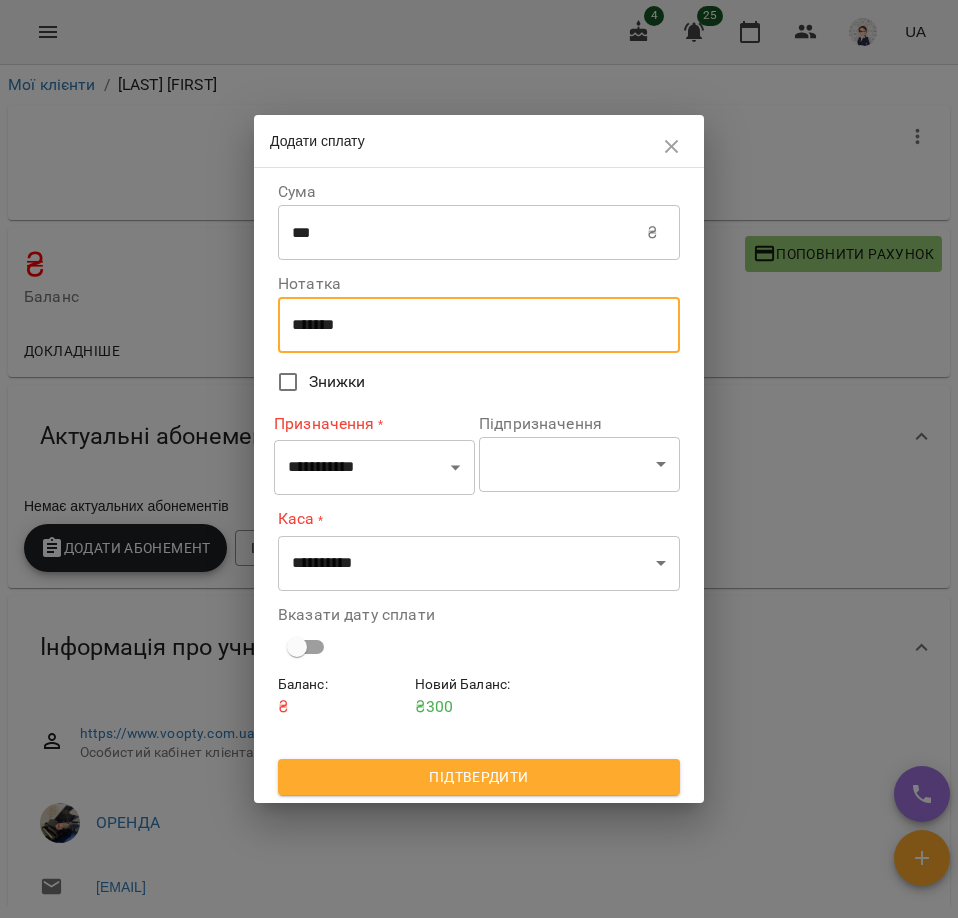 type on "*******" 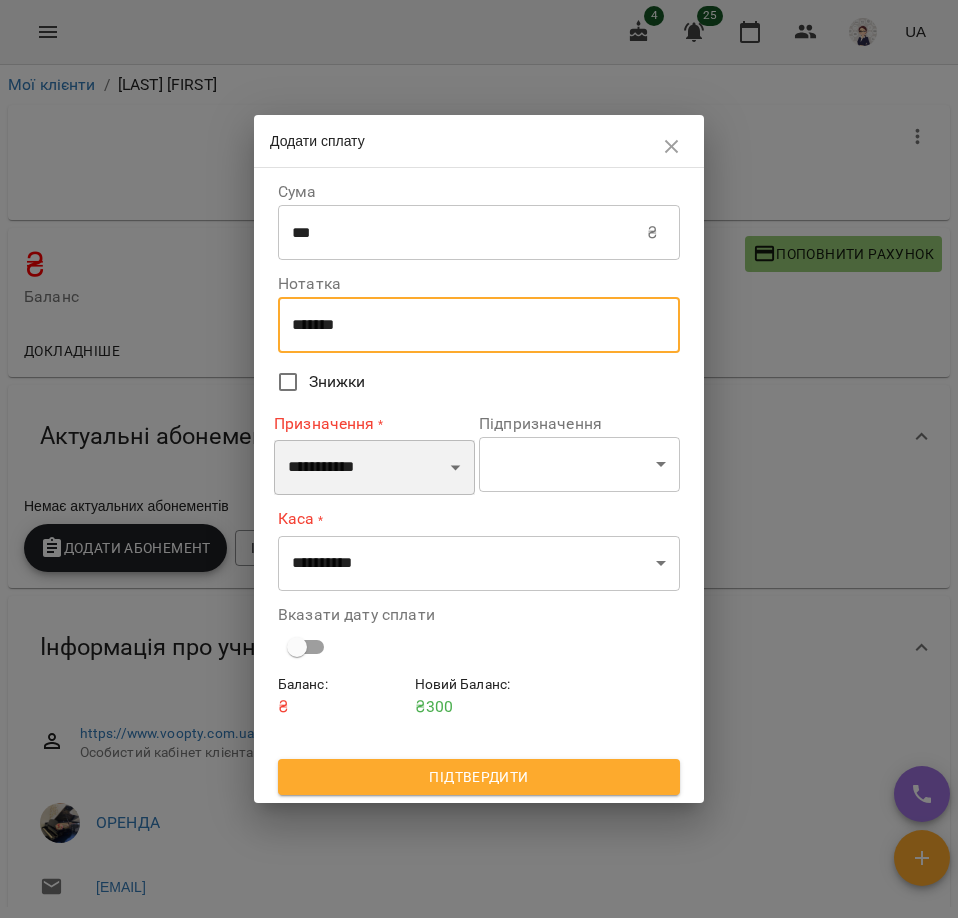 click on "**********" at bounding box center [374, 468] 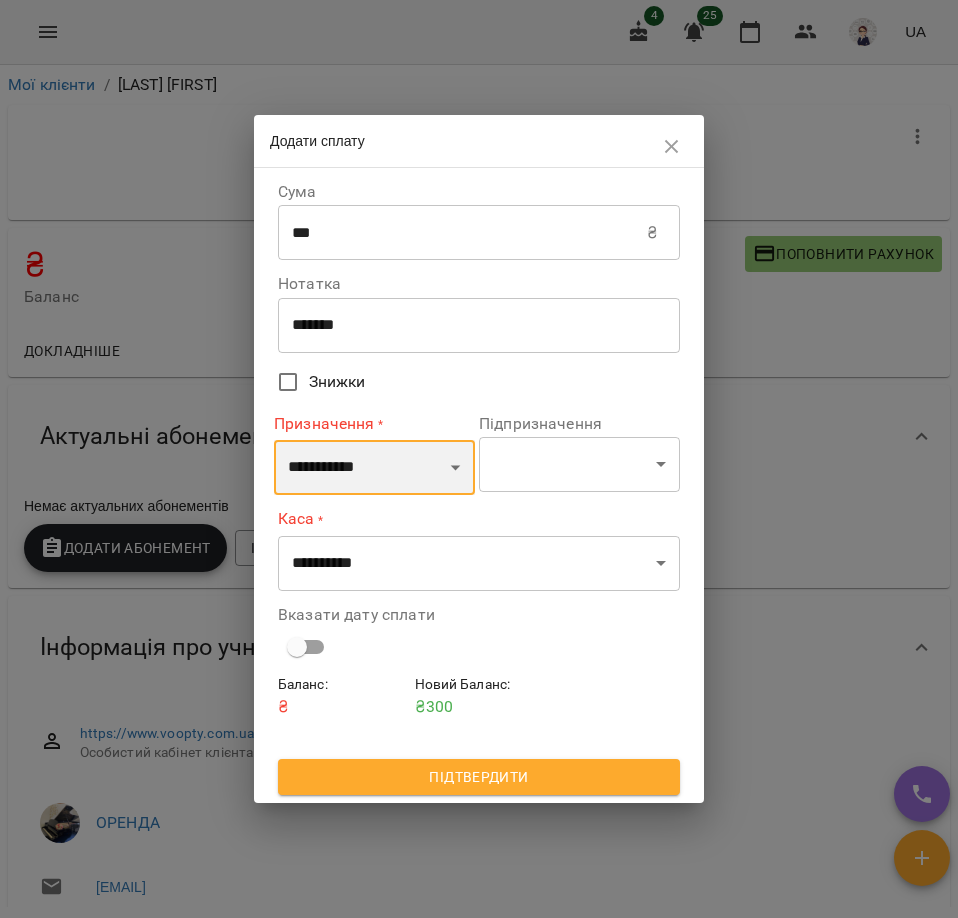select on "******" 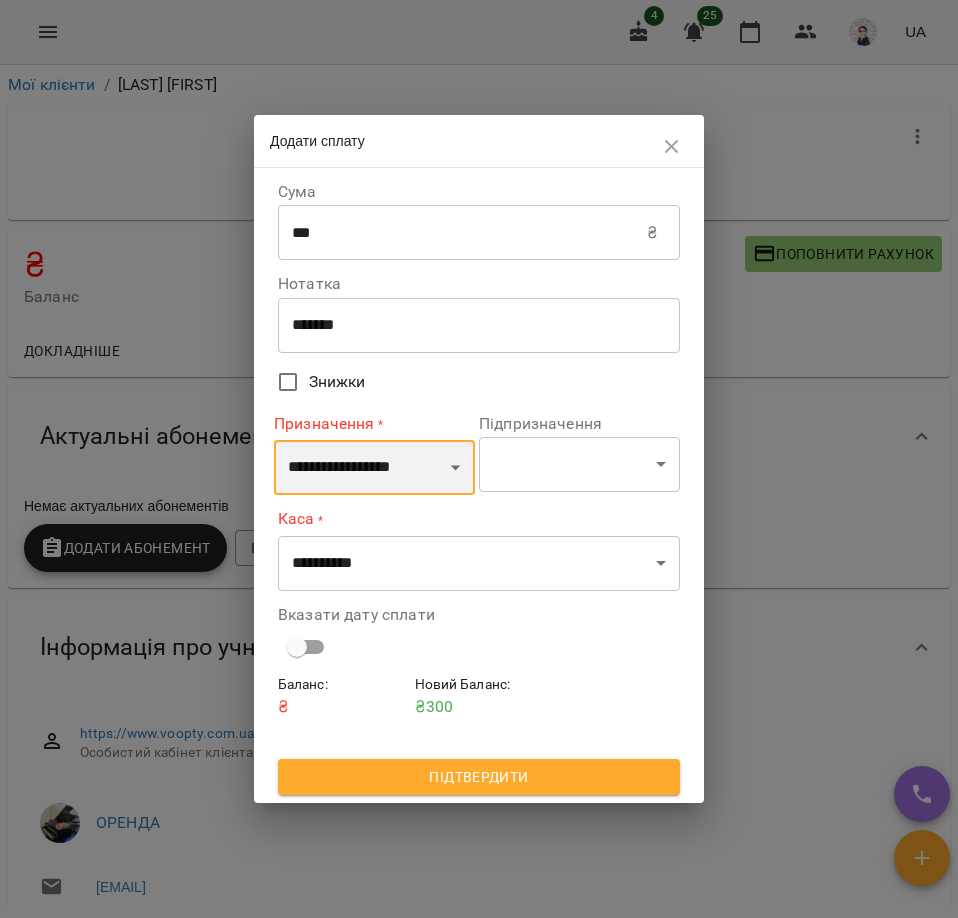 click on "**********" at bounding box center (374, 468) 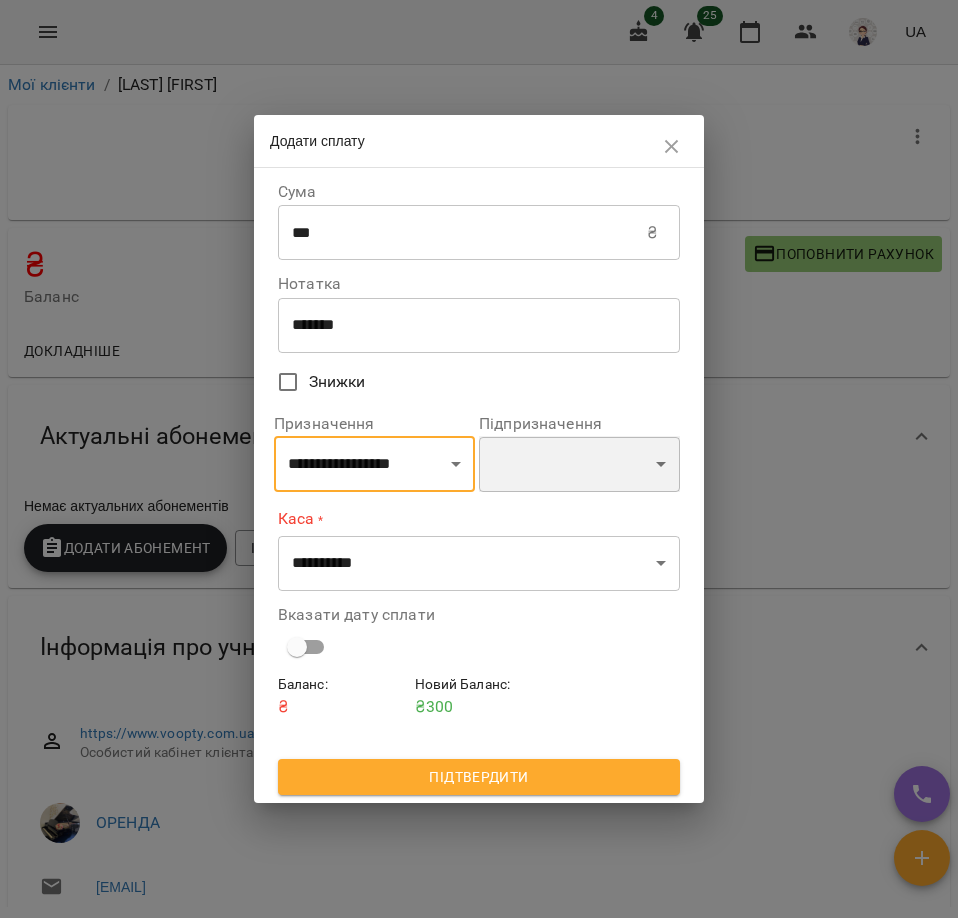 click on "**********" at bounding box center [579, 464] 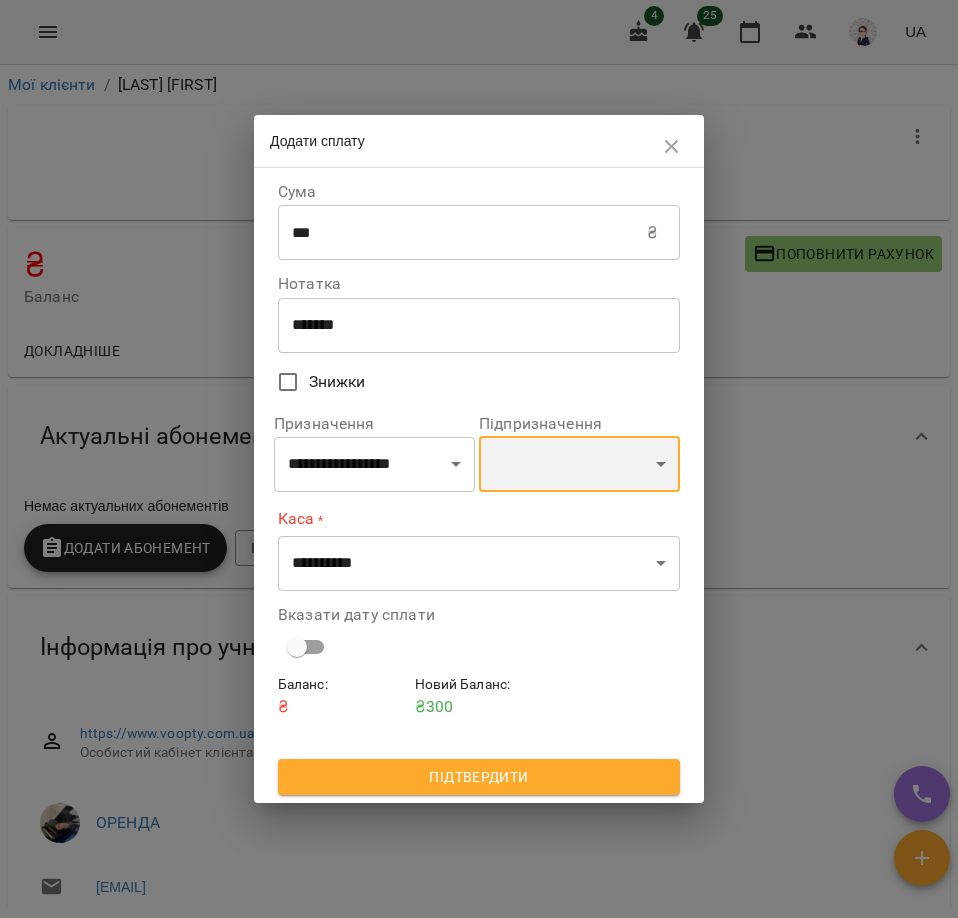 select on "**********" 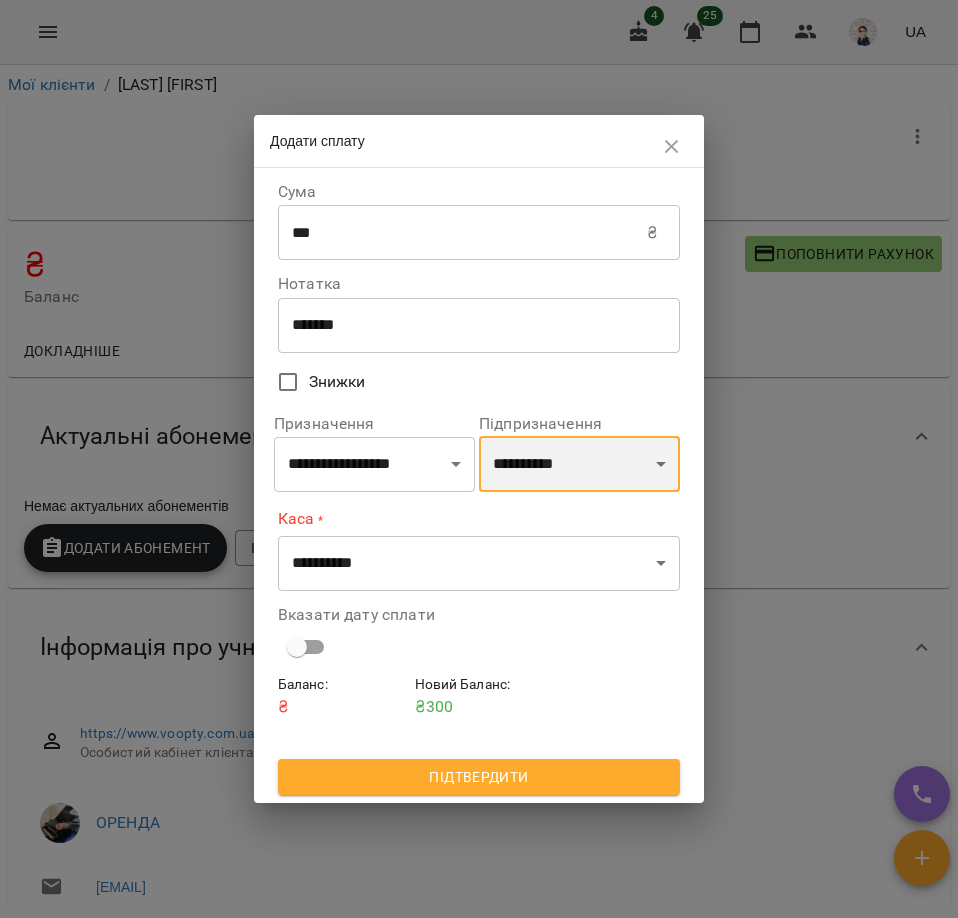 click on "**********" at bounding box center [579, 464] 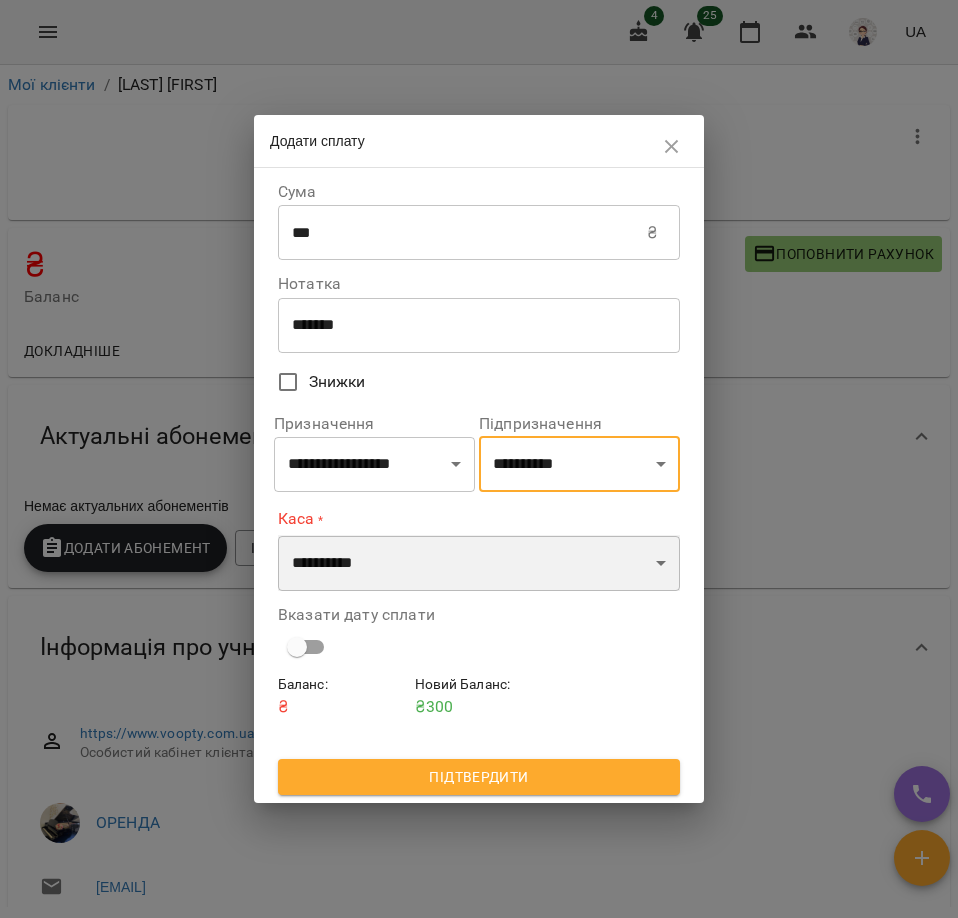 click on "**********" at bounding box center [479, 563] 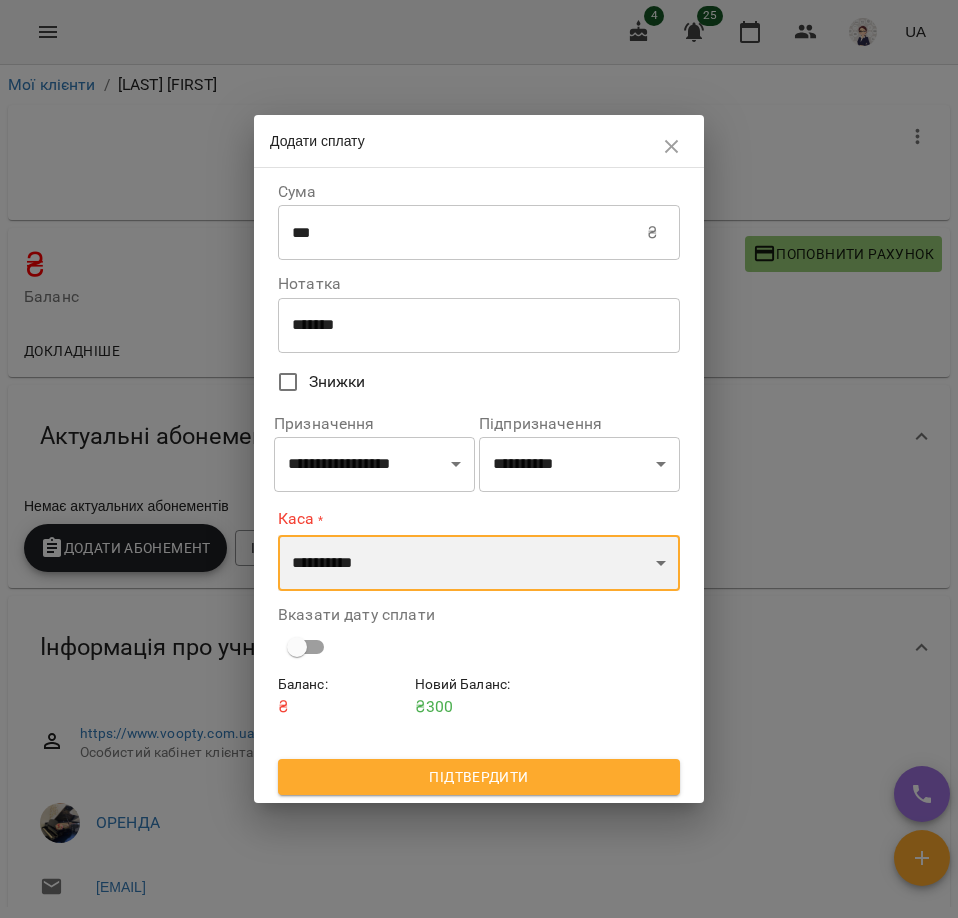 select on "***" 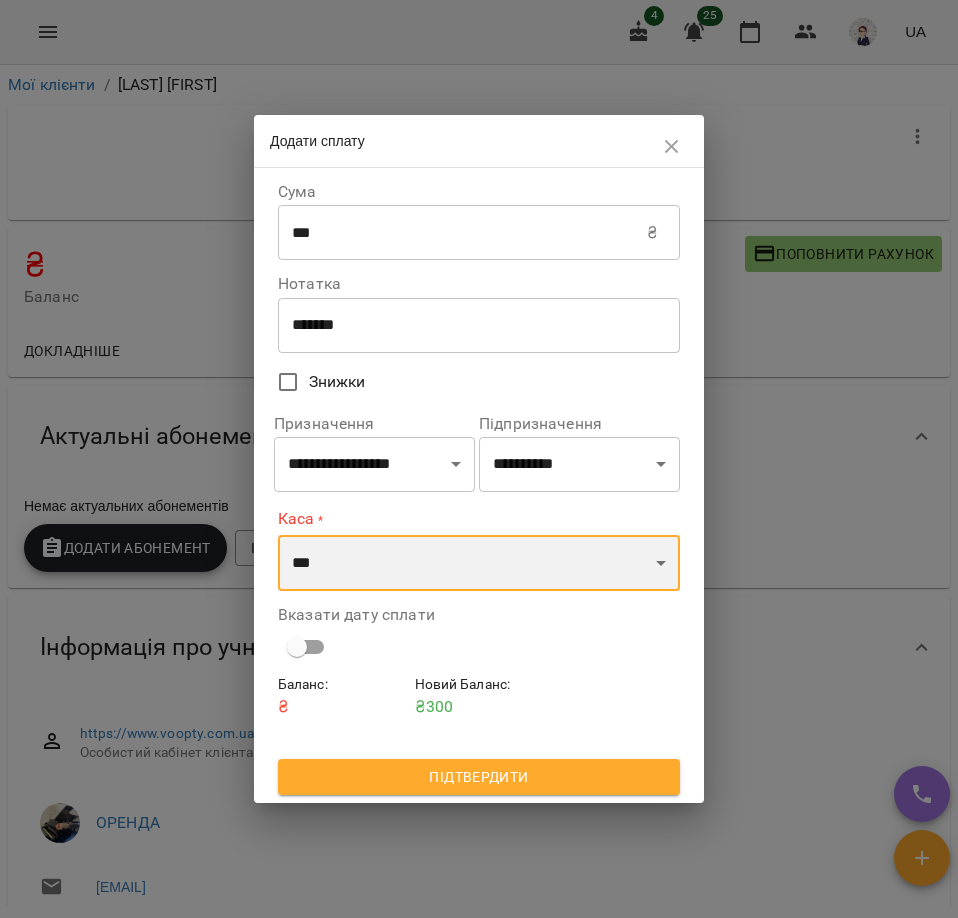 click on "**********" at bounding box center (479, 563) 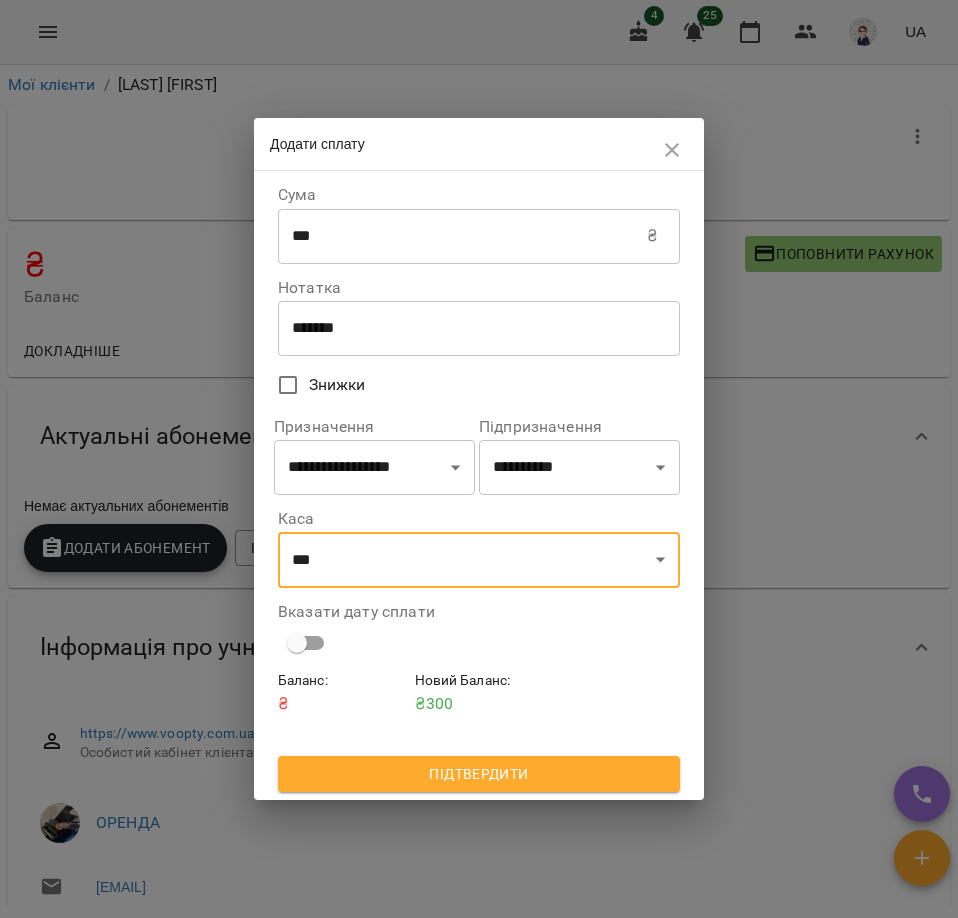 click on "Підтвердити" at bounding box center [479, 774] 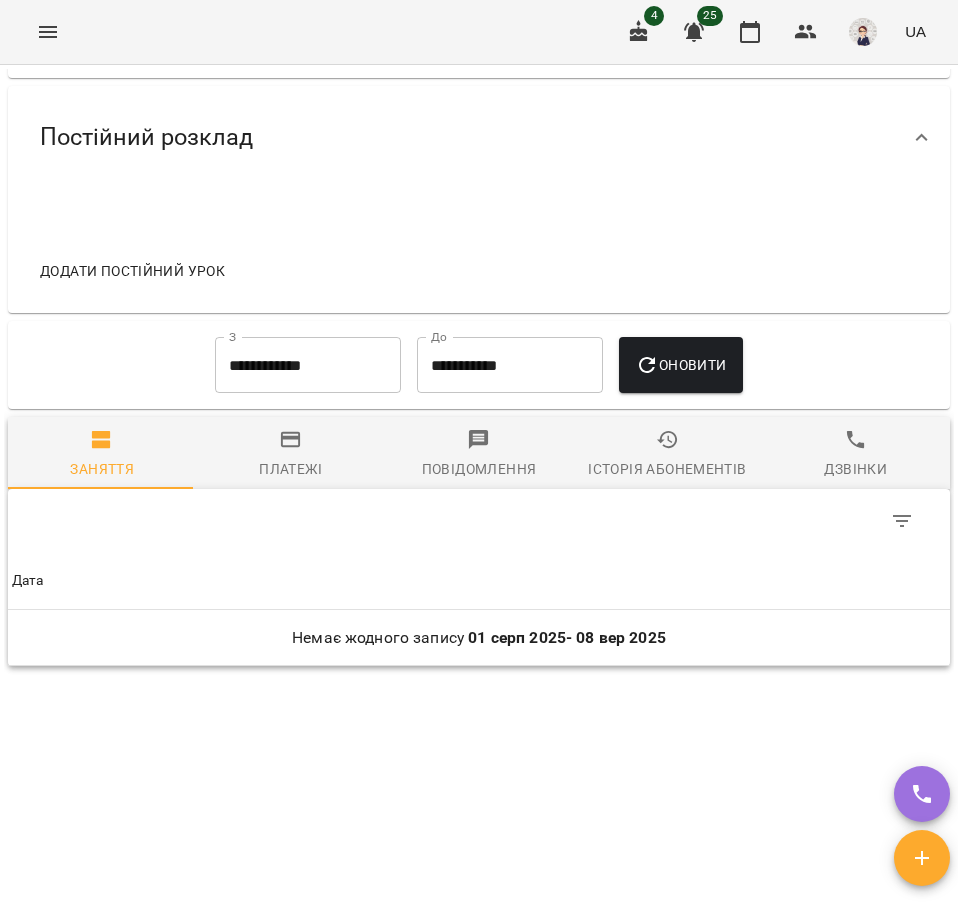 scroll, scrollTop: 1336, scrollLeft: 0, axis: vertical 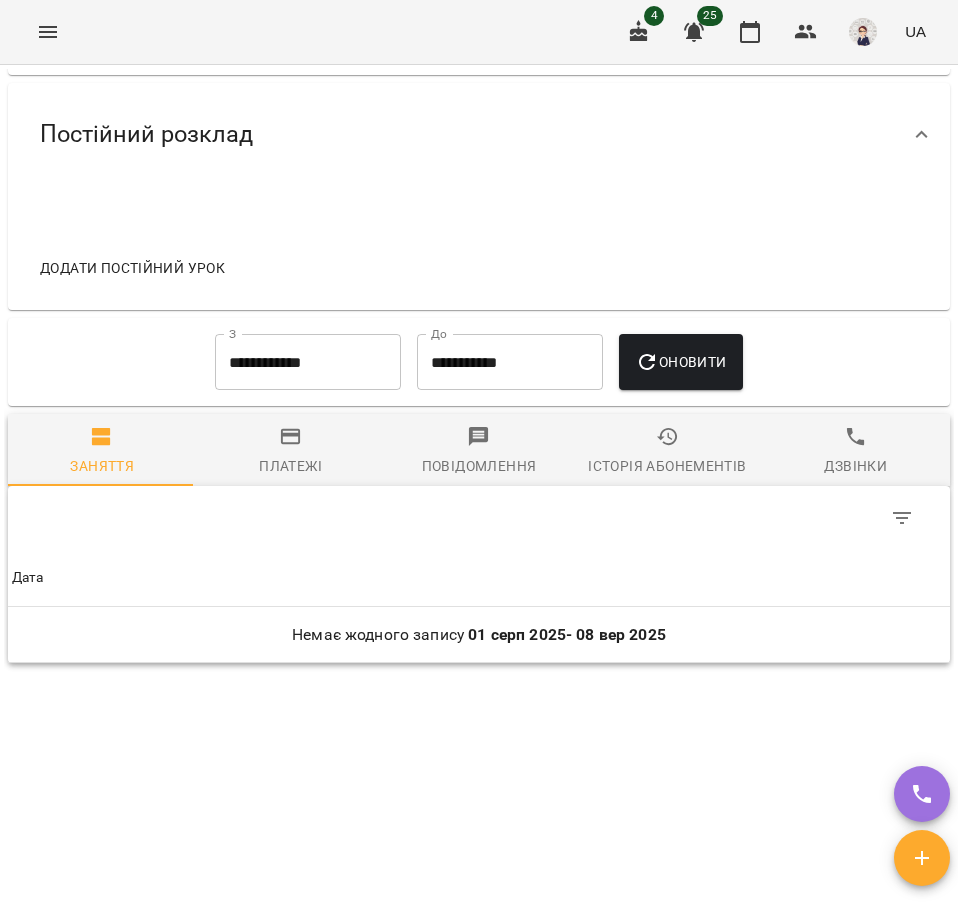 click on "Оновити" at bounding box center [680, 362] 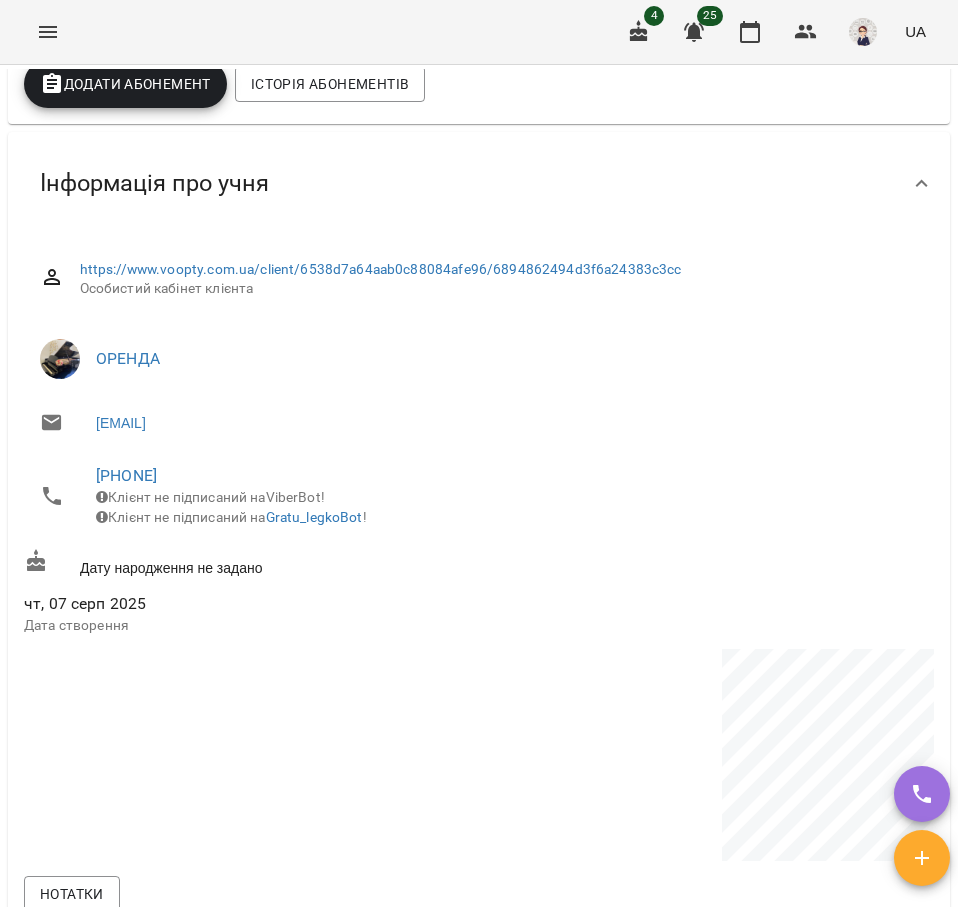 scroll, scrollTop: 500, scrollLeft: 0, axis: vertical 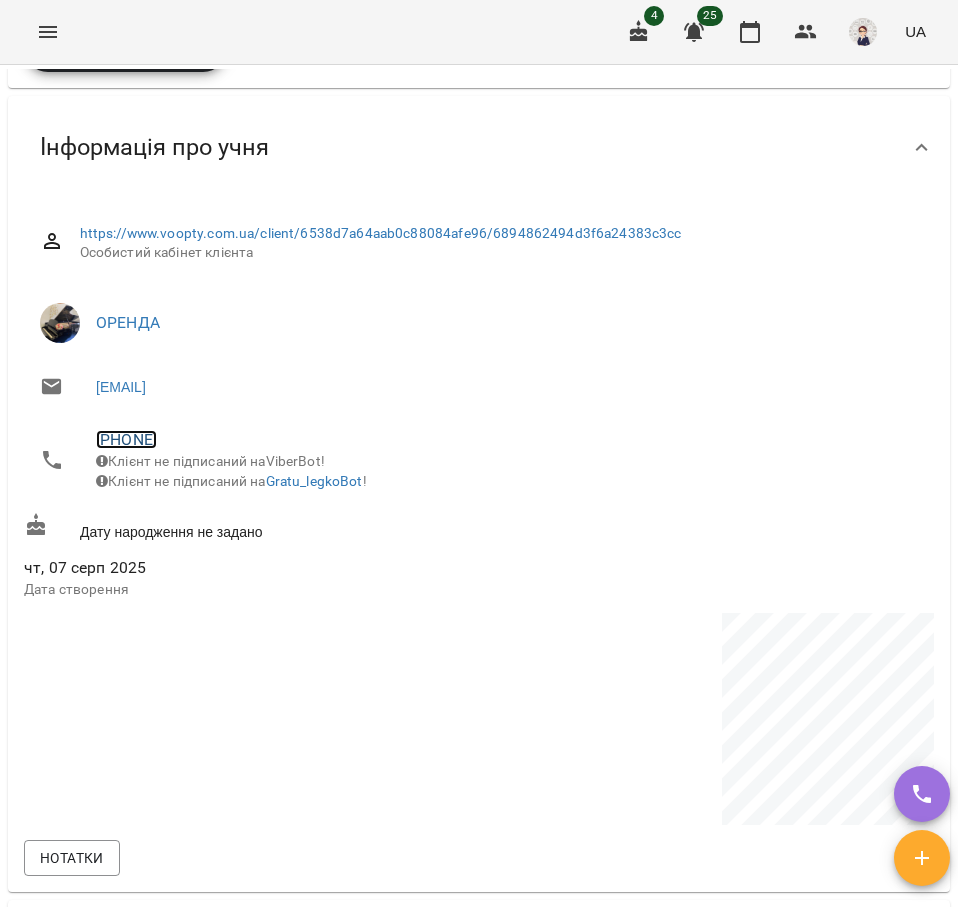 click on "[PHONE]" at bounding box center [126, 439] 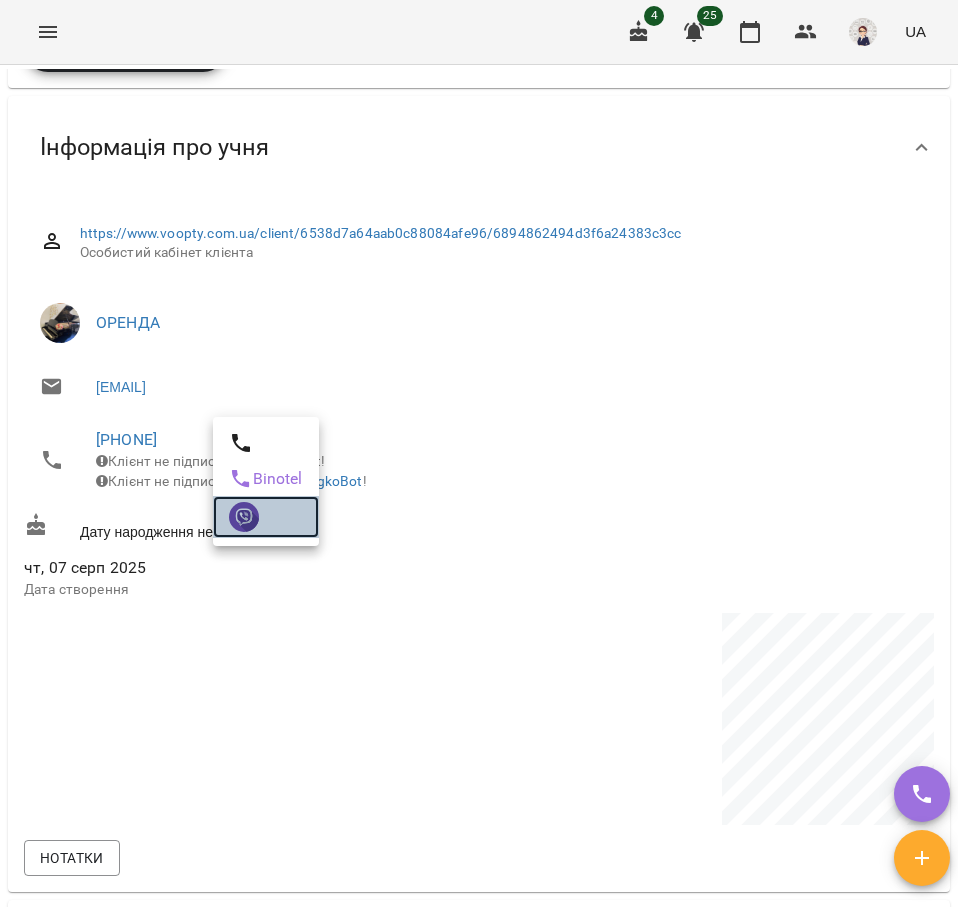 click at bounding box center (244, 517) 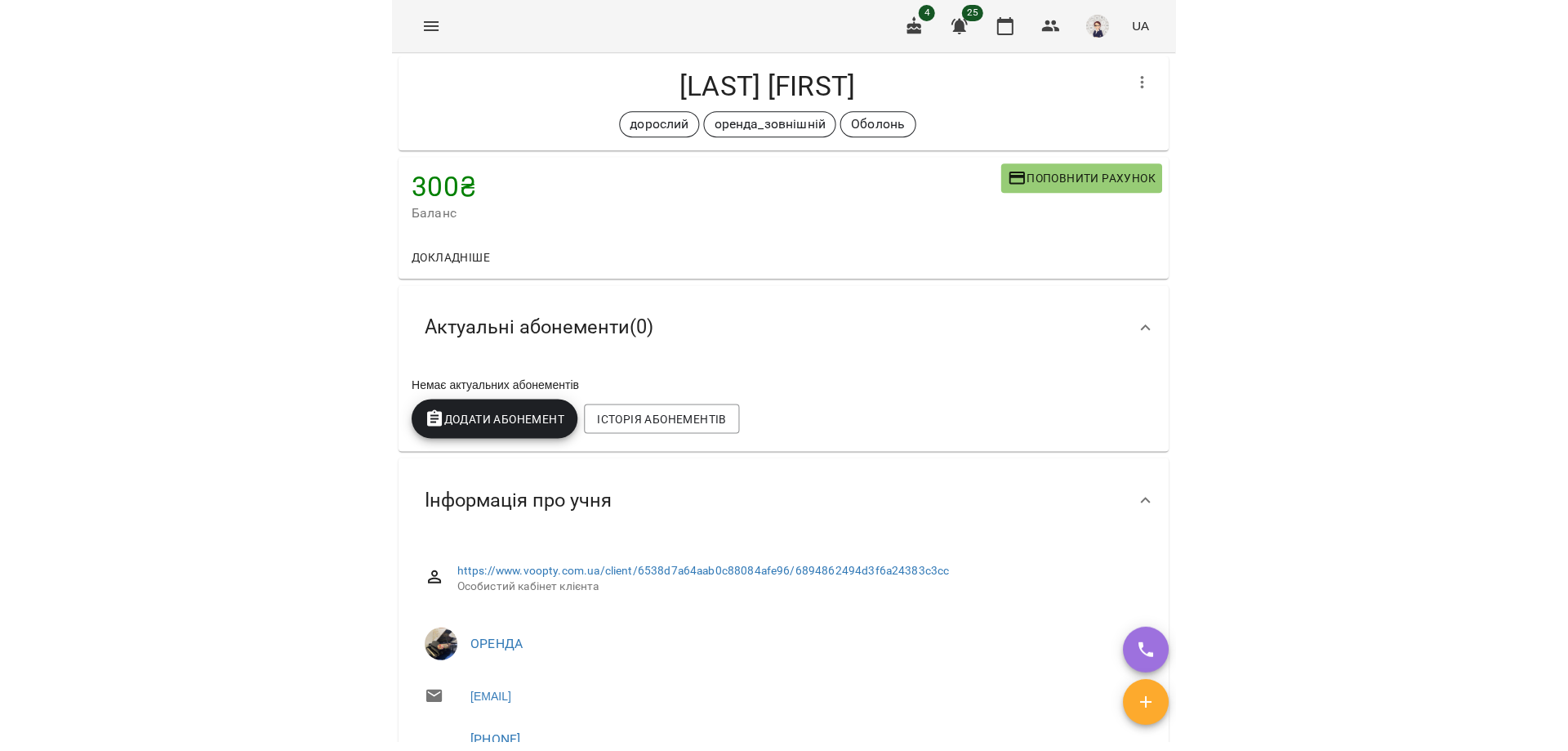 scroll, scrollTop: 0, scrollLeft: 0, axis: both 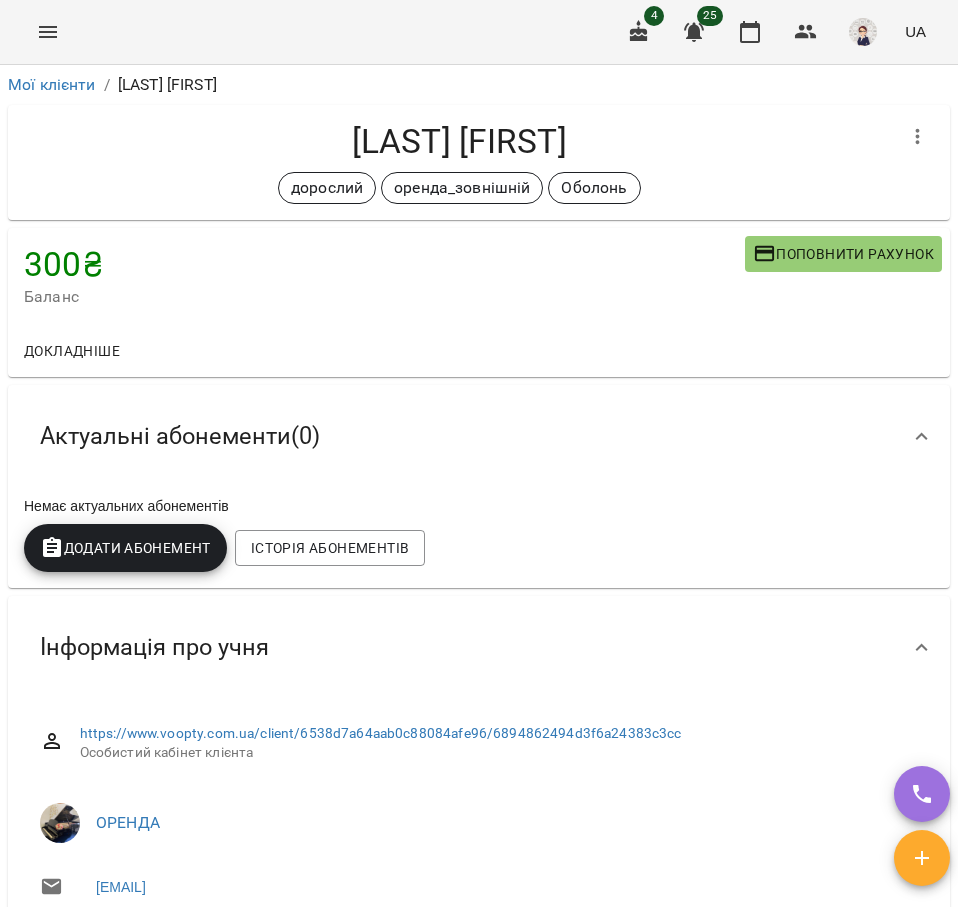 click at bounding box center [48, 32] 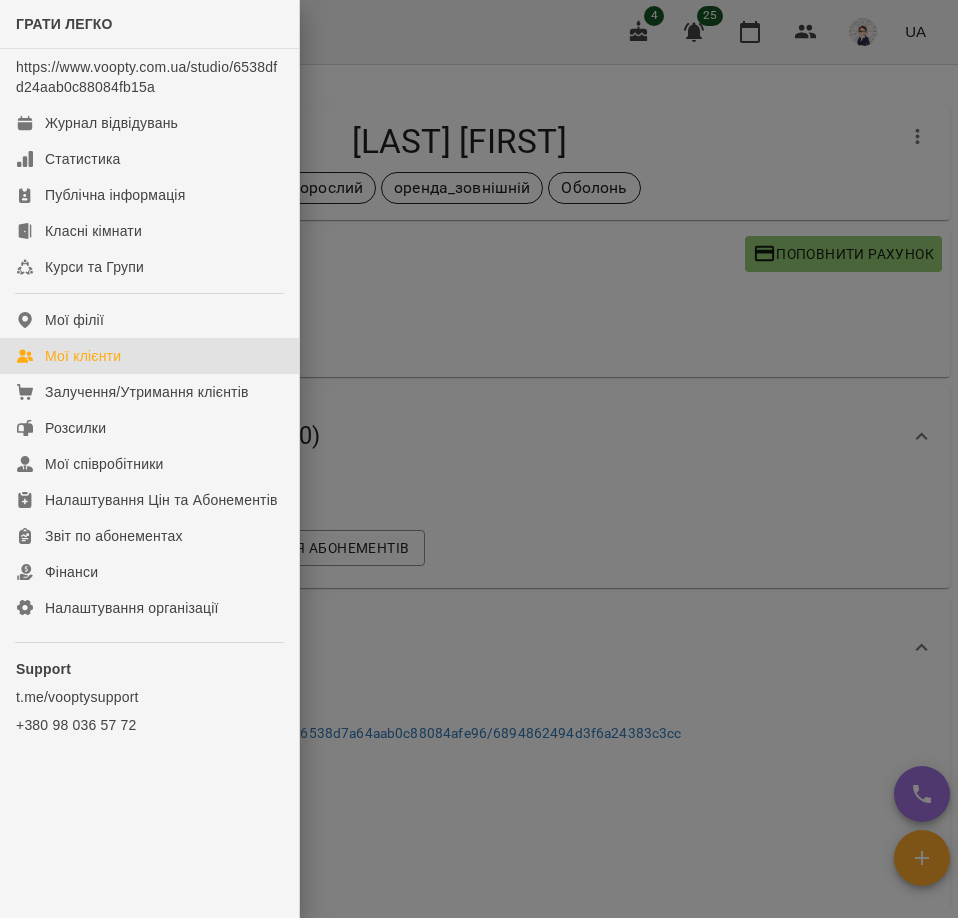 click on "Мої клієнти" at bounding box center (83, 356) 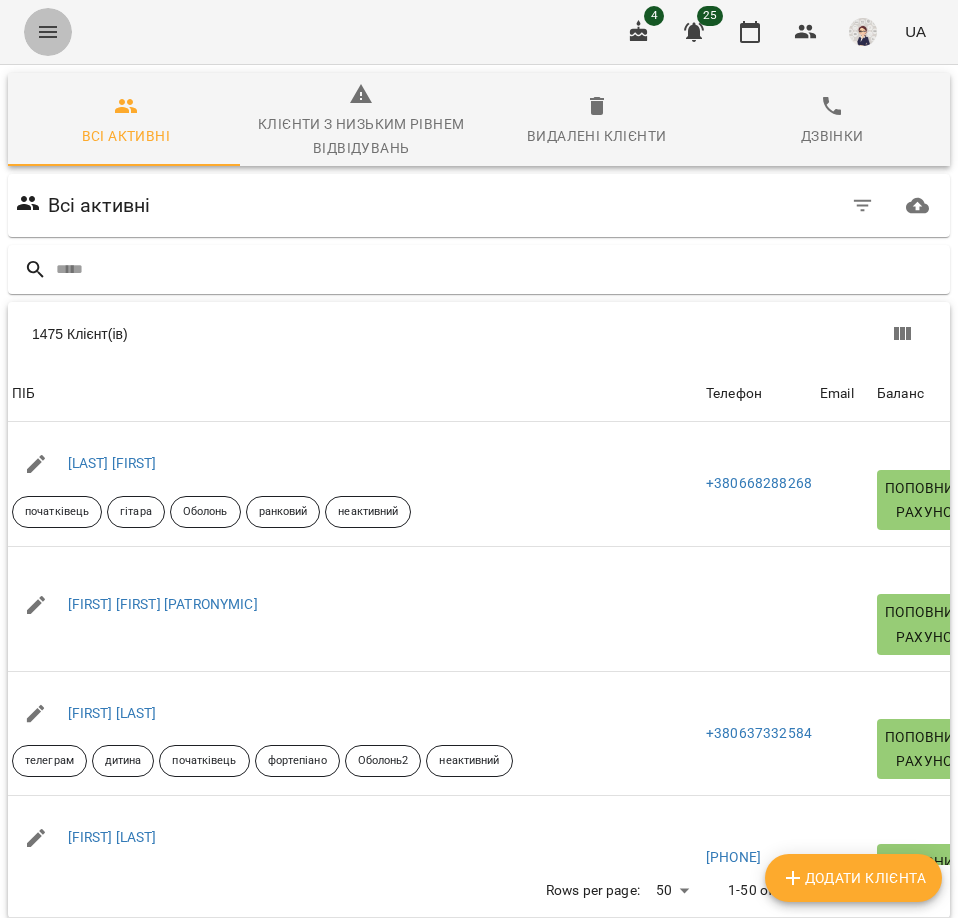 click 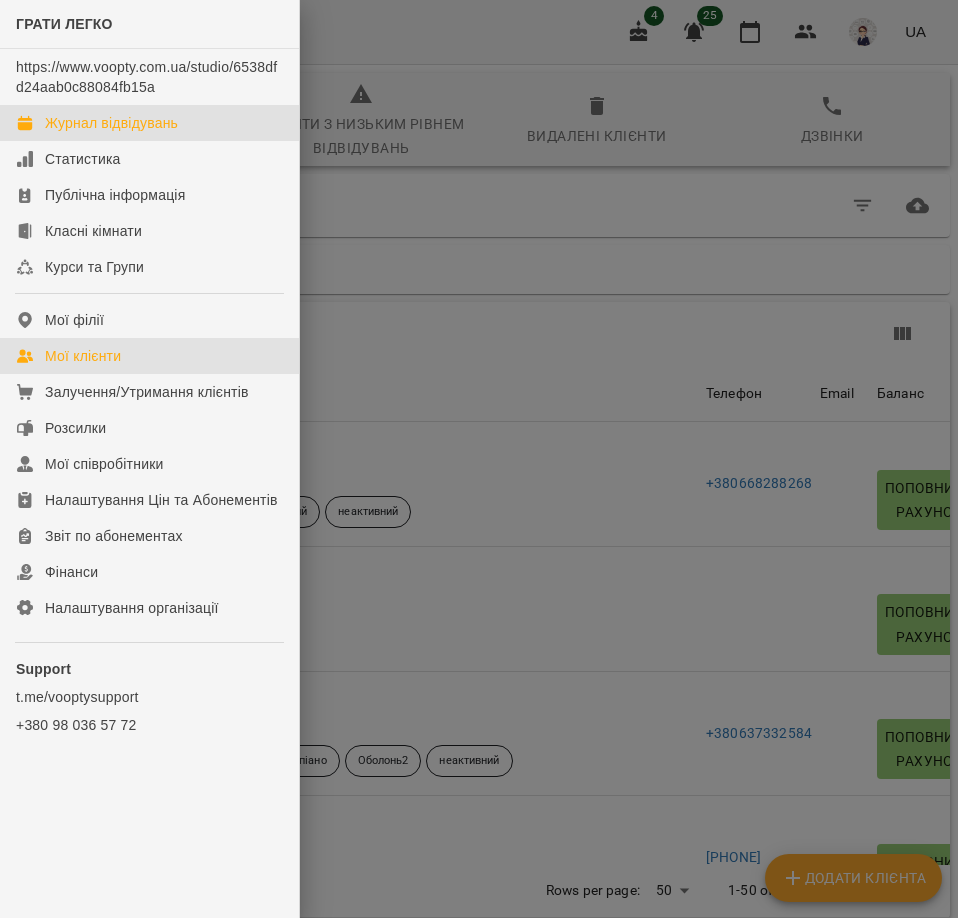 click on "Журнал відвідувань" at bounding box center [111, 123] 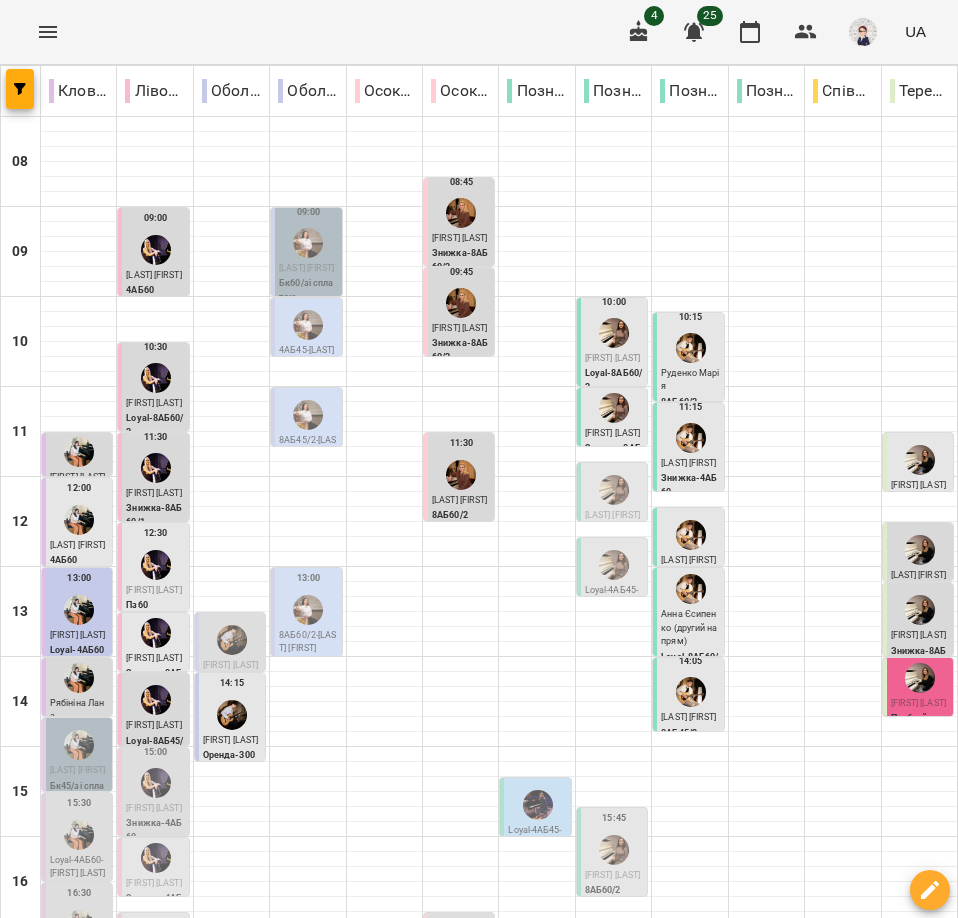 click at bounding box center (578, 1357) 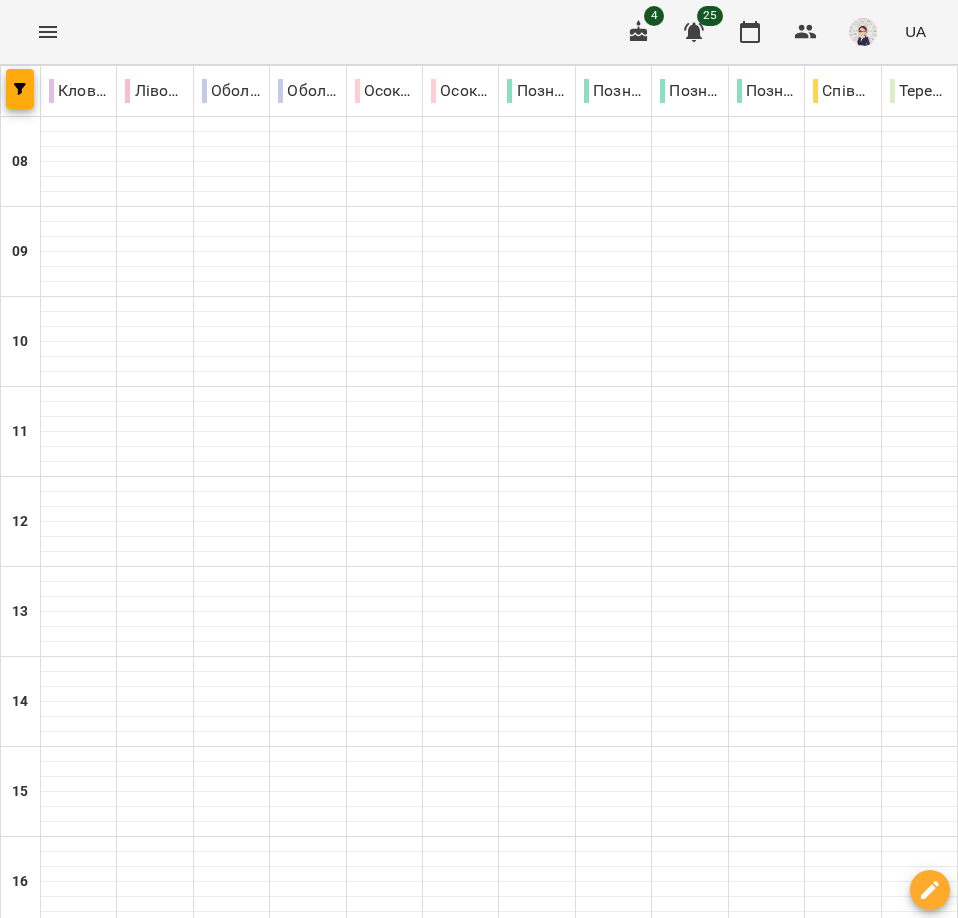 click at bounding box center (578, 1357) 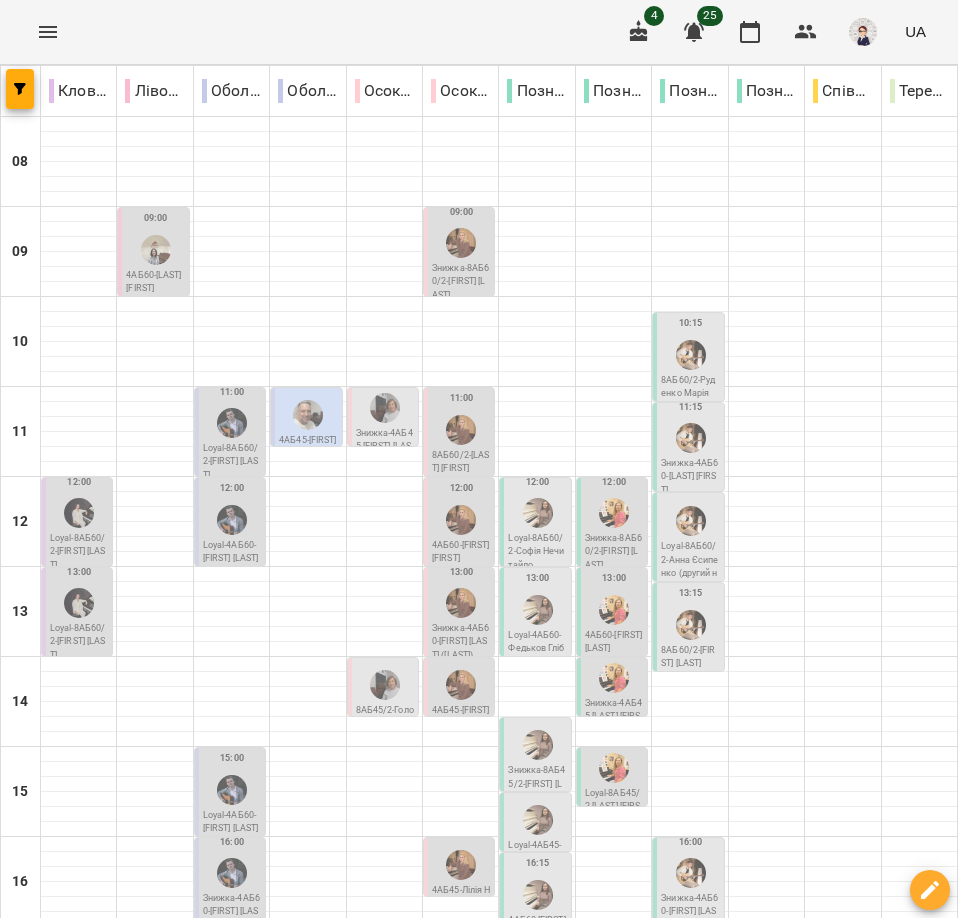 click 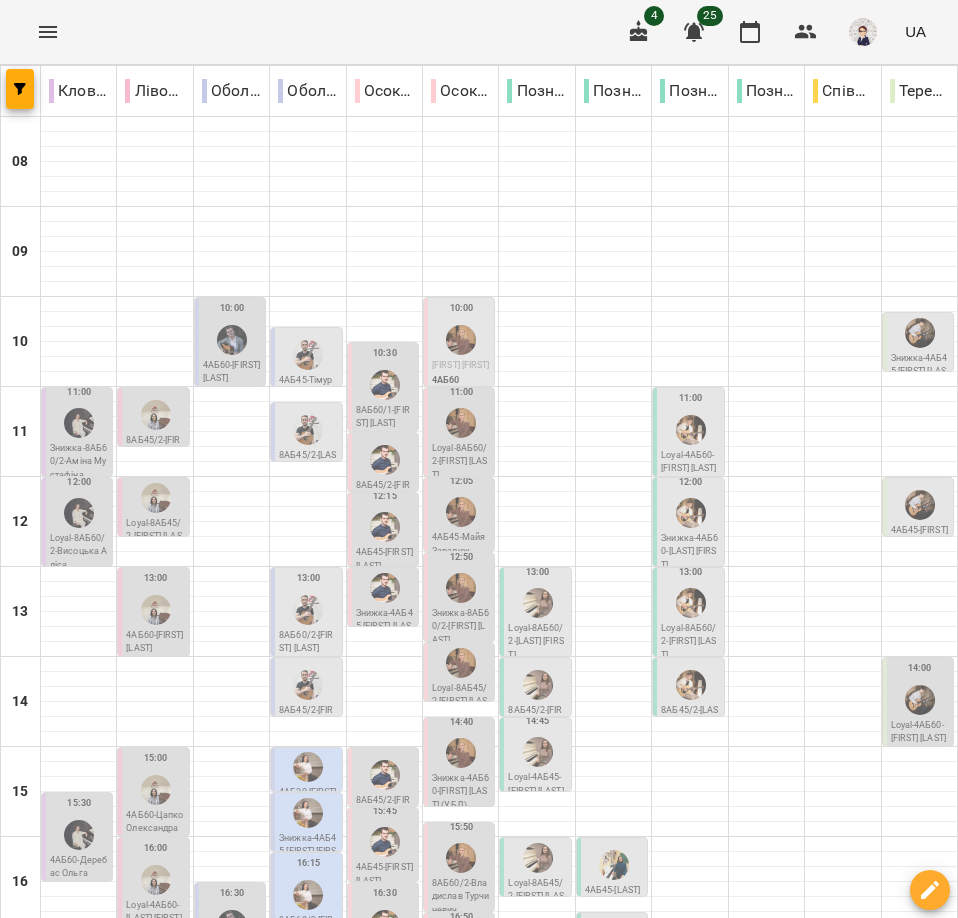 click at bounding box center (379, 1357) 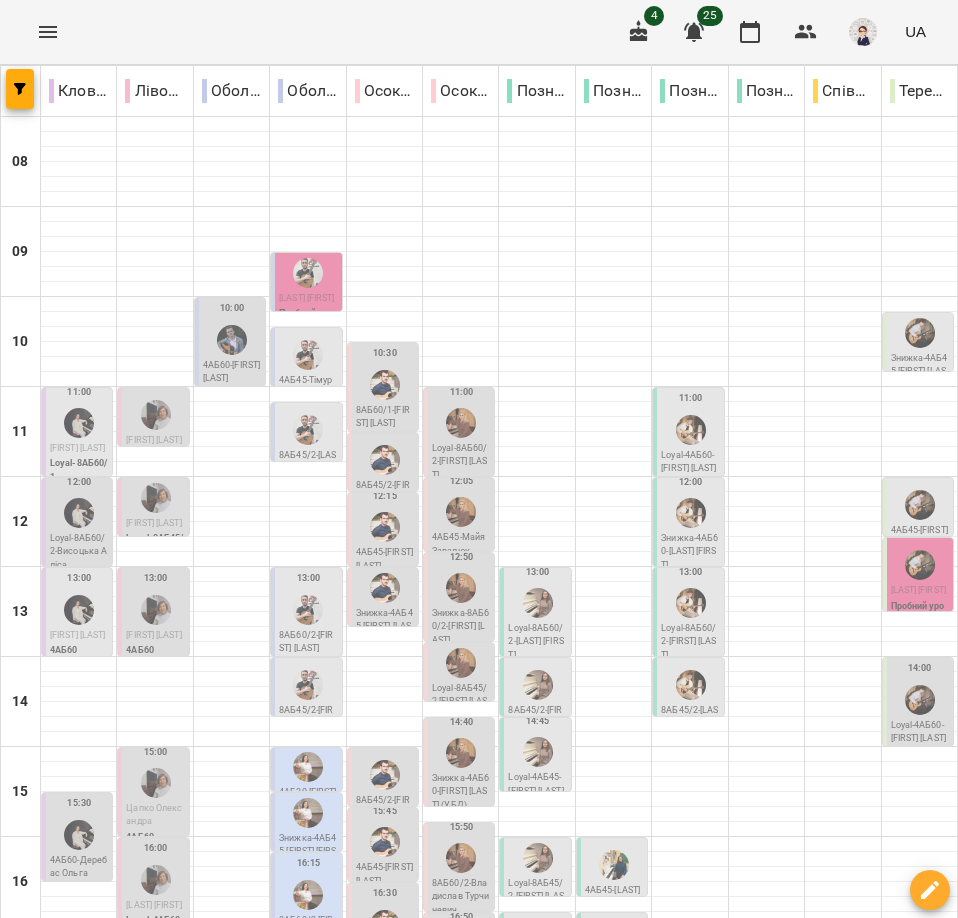 click at bounding box center (578, 1357) 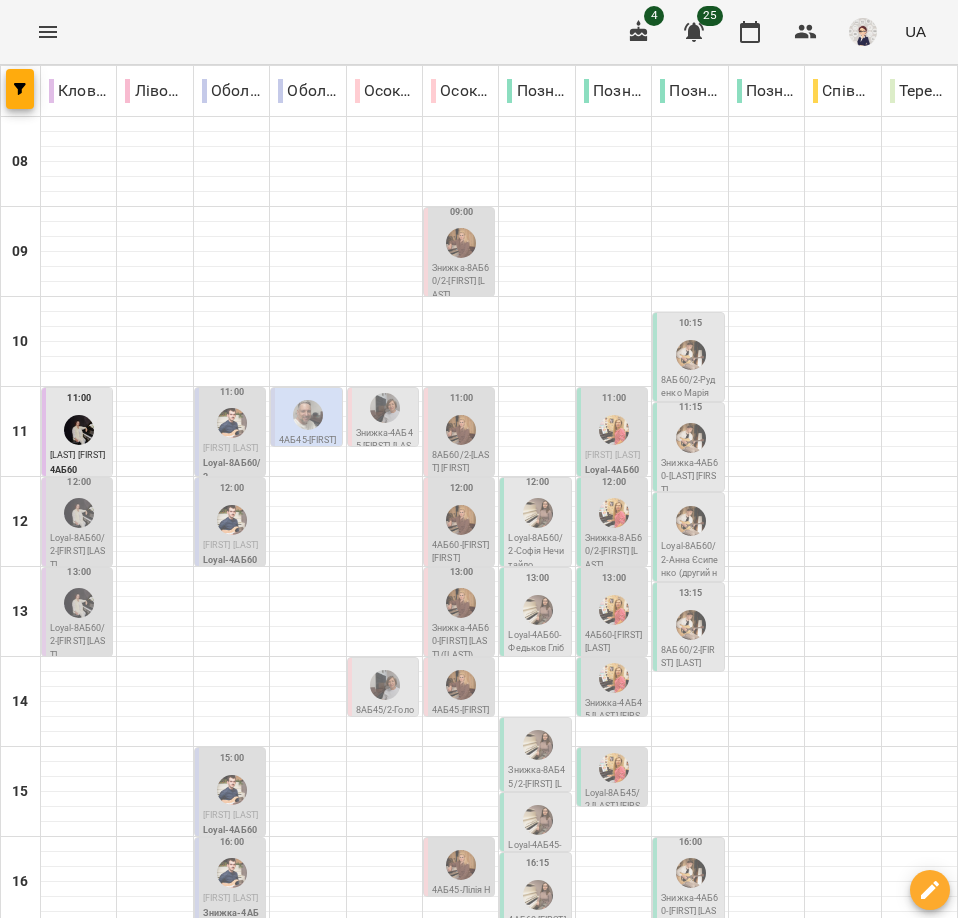 click on "пн 11" at bounding box center [129, 1309] 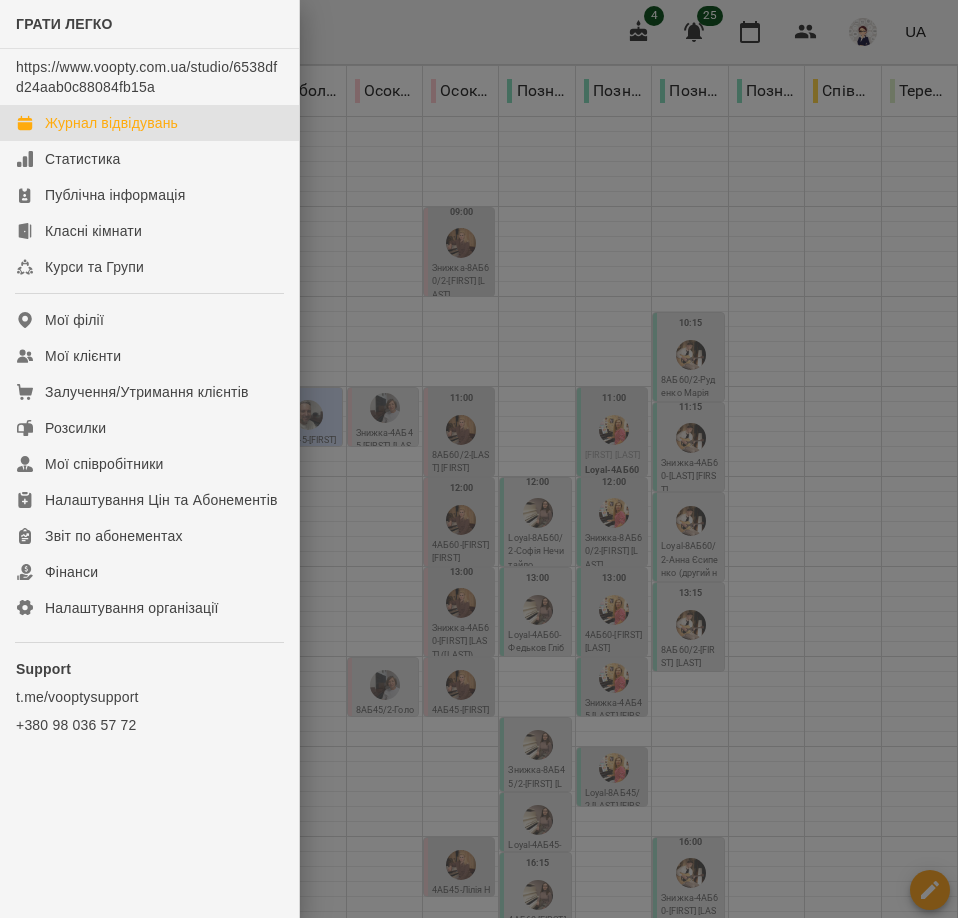 click at bounding box center (479, 459) 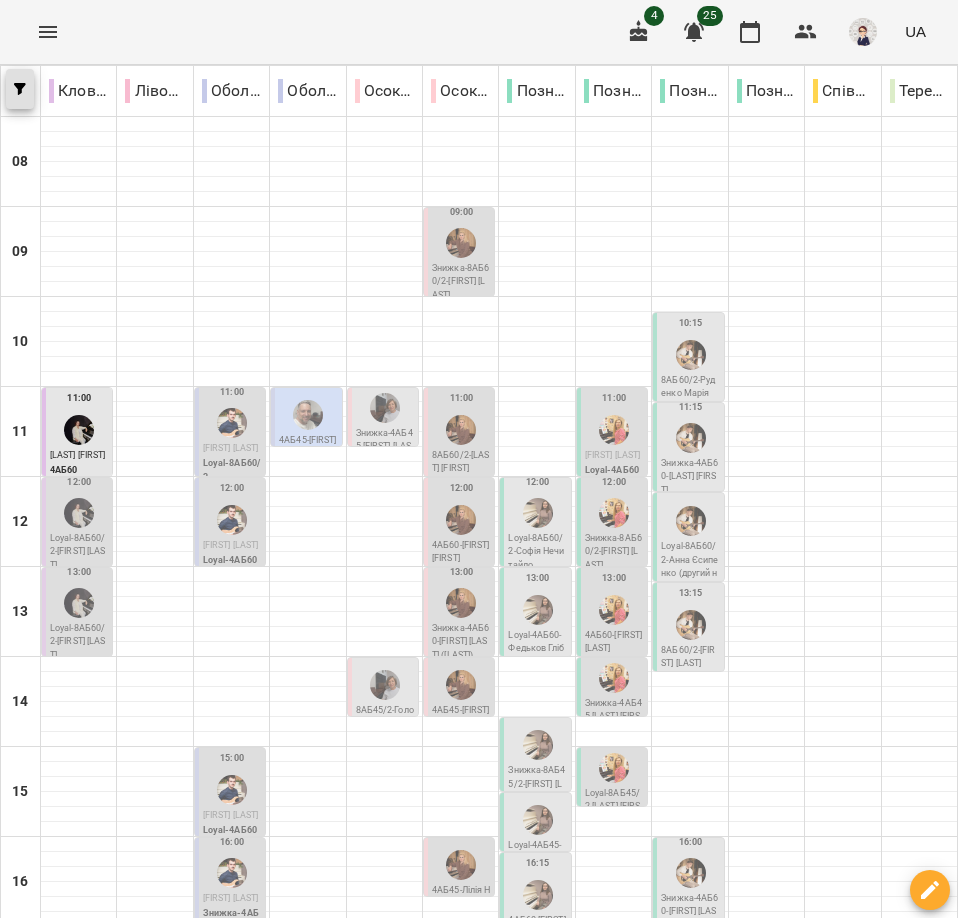 click at bounding box center (20, 89) 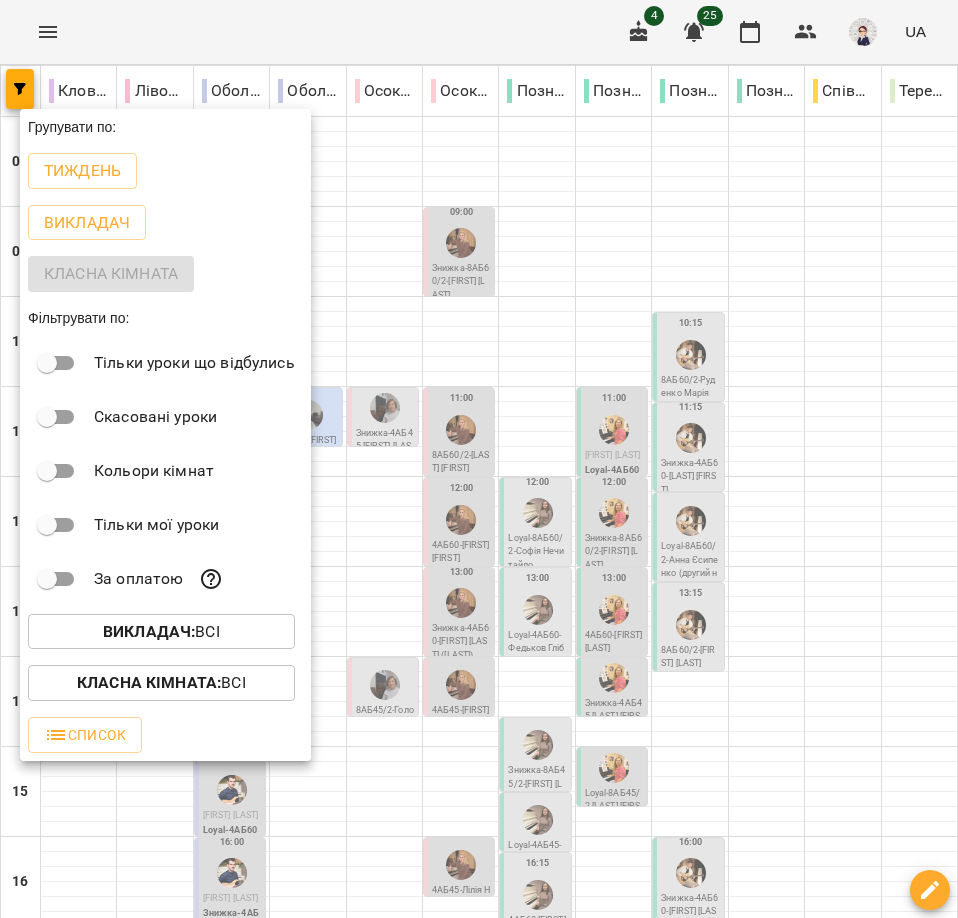 click on "Класна кімната" at bounding box center [165, 274] 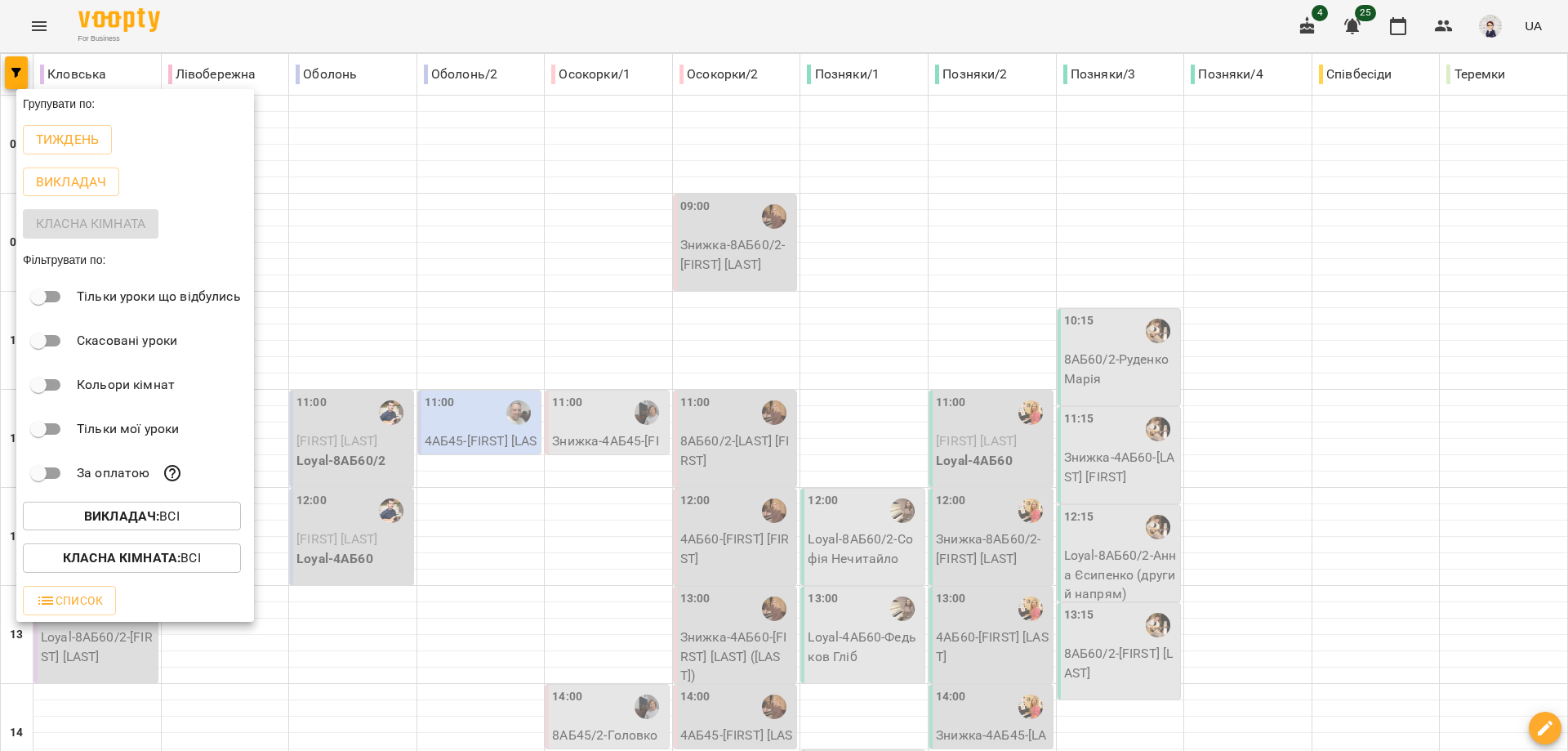 click at bounding box center (784, 375) 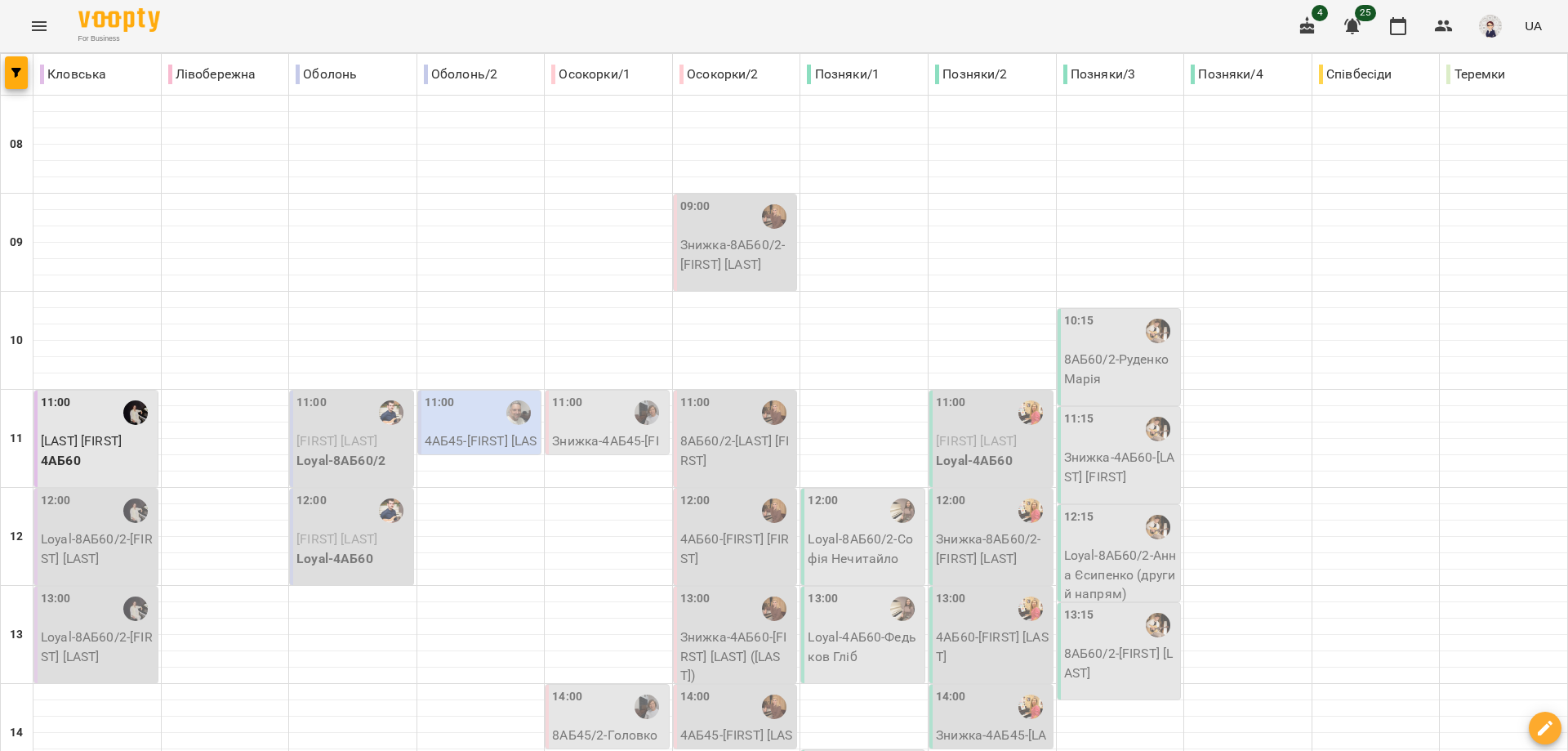 scroll, scrollTop: 490, scrollLeft: 0, axis: vertical 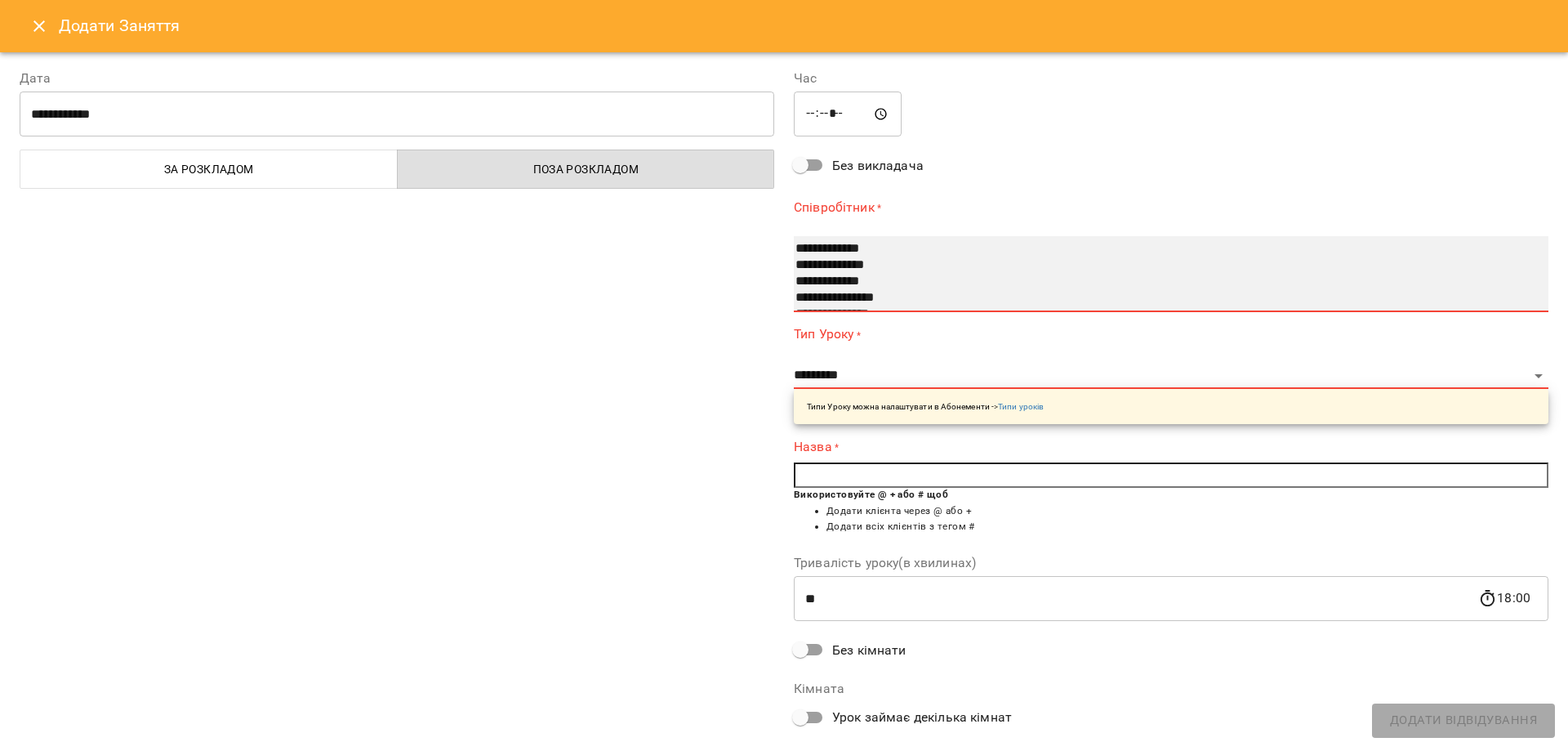 select on "**********" 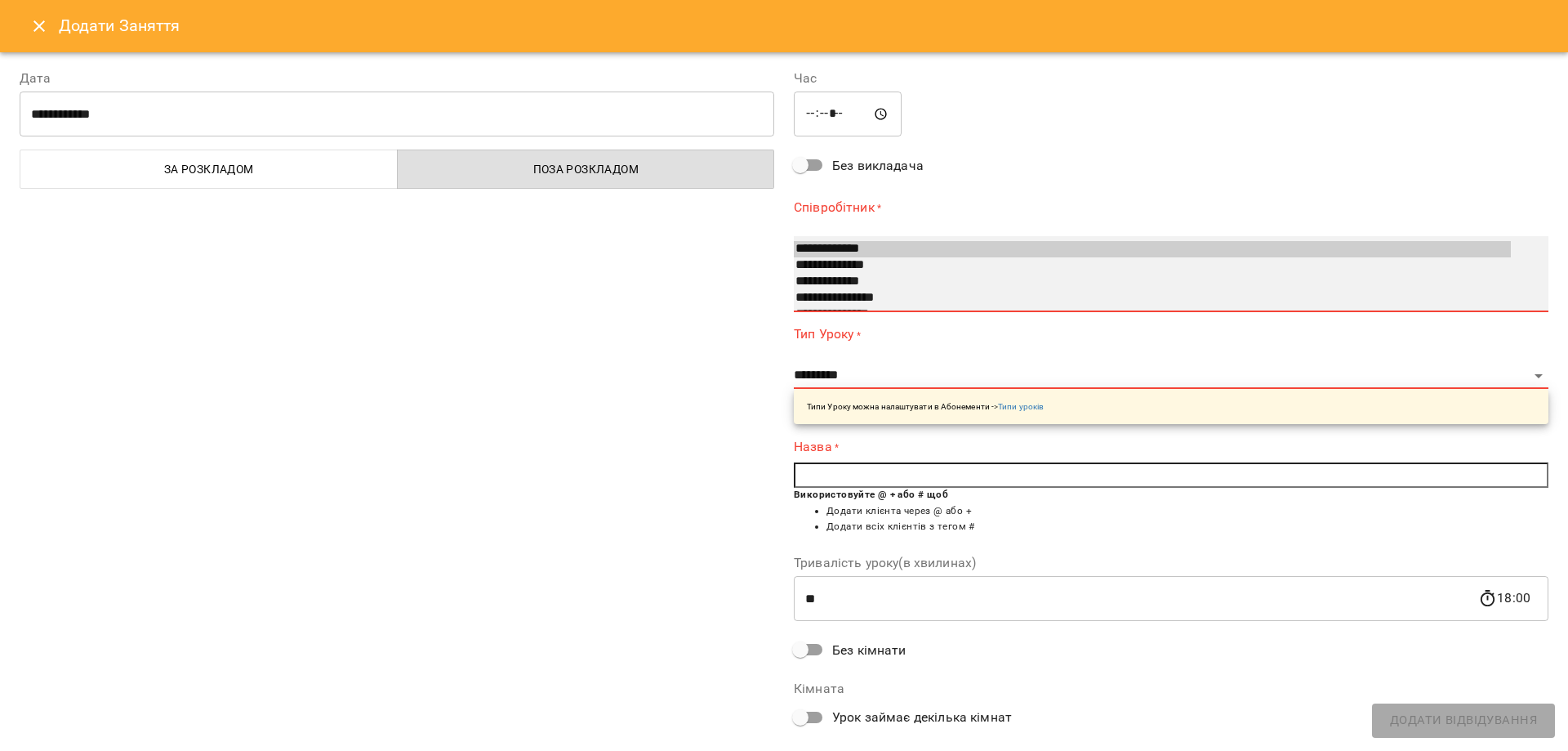 click on "**********" at bounding box center [1152, 298] 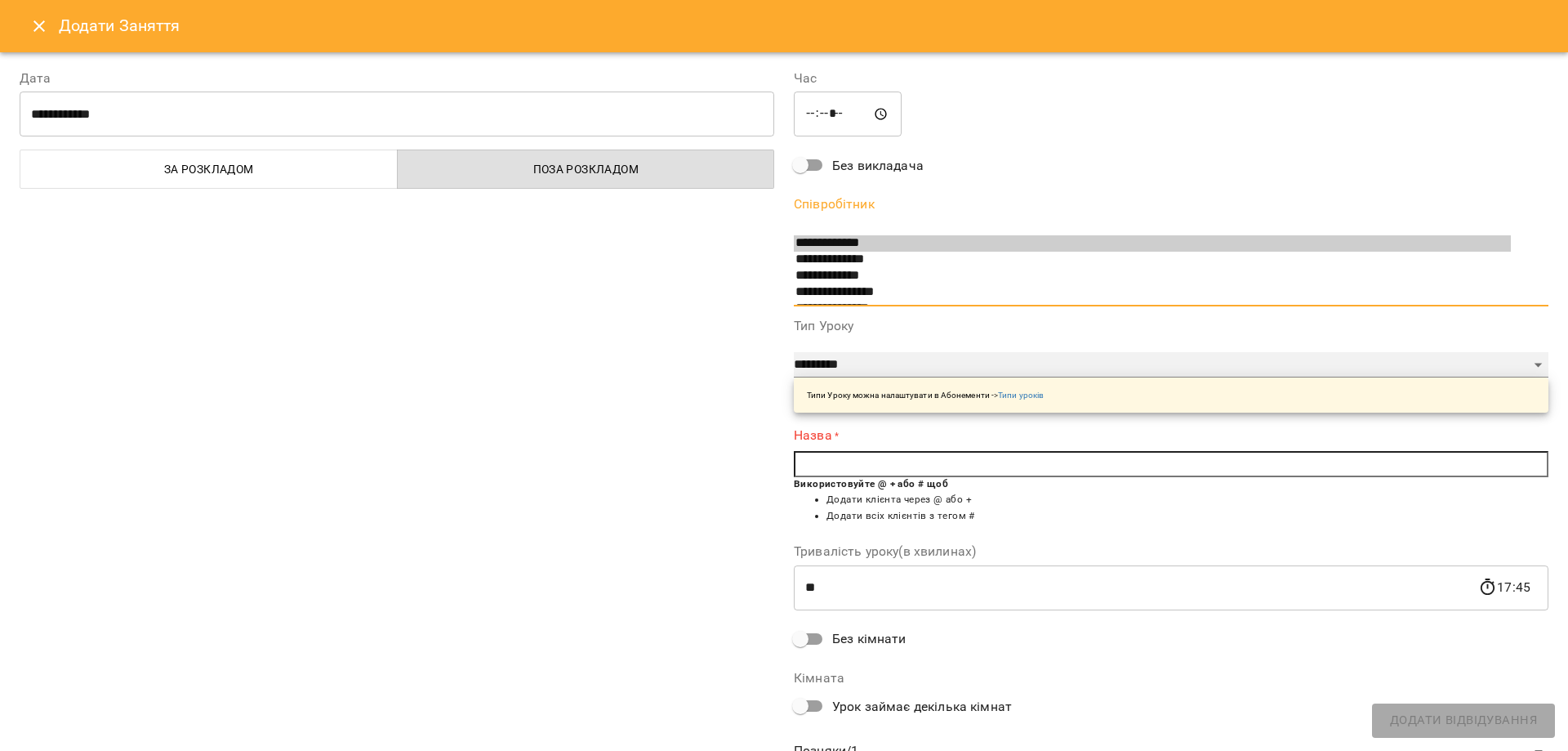 click on "**********" at bounding box center (1171, 365) 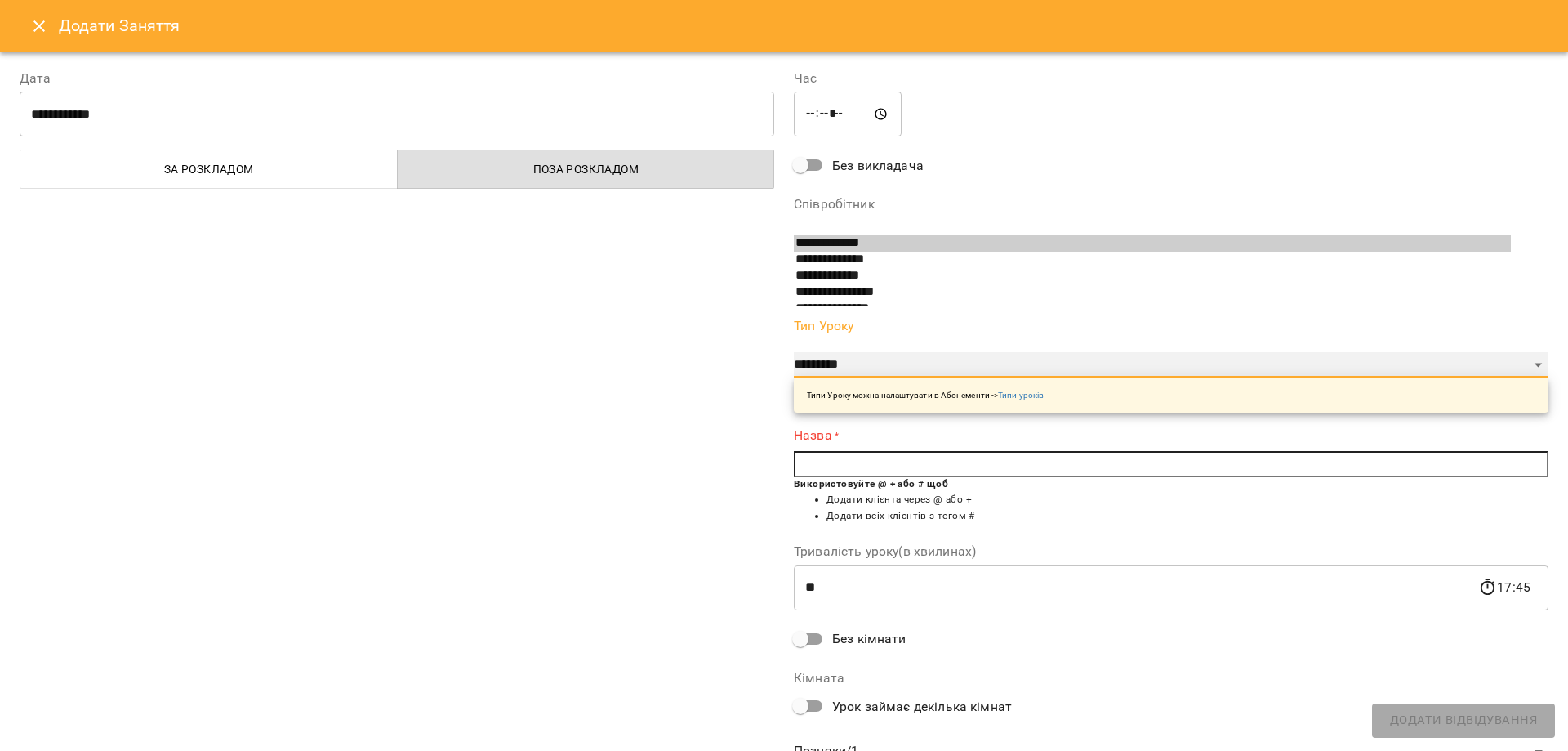 select on "**********" 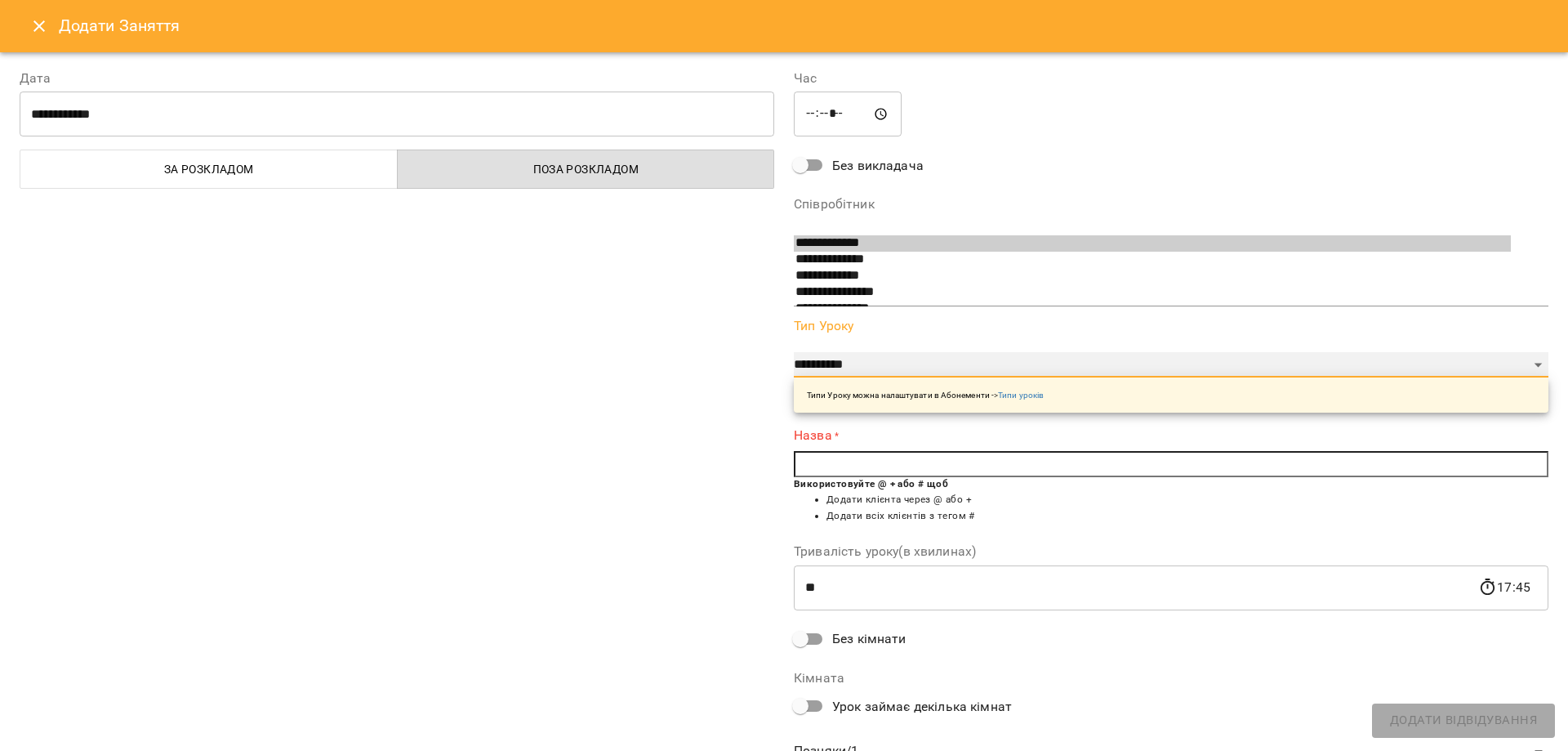 click on "**********" at bounding box center (1171, 365) 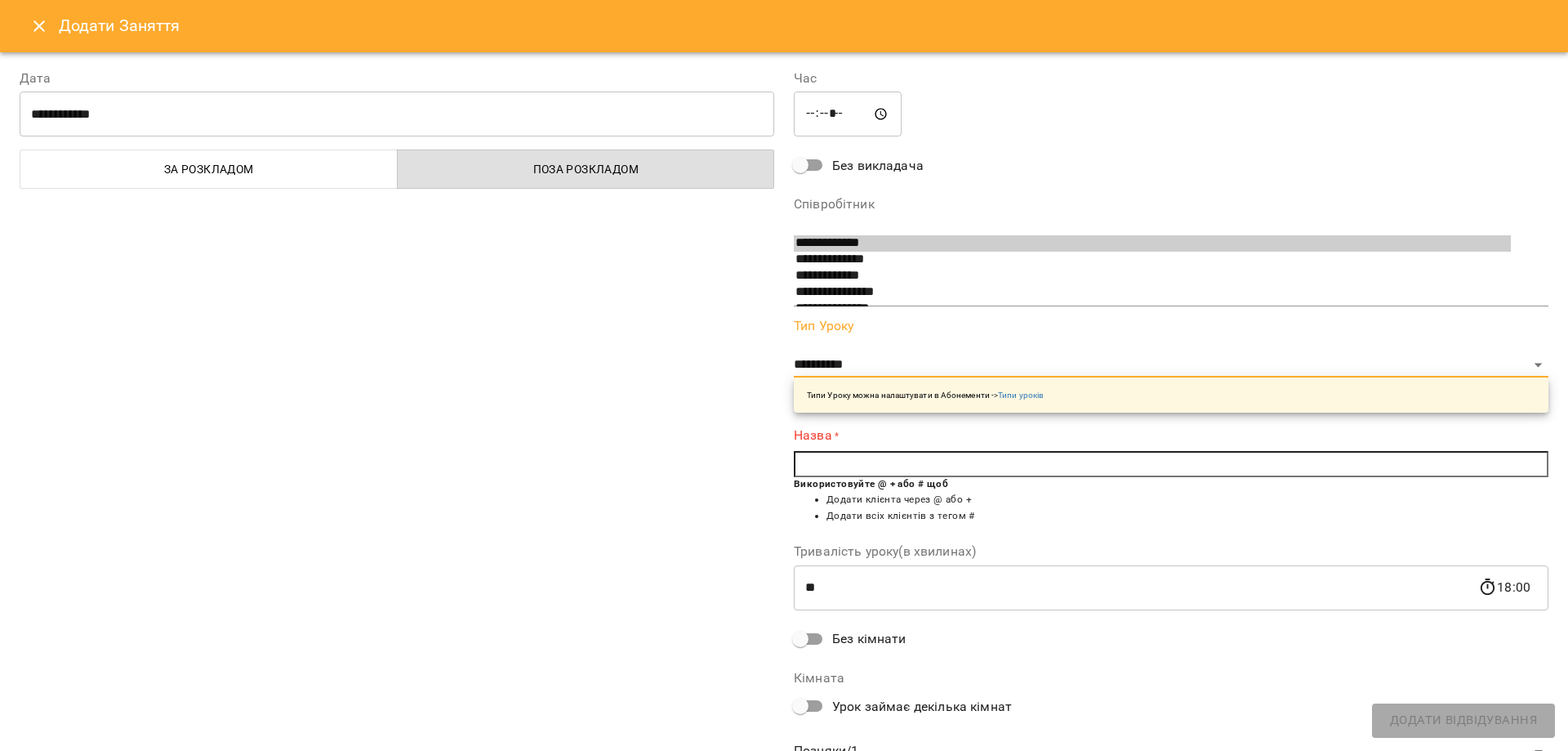 click at bounding box center [1171, 464] 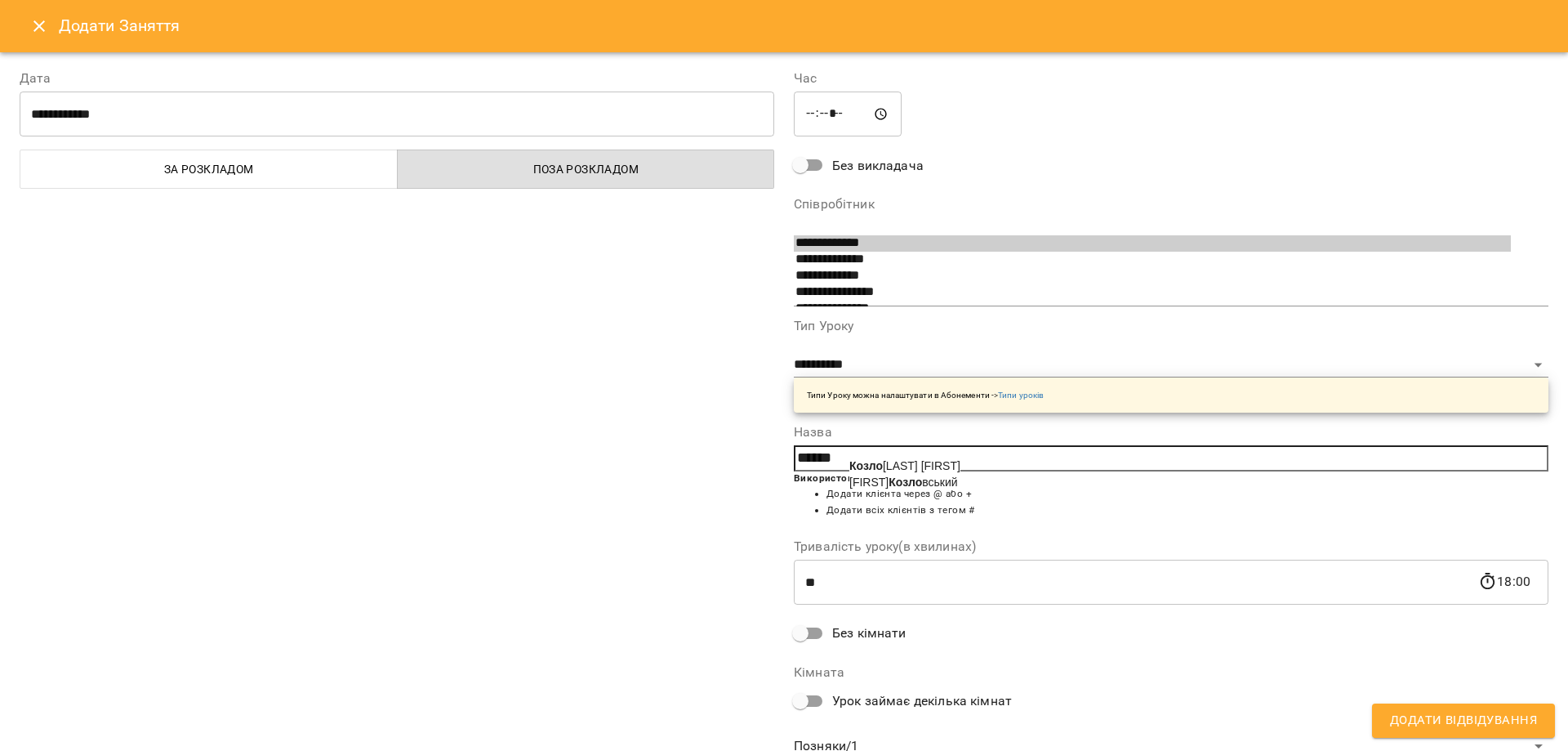 click on "[LAST] [FIRST]" at bounding box center [905, 466] 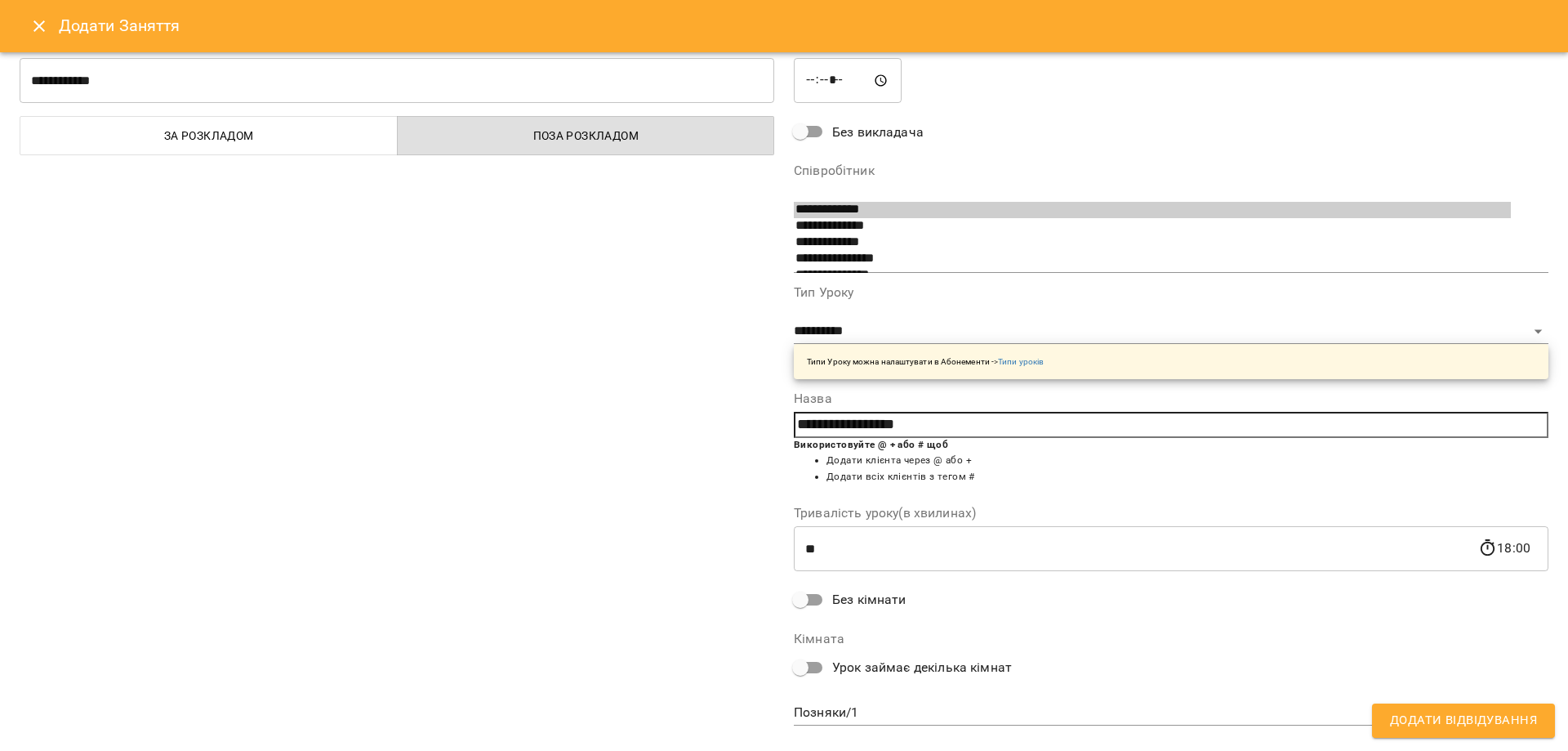 scroll, scrollTop: 64, scrollLeft: 0, axis: vertical 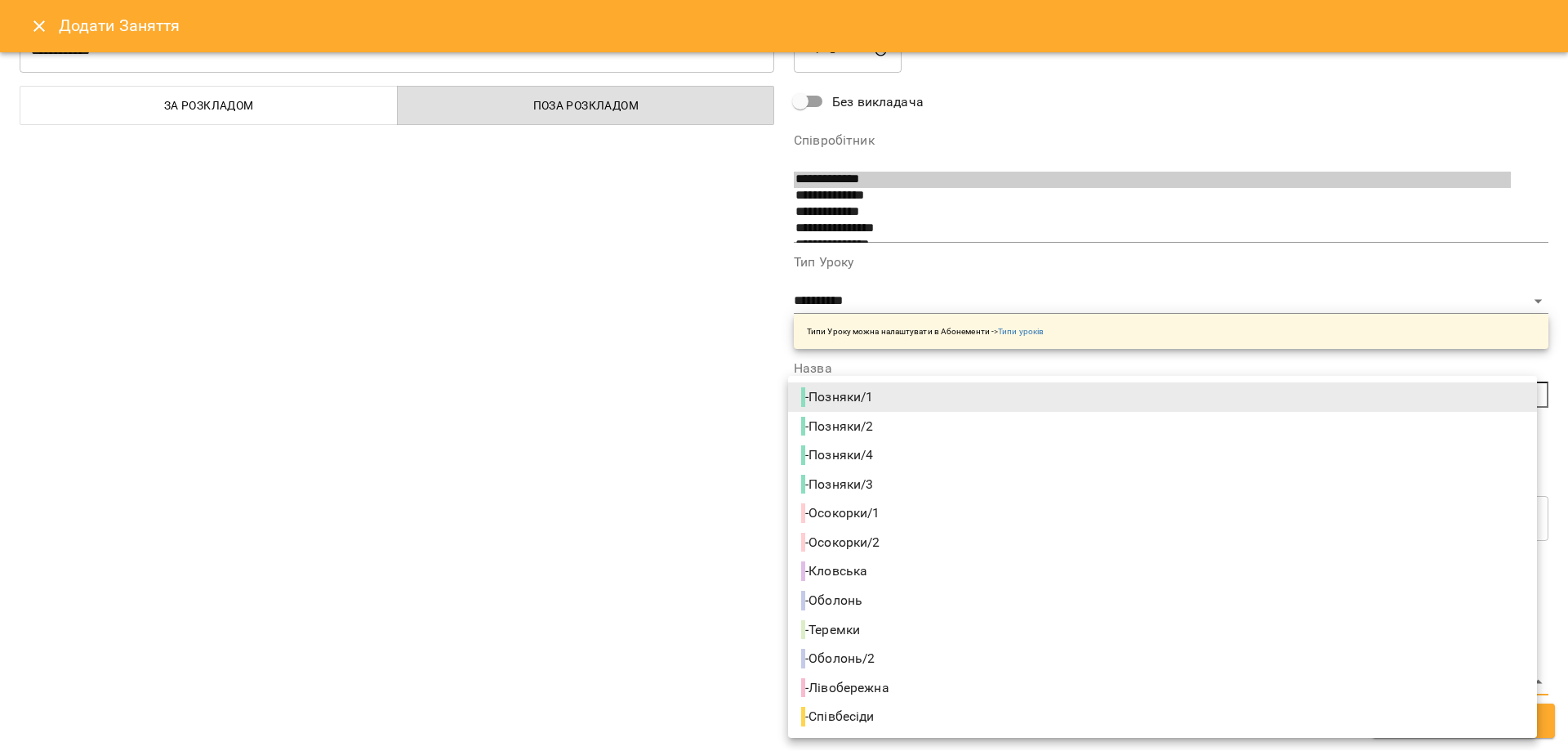 click on "For Business 4 25 UA   [LOCATION]   [LOCATION]   [LOCATION]   [LOCATION]/2   [LOCATION]/1   [LOCATION]/2   [LOCATION]/1   [LOCATION]/2   [LOCATION]/3   [LOCATION]/4   Співбесіди   [LOCATION] 08 09 10 11 12 13 14 15 16 17 18 19 20 11:00 [FIRST] [LAST] 4АБ60 12:00 Loyal-8АБ60/2 - [FIRST] [LAST] 13:00 Loyal-8АБ60/2 - [FIRST] [LAST] 11:00 [FIRST] [LAST] Loyal-8АБ60/2 12:00 [LAST] [FIRST] Loyal-4АБ60 15:00 [FIRST] [LAST] Loyal-4АБ60 16:00 [FIRST] [LAST] Знижка-4АБ60 18:45 [FIRST] [LAST] Loyal-8АБ60/2 11:00 4АБ45 - [FIRST] [LAST] 19:35 8АБ45/2 - [FIRST] [LAST] 11:00 Знижка-4АБ45 - [FIRST] [LAST] 14:00 8АБ45/2 - [FIRST] [LAST] 09:00 Знижка-8АБ60/2 - 11:00 -" at bounding box center [784, 740] 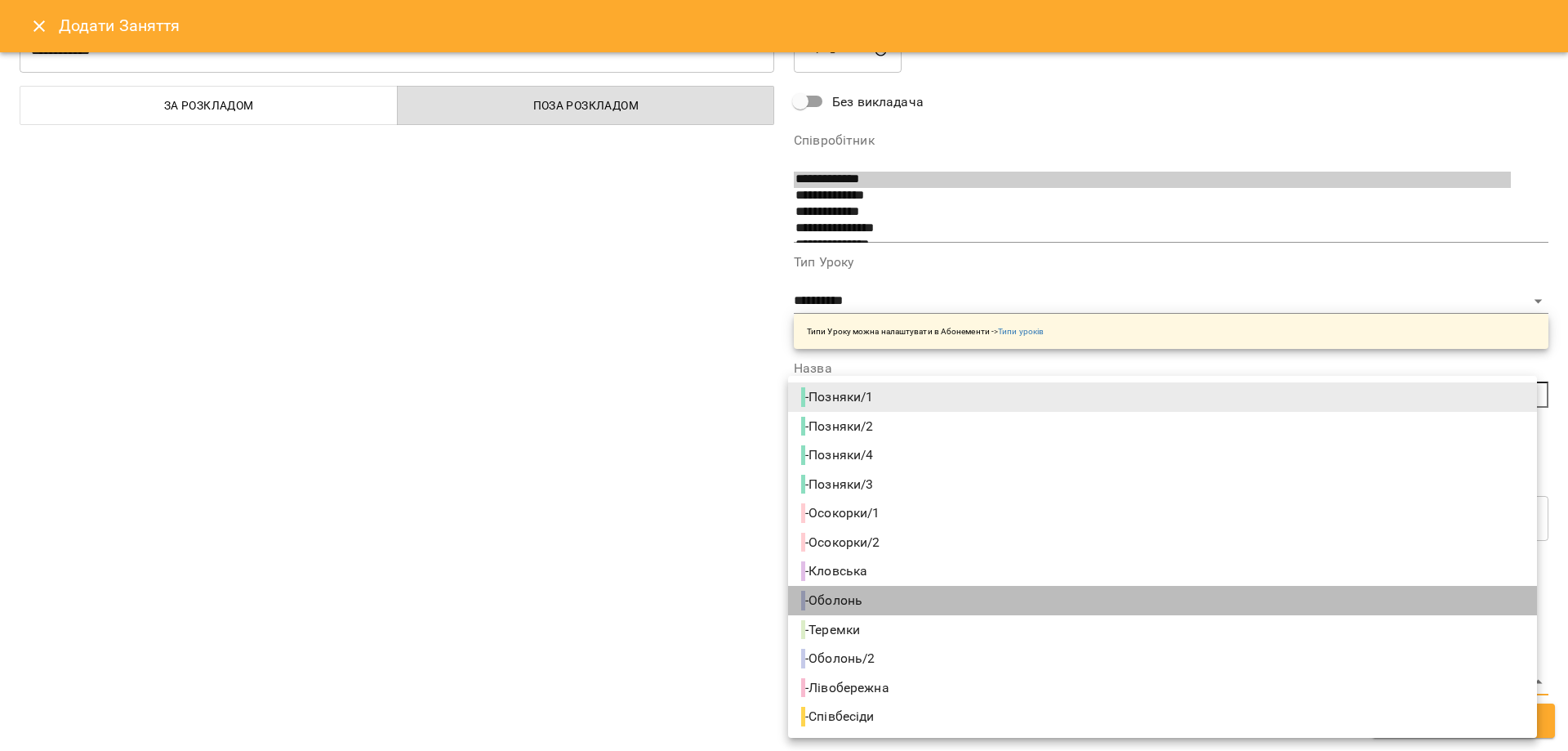 click on "- [LOCATION]" at bounding box center [1162, 601] 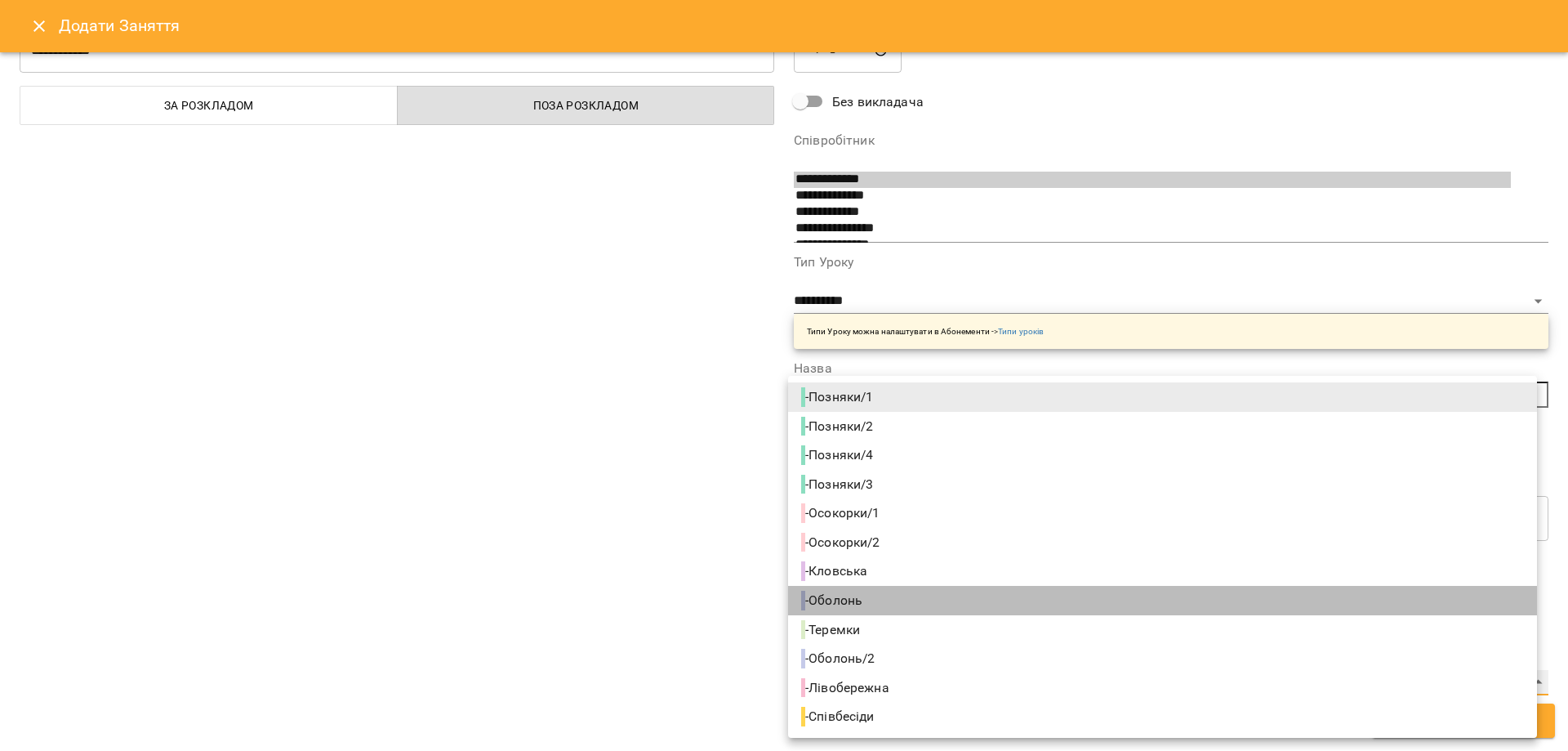 type on "**********" 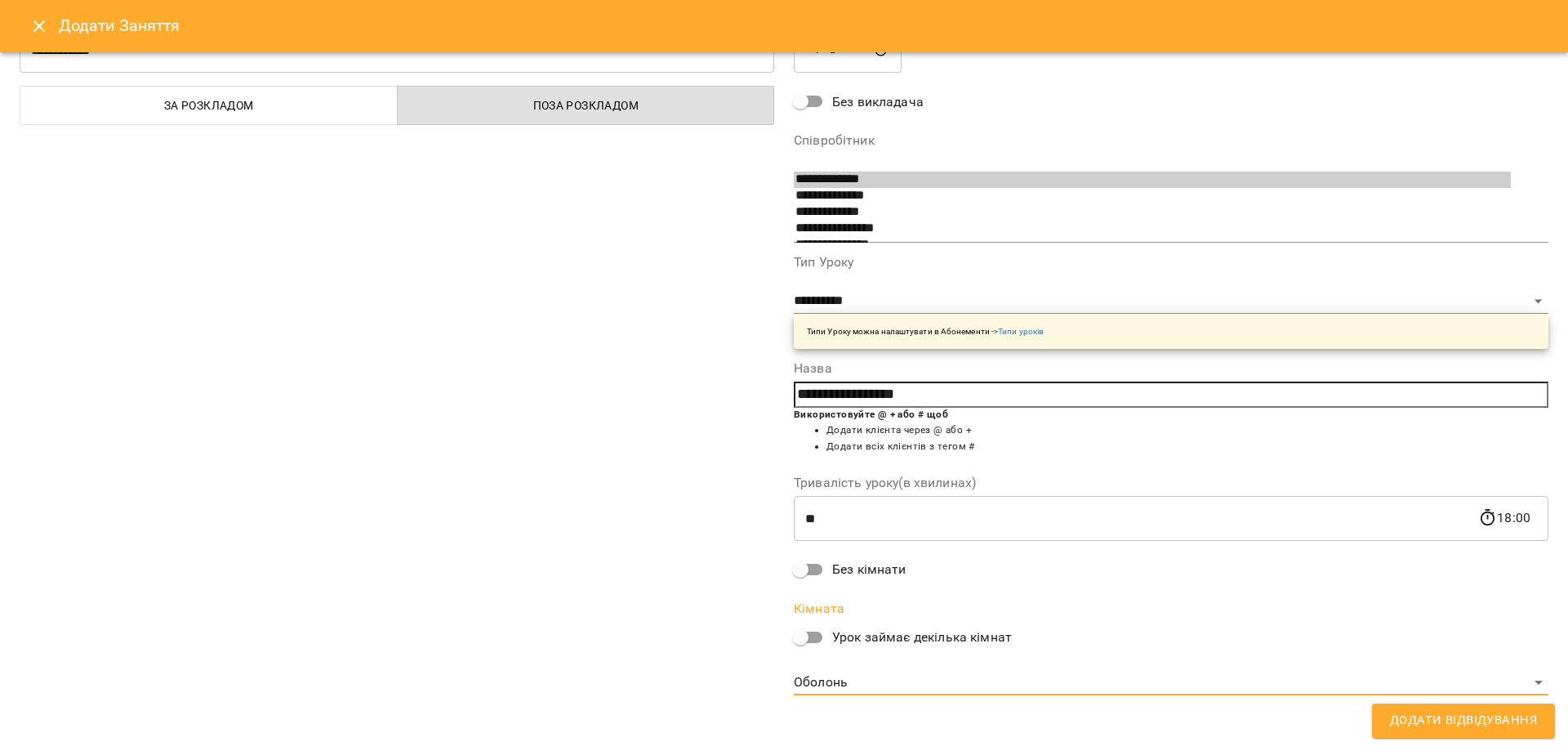 click on "Додати Відвідування" at bounding box center [1463, 721] 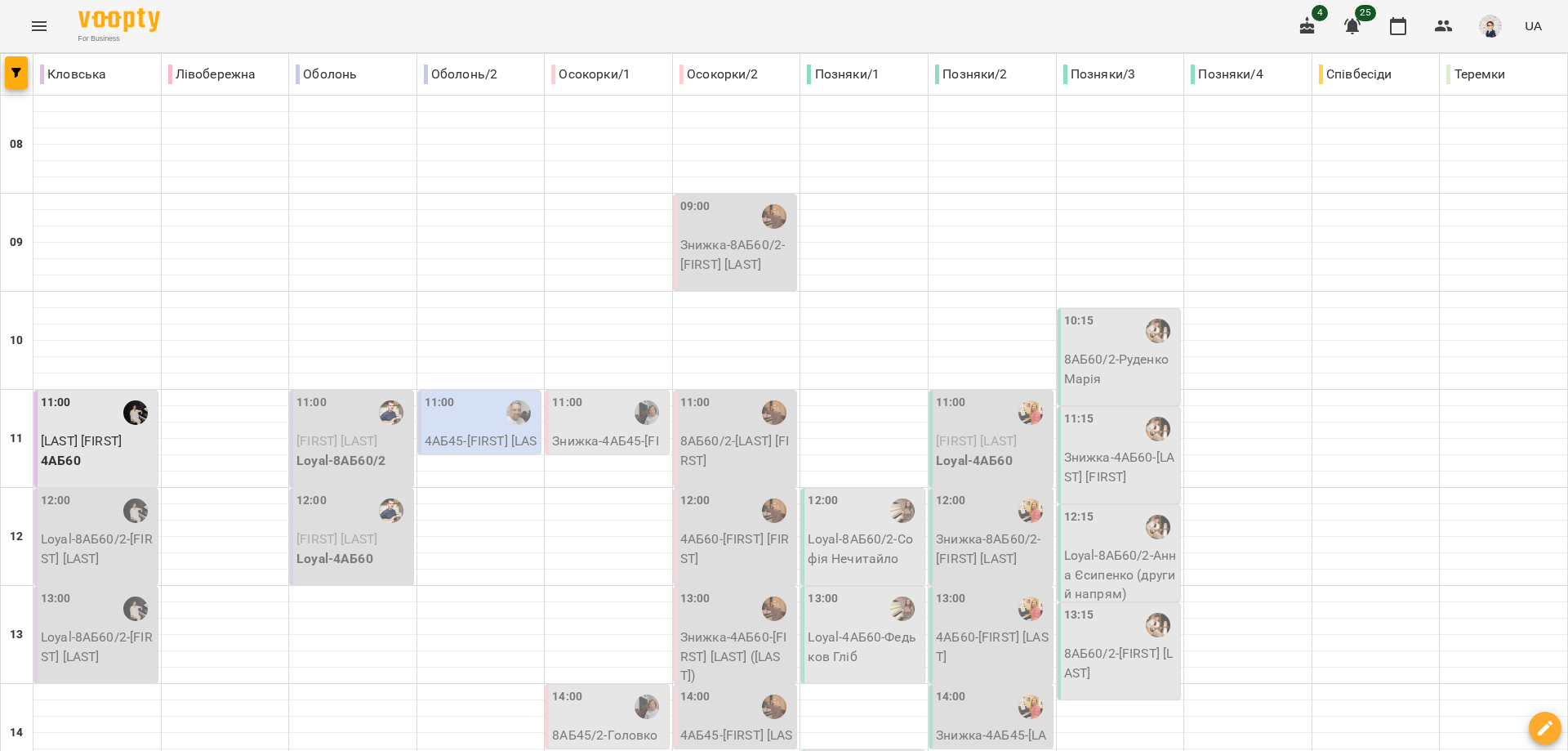 scroll, scrollTop: 654, scrollLeft: 0, axis: vertical 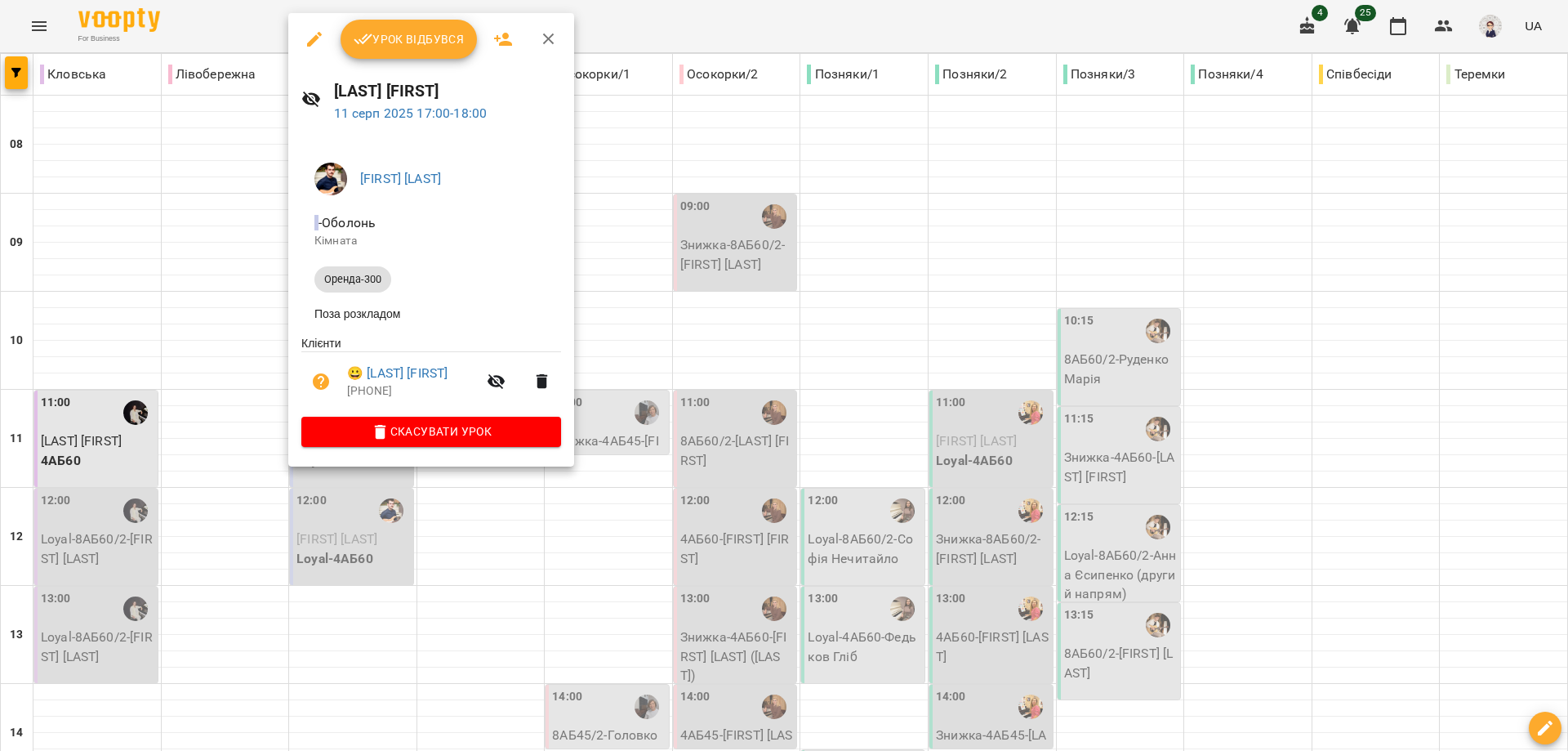 click at bounding box center [784, 375] 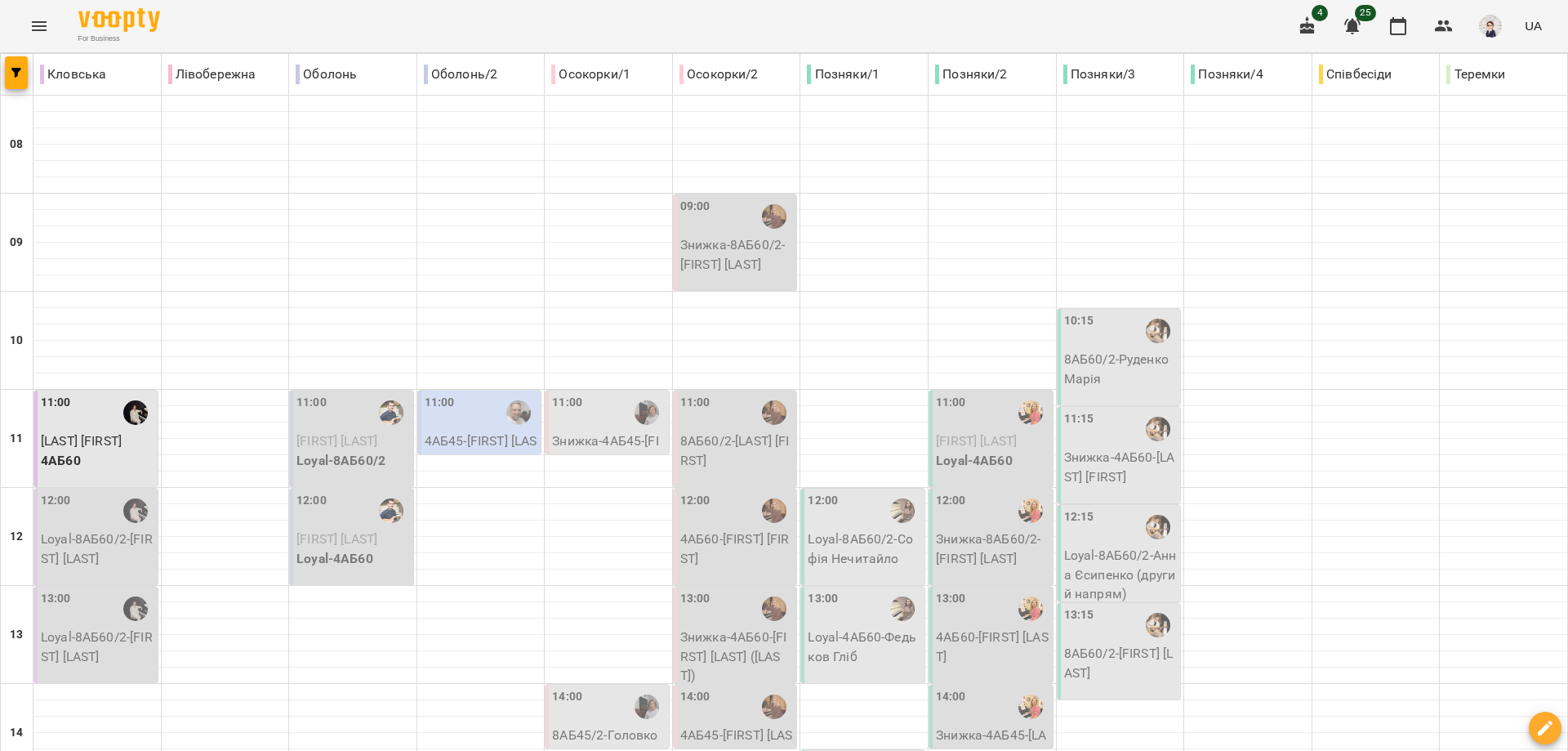 scroll, scrollTop: 245, scrollLeft: 0, axis: vertical 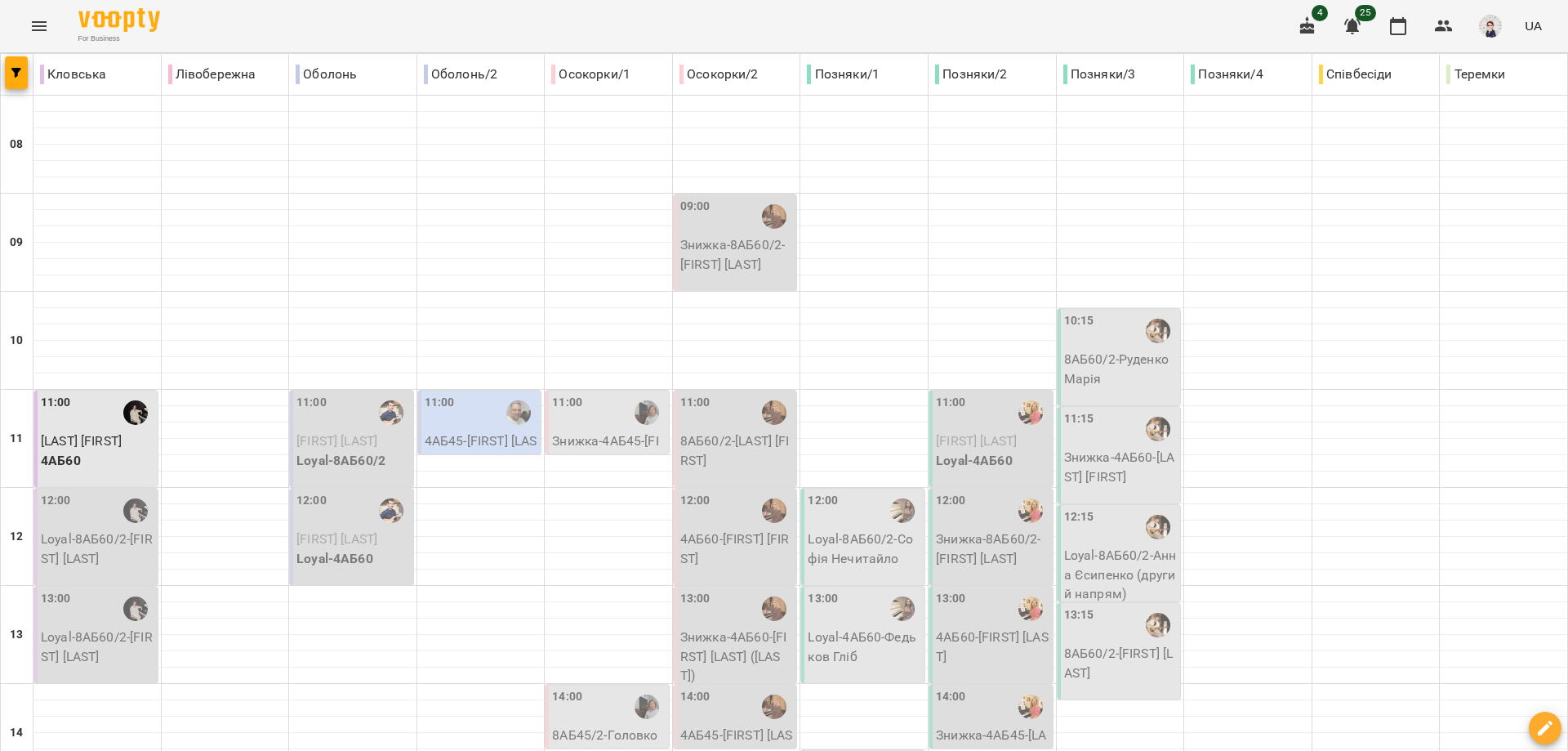 click 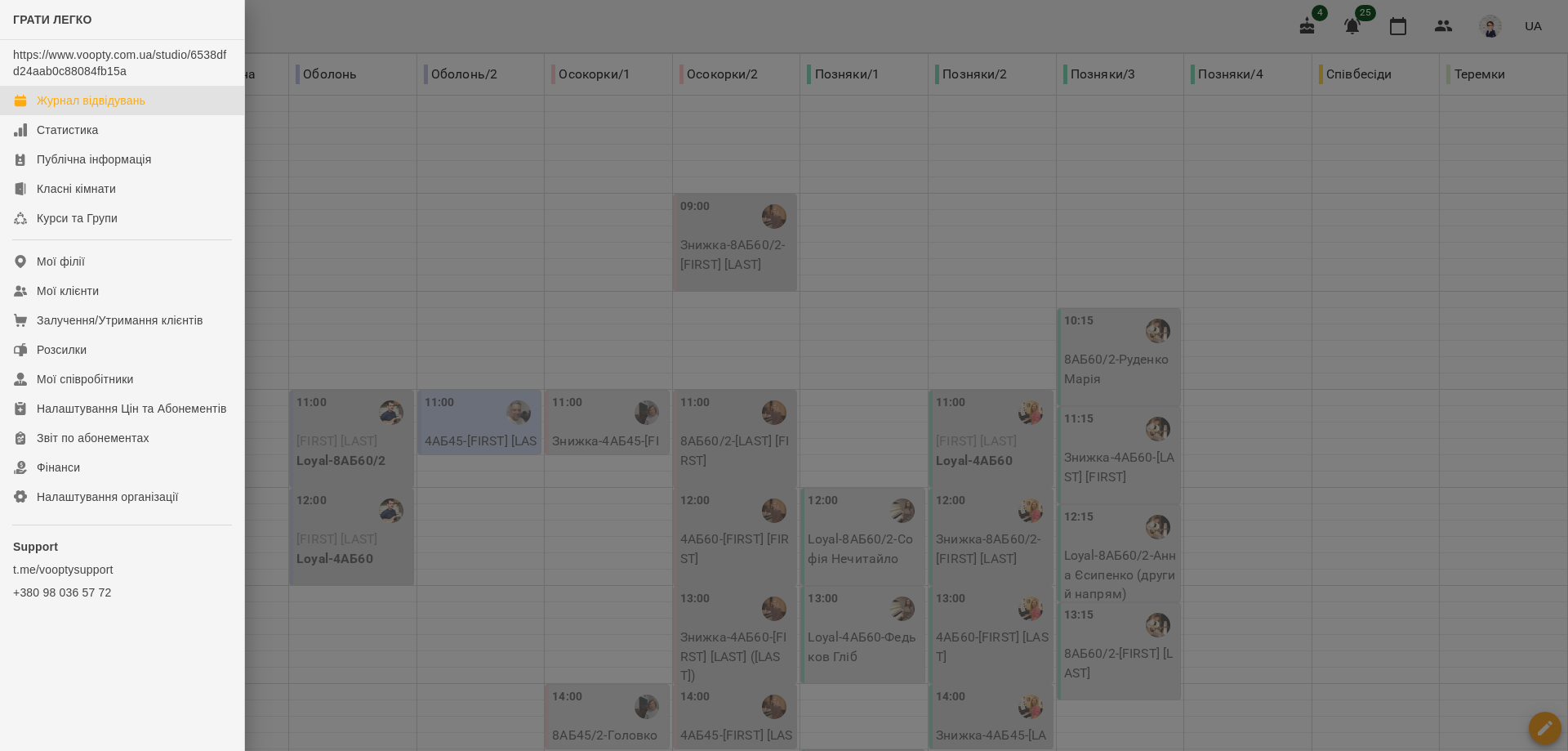 click on "Журнал відвідувань" at bounding box center (91, 101) 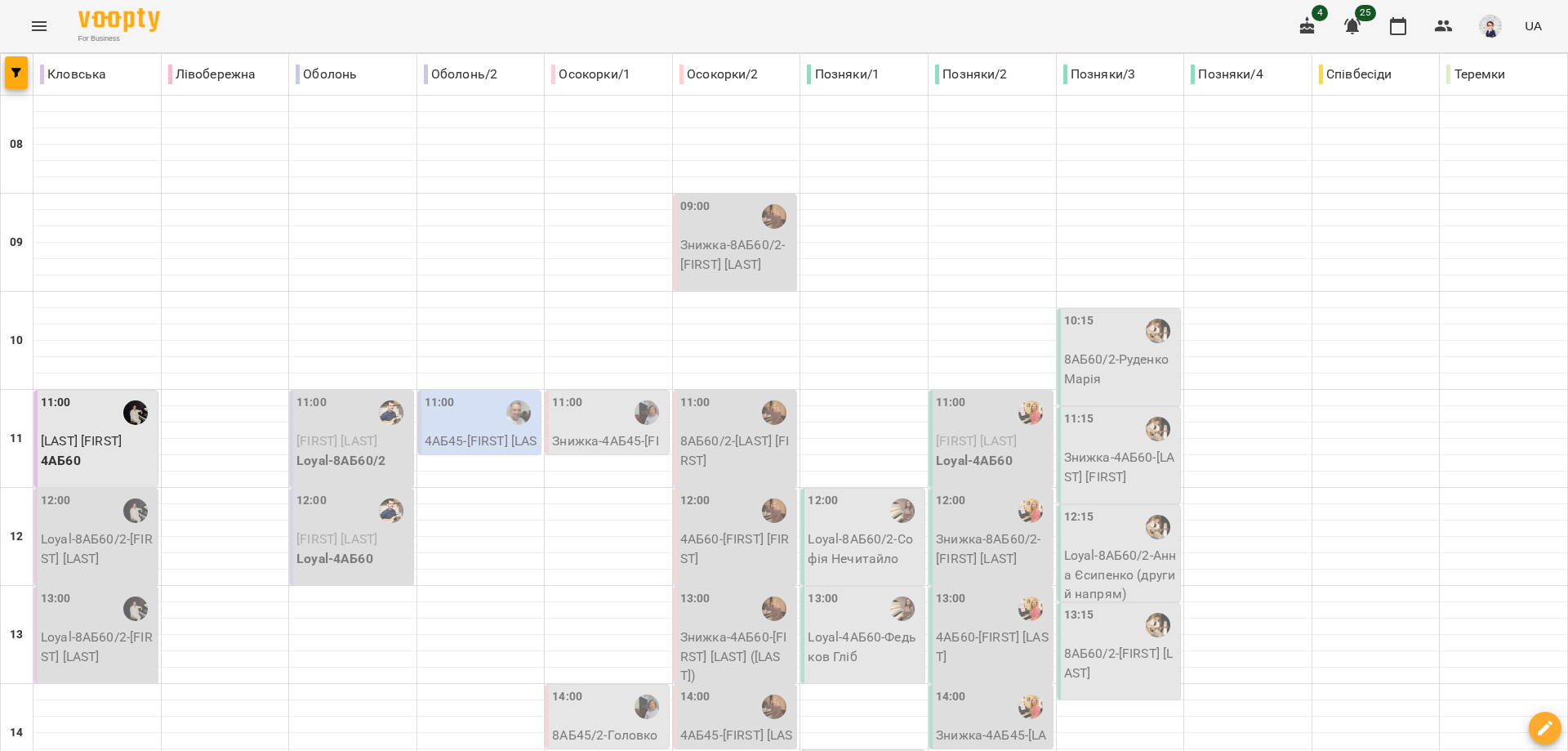 click 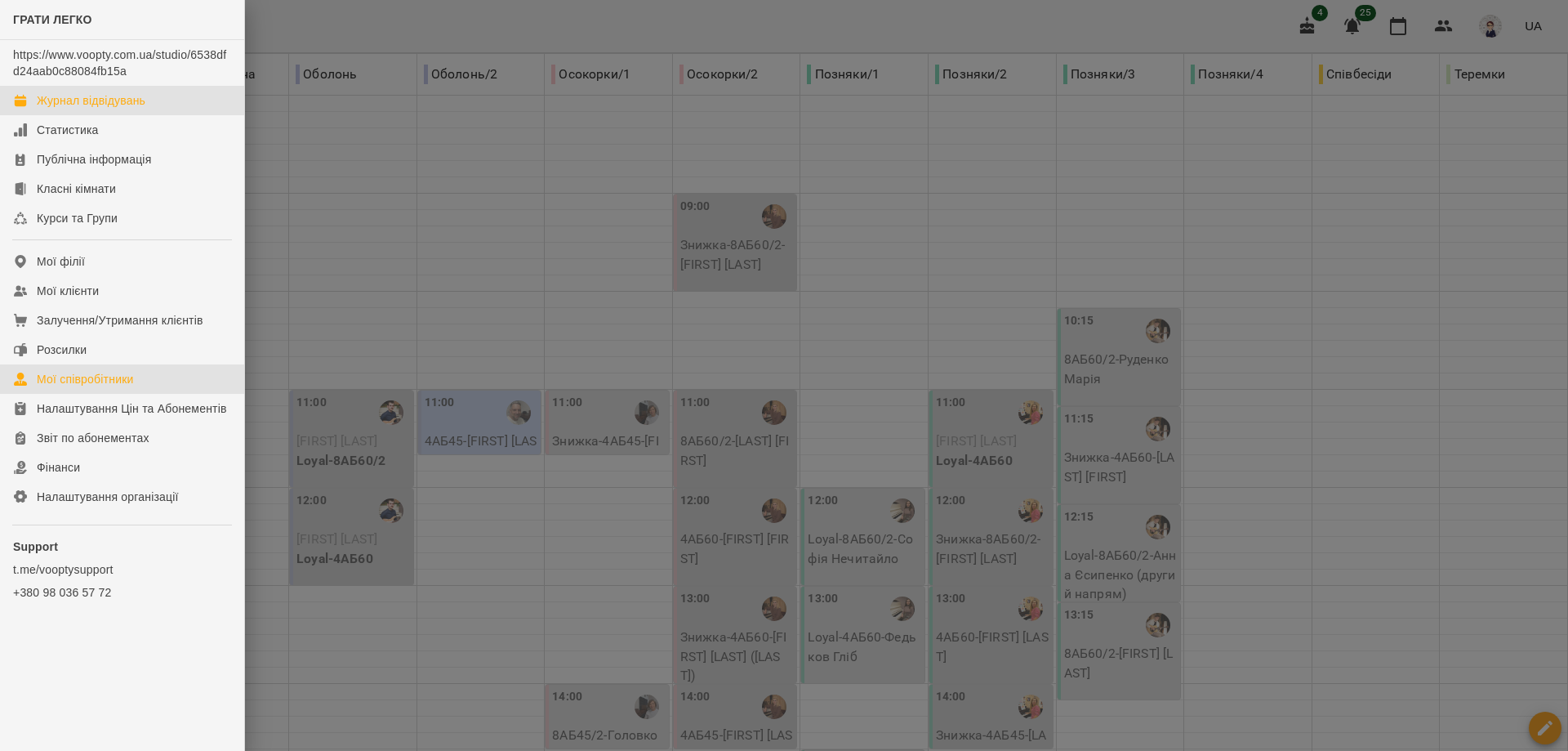 click on "Мої співробітники" at bounding box center [85, 379] 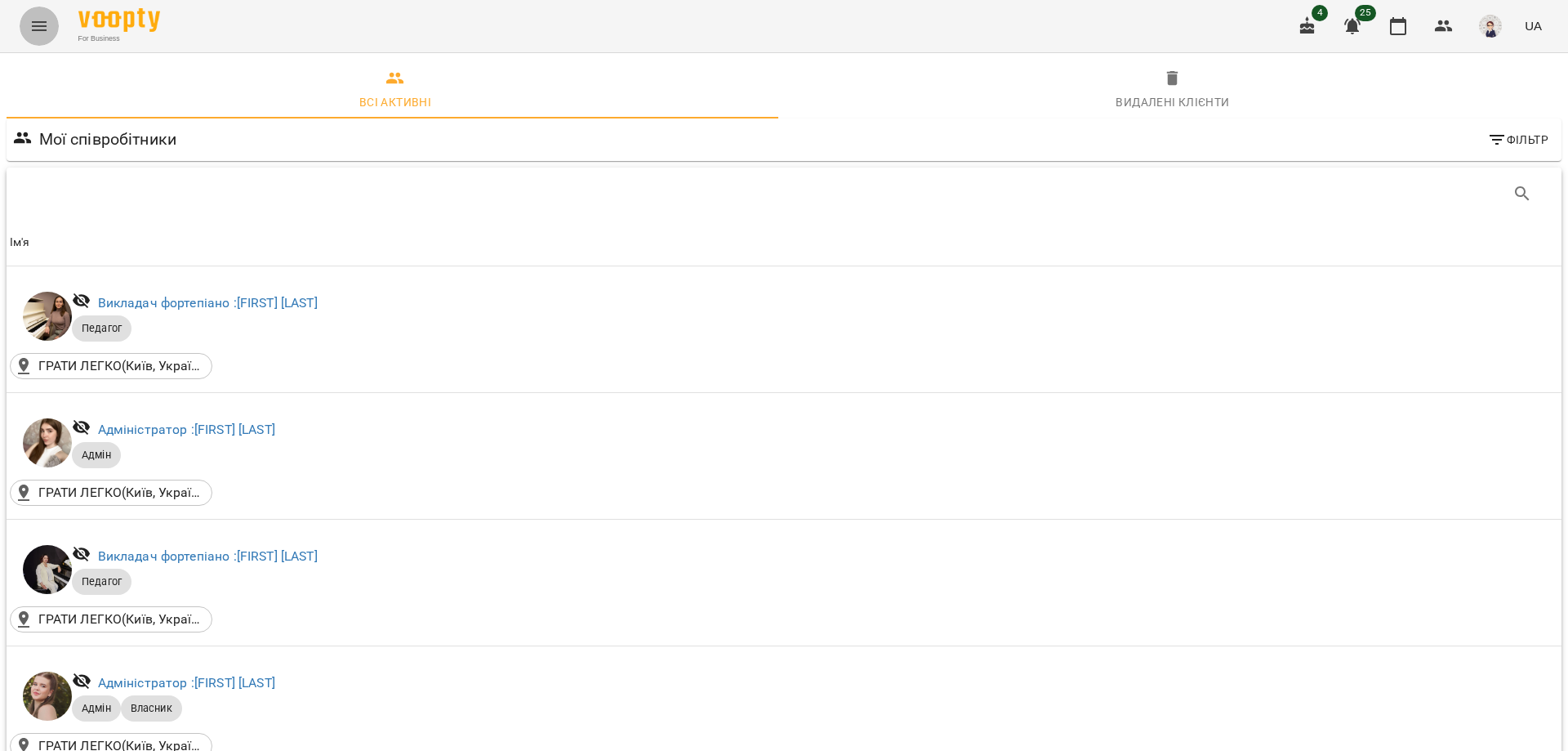 click 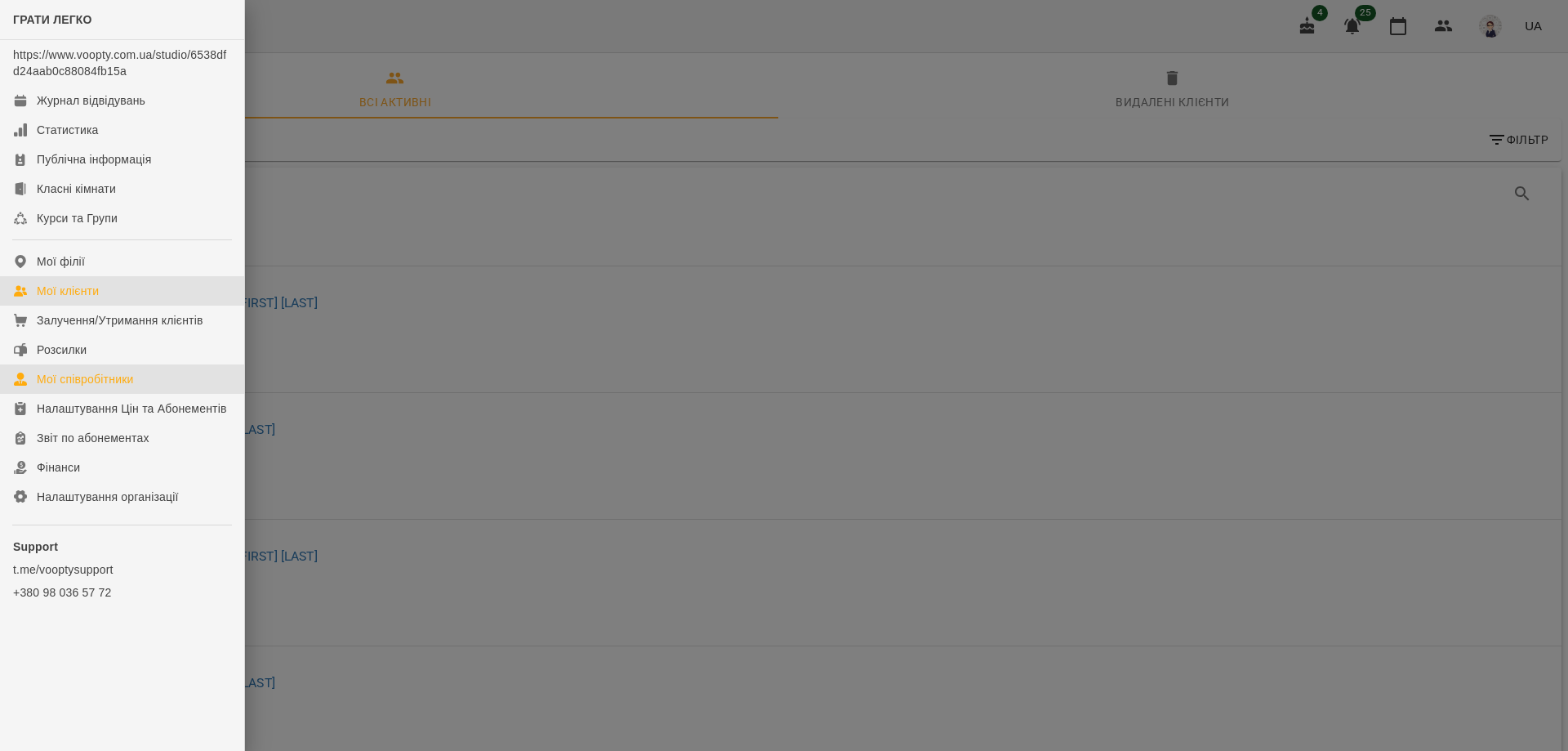 click on "Мої клієнти" at bounding box center [68, 291] 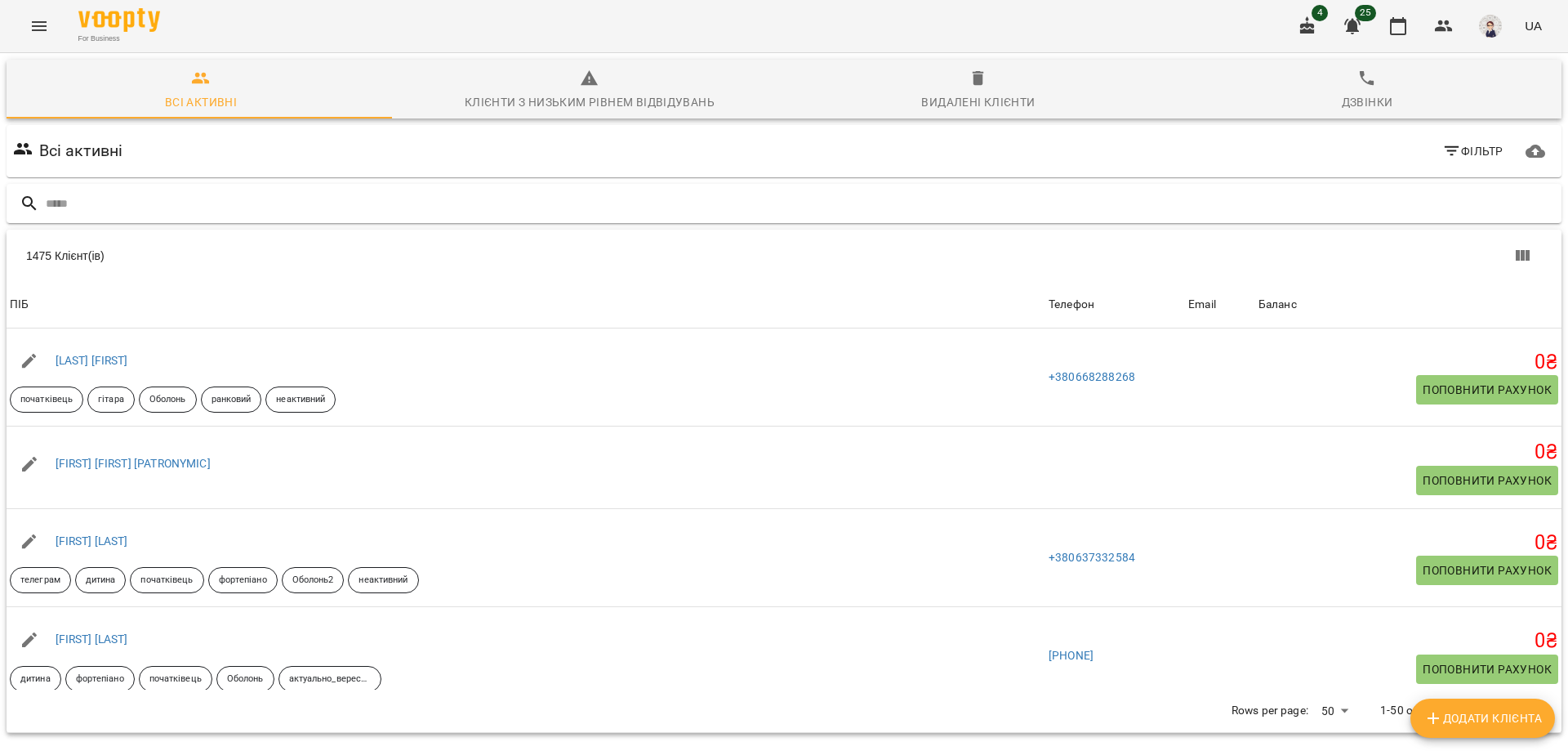 click at bounding box center [800, 203] 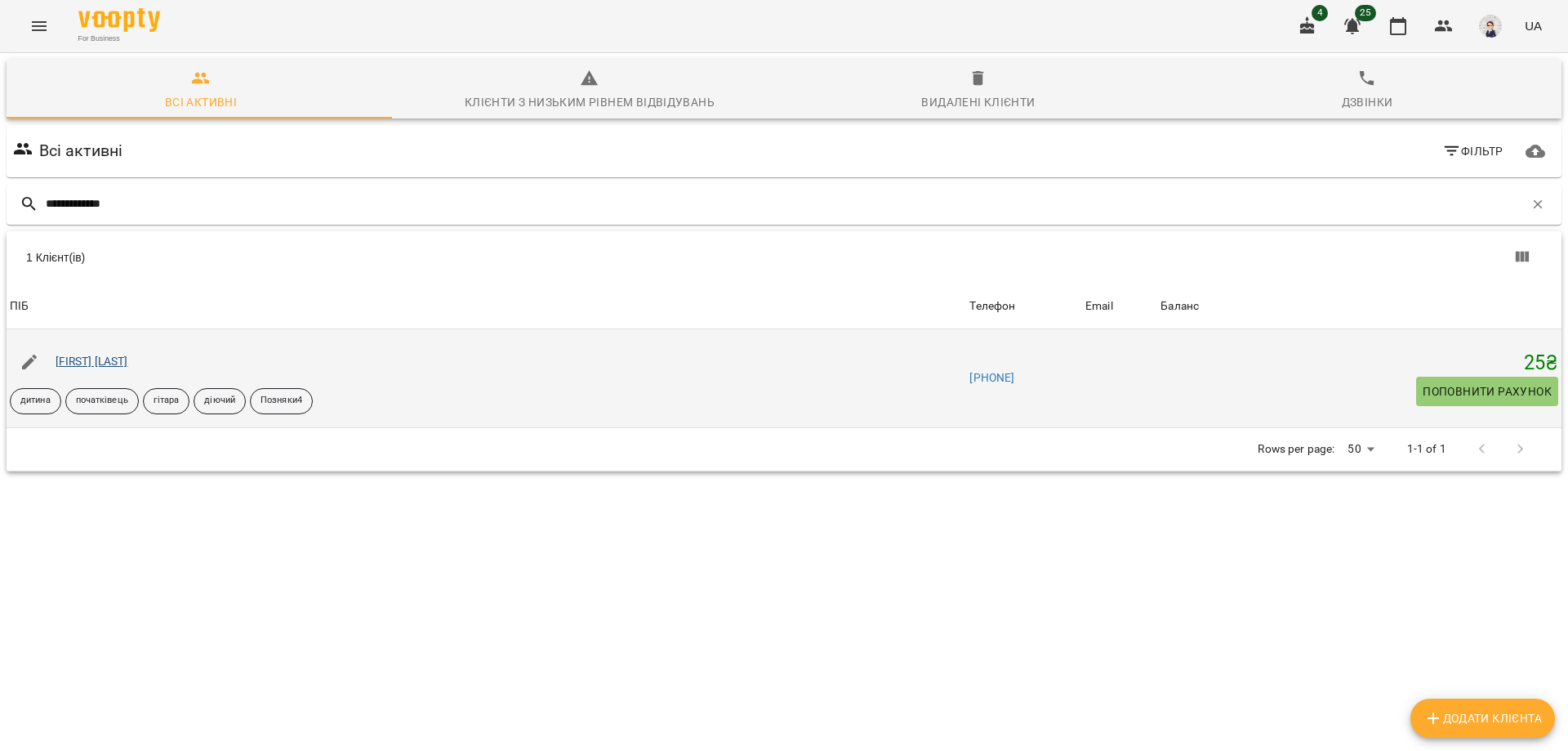type on "**********" 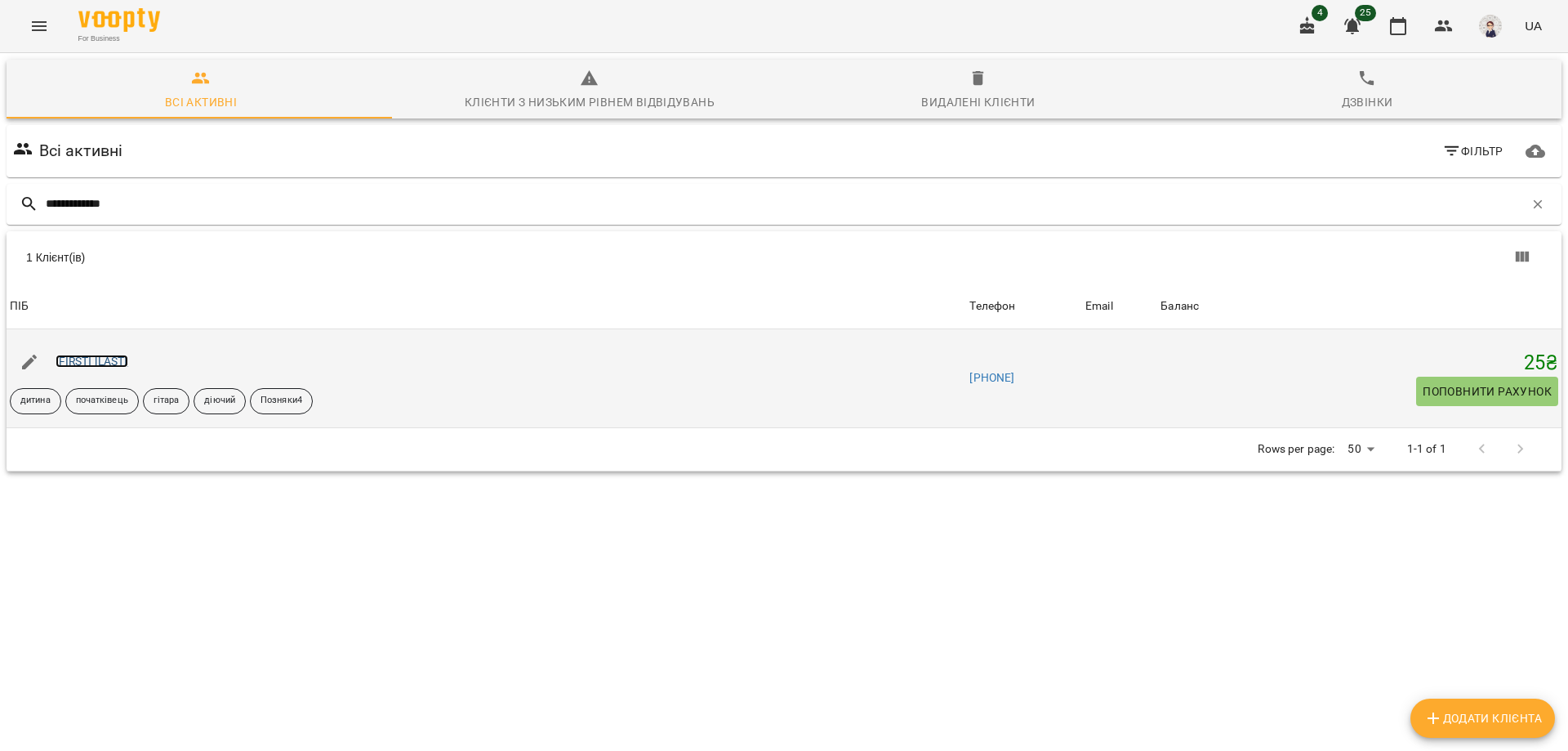 click on "[FIRST] [LAST]" at bounding box center [91, 361] 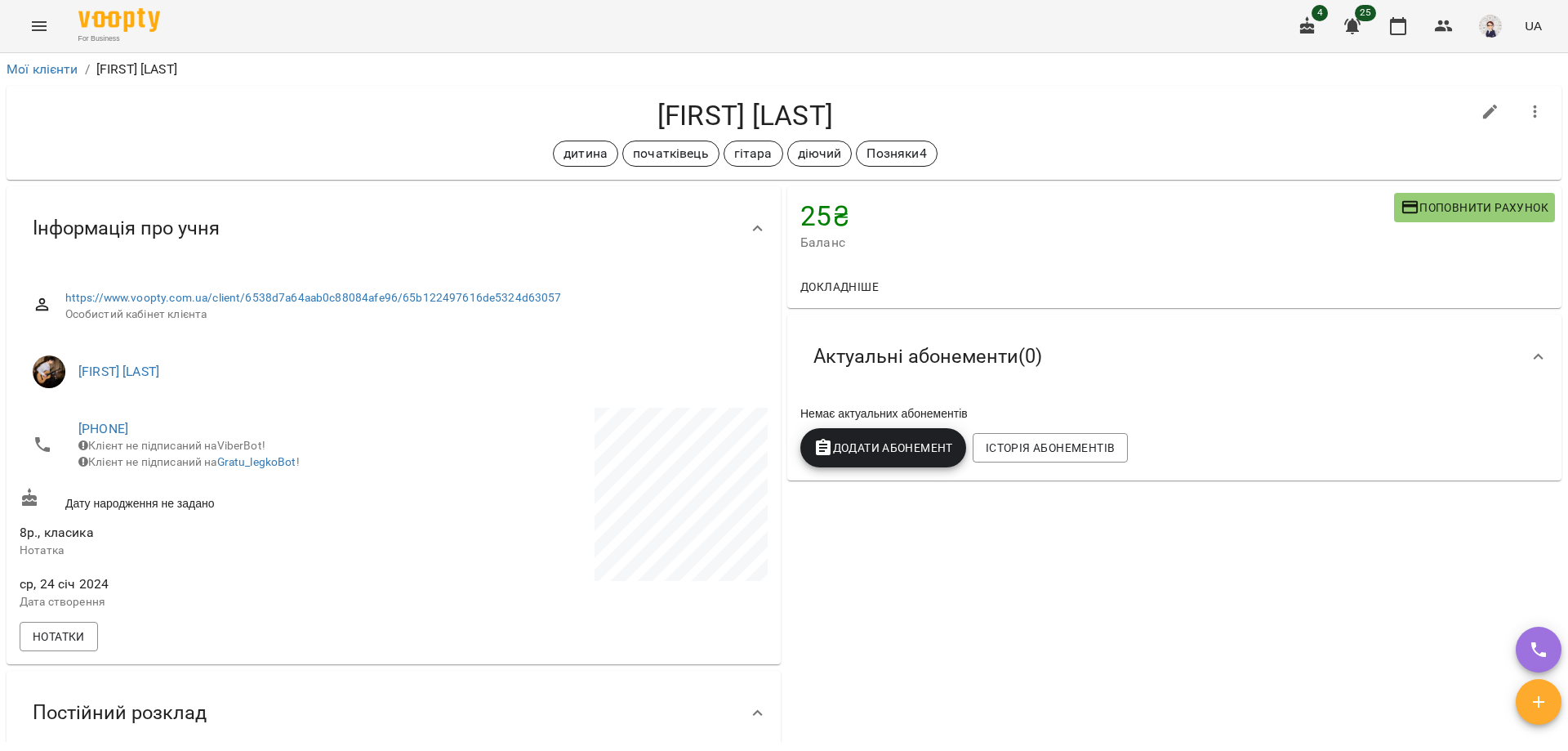 click 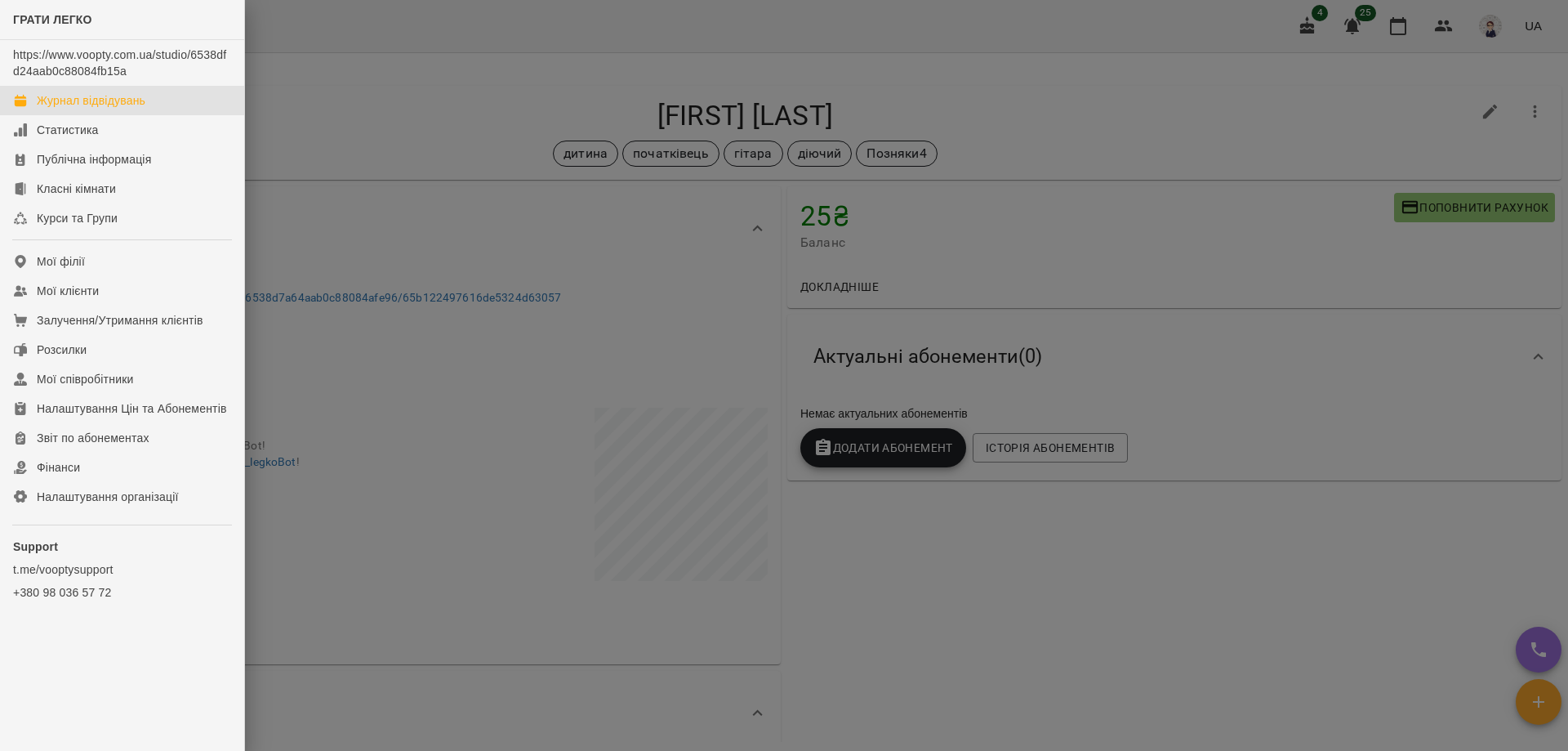 click on "Журнал відвідувань" at bounding box center [91, 101] 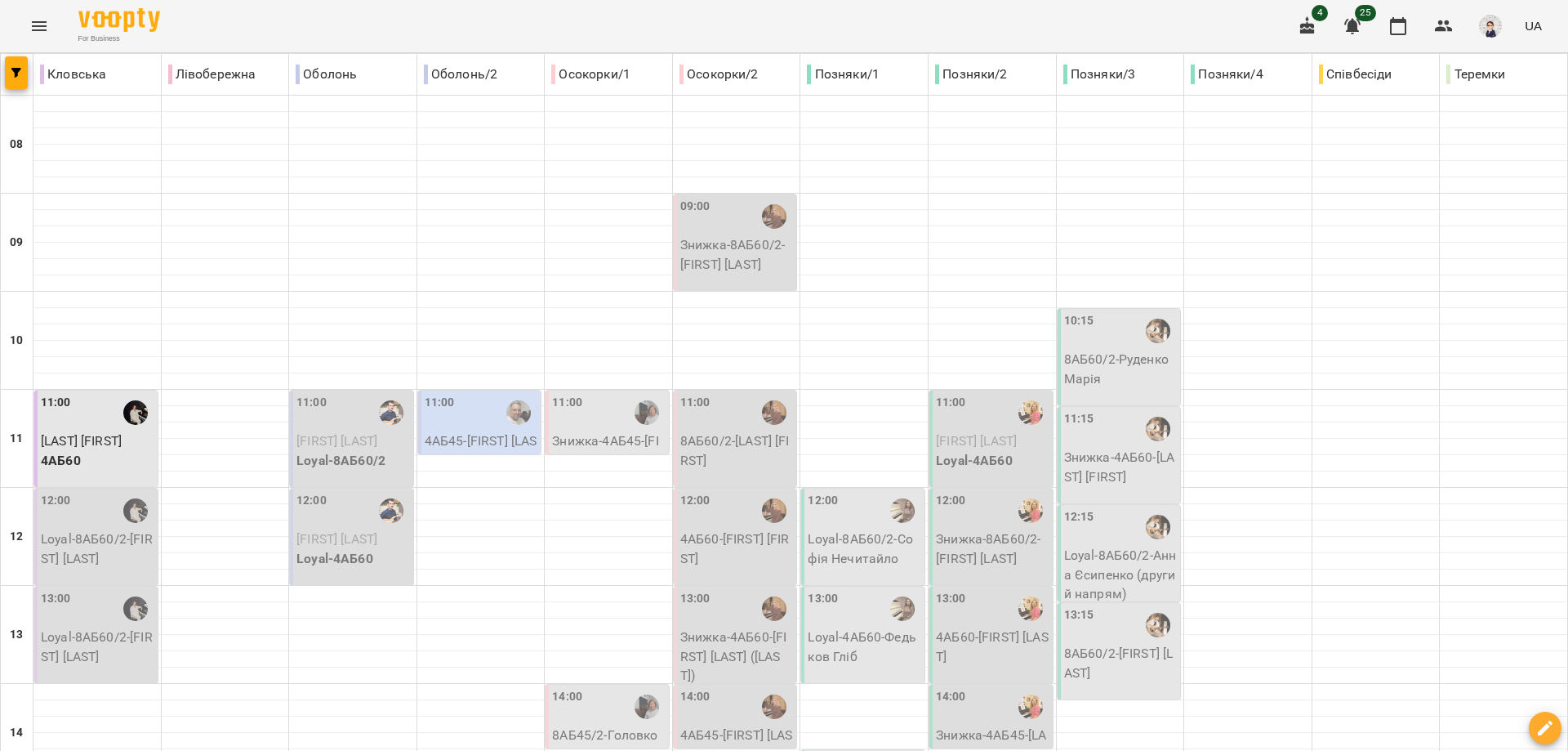 click at bounding box center (702, 1445) 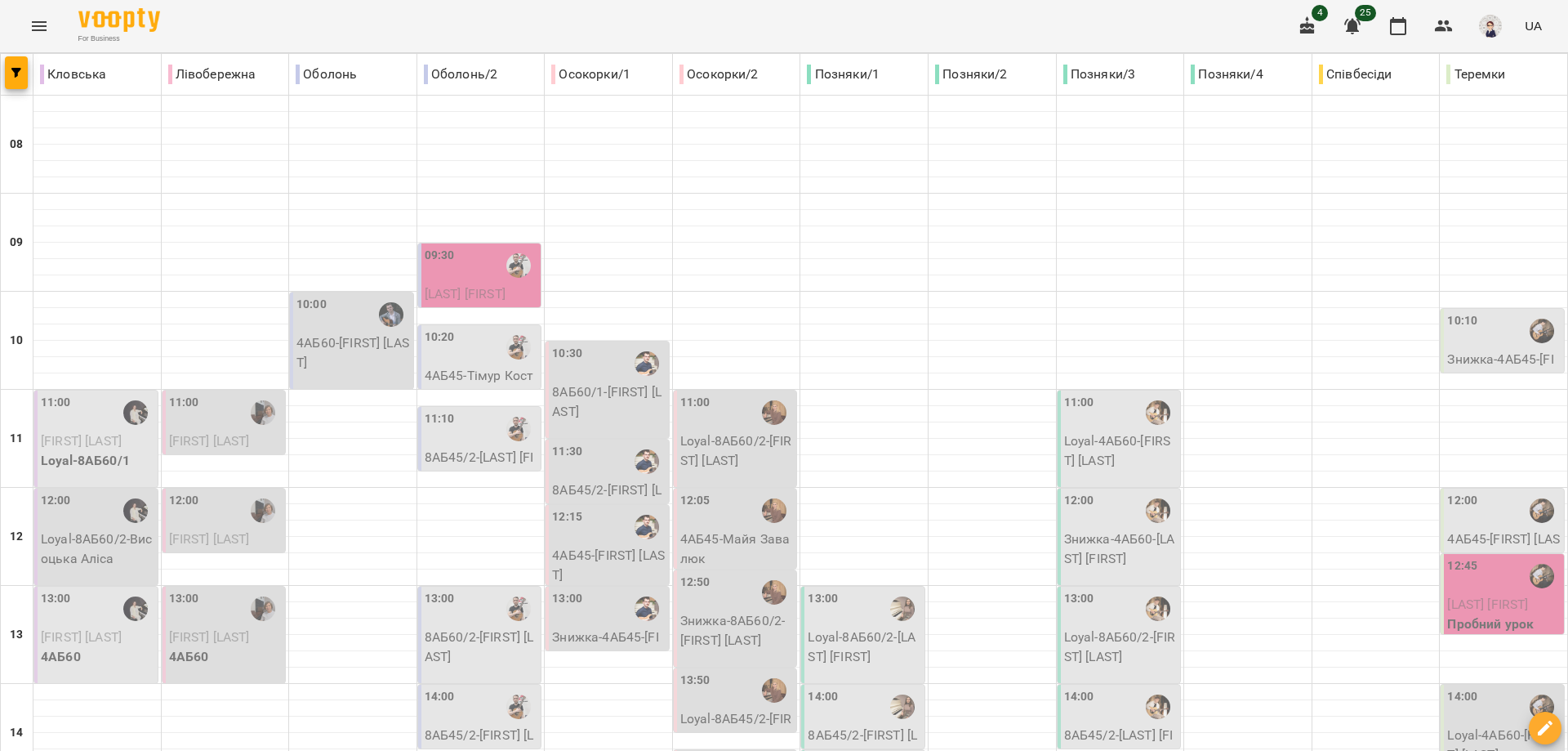 click on "сб" at bounding box center (1164, 1392) 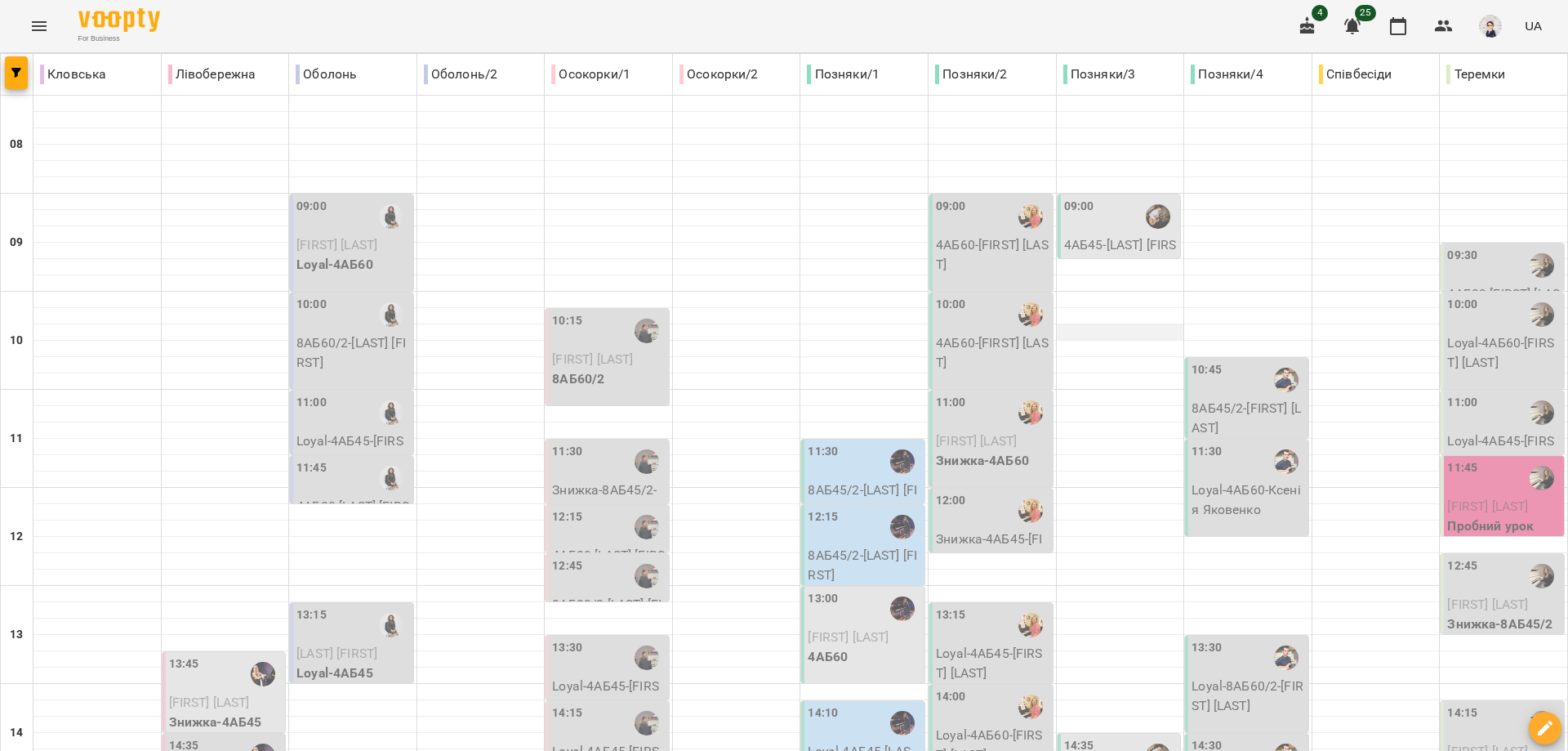 click at bounding box center [1120, 333] 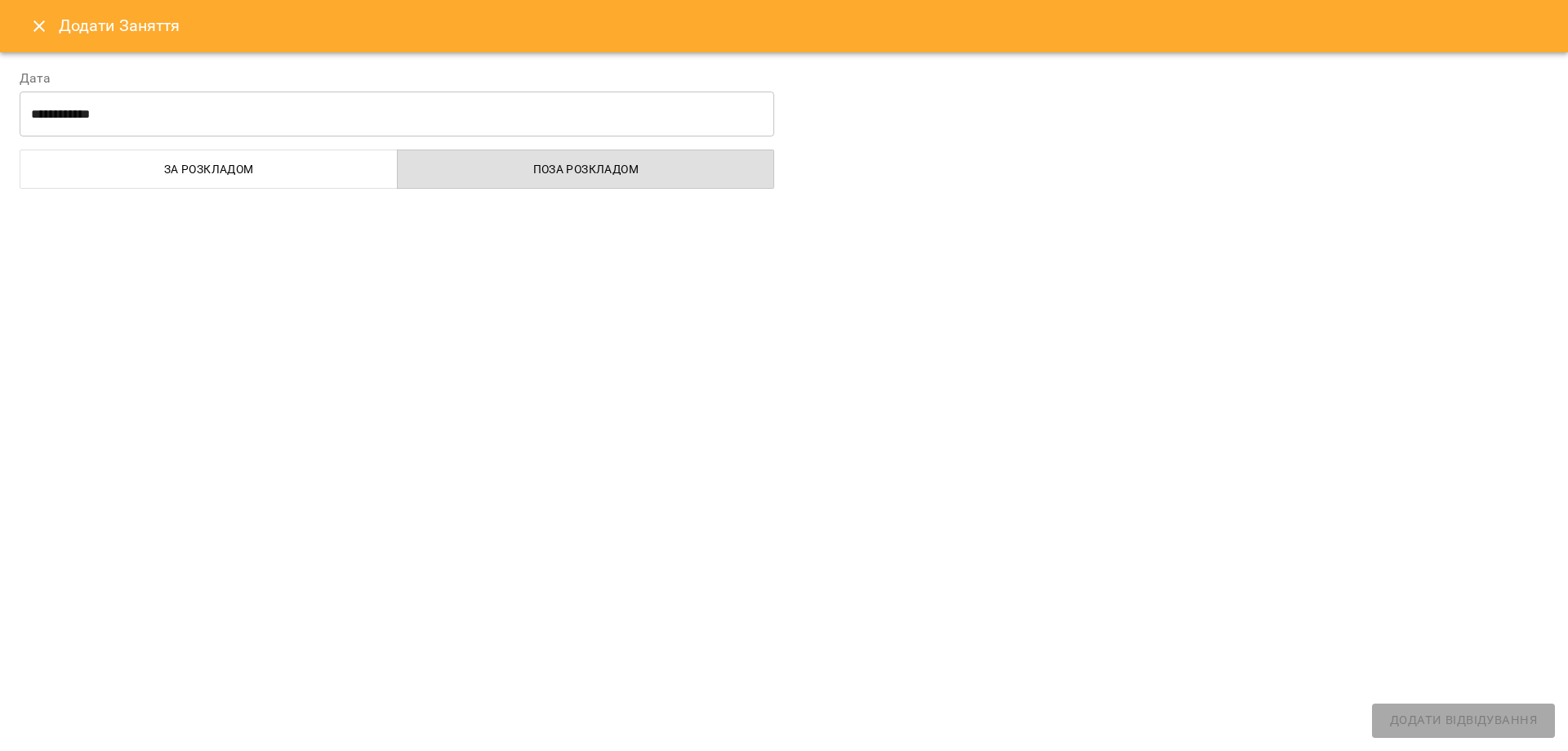 select 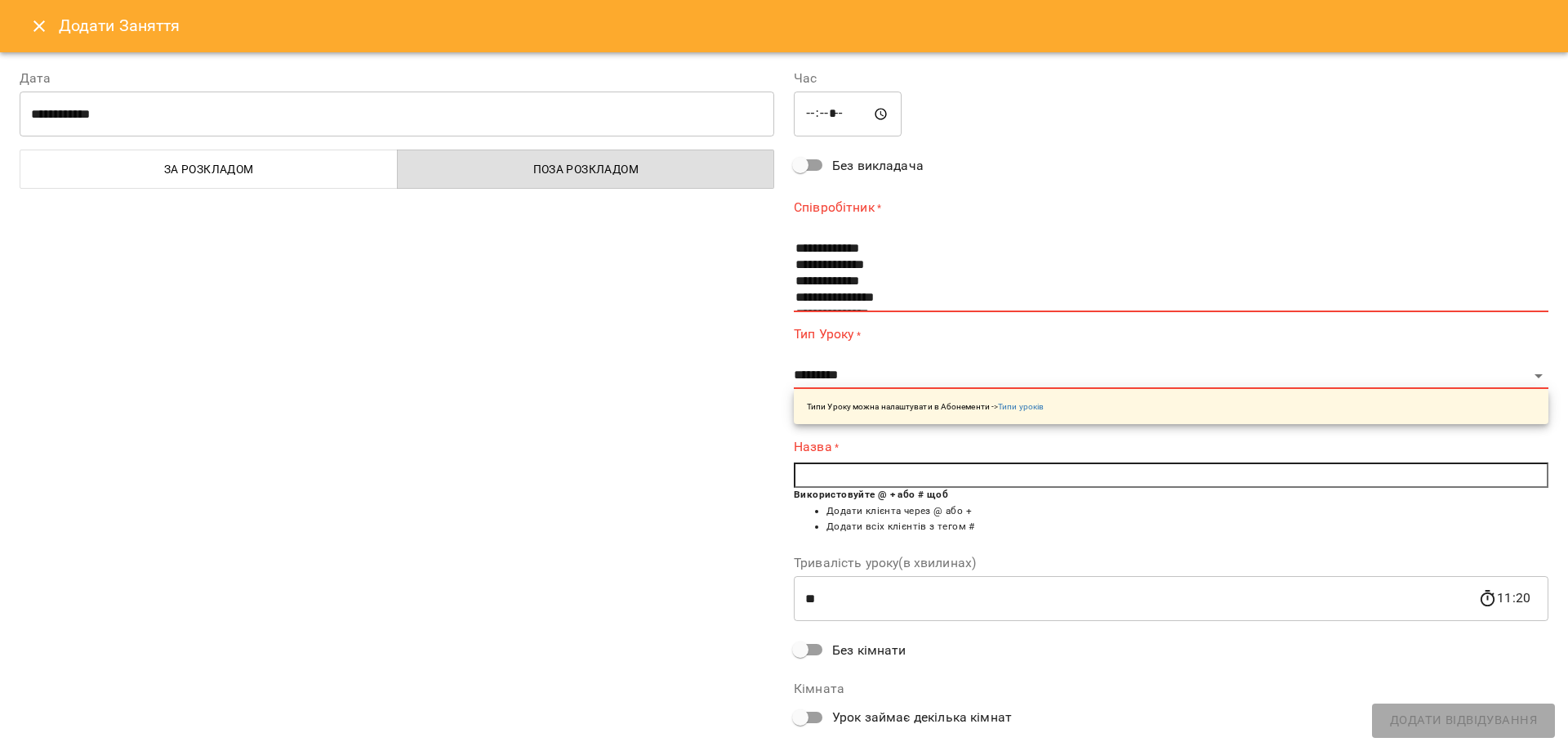 click on "*****" at bounding box center (848, 114) 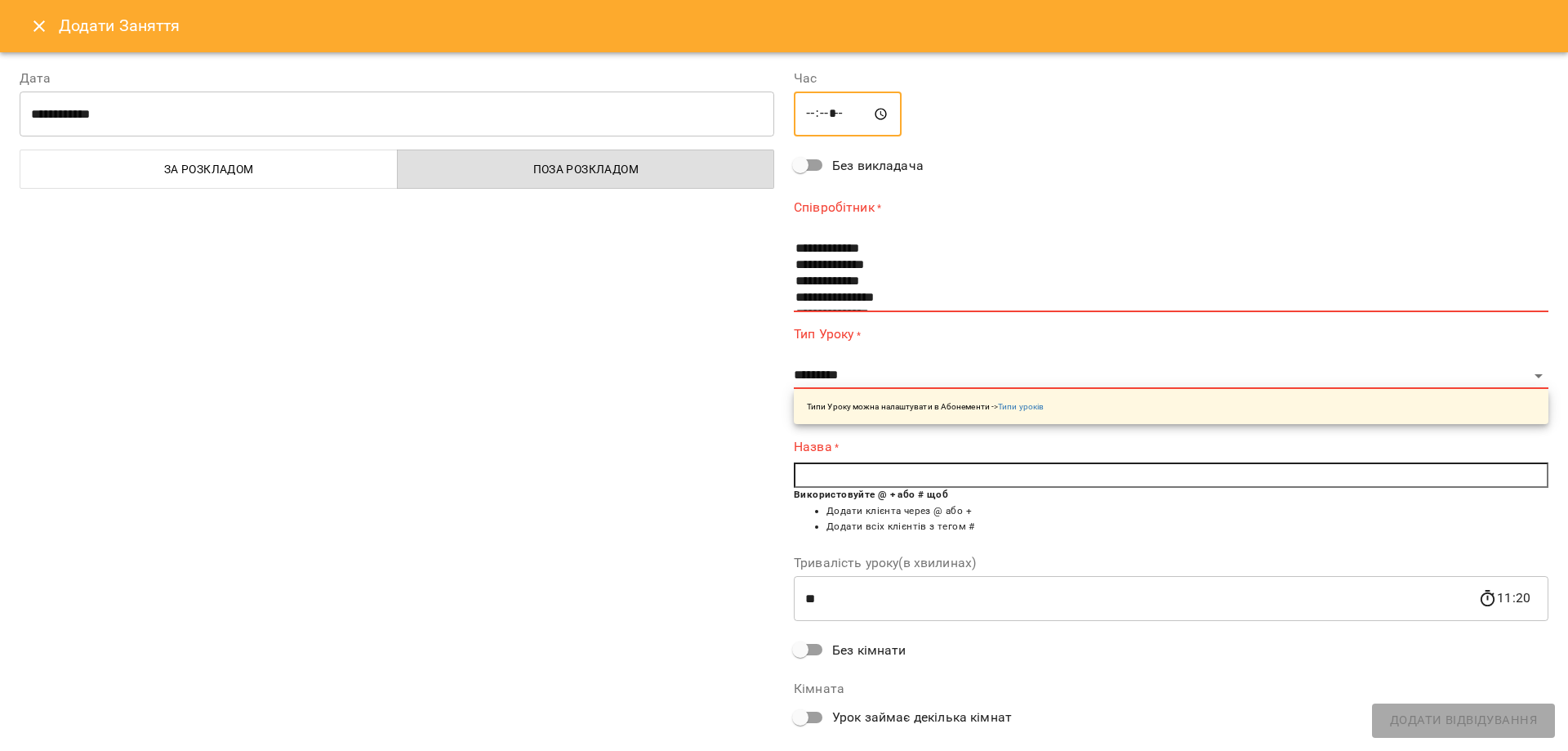 type on "*****" 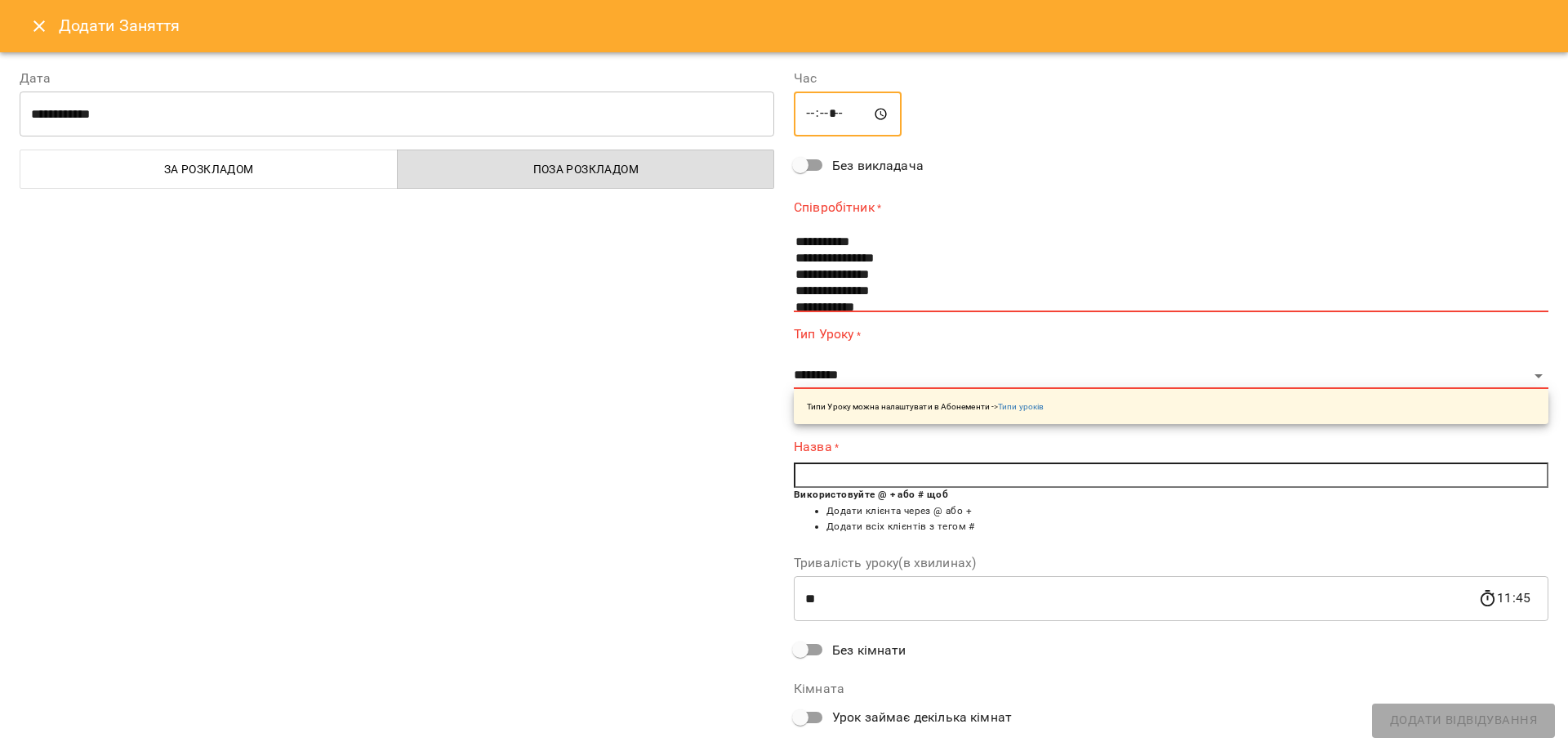scroll, scrollTop: 327, scrollLeft: 0, axis: vertical 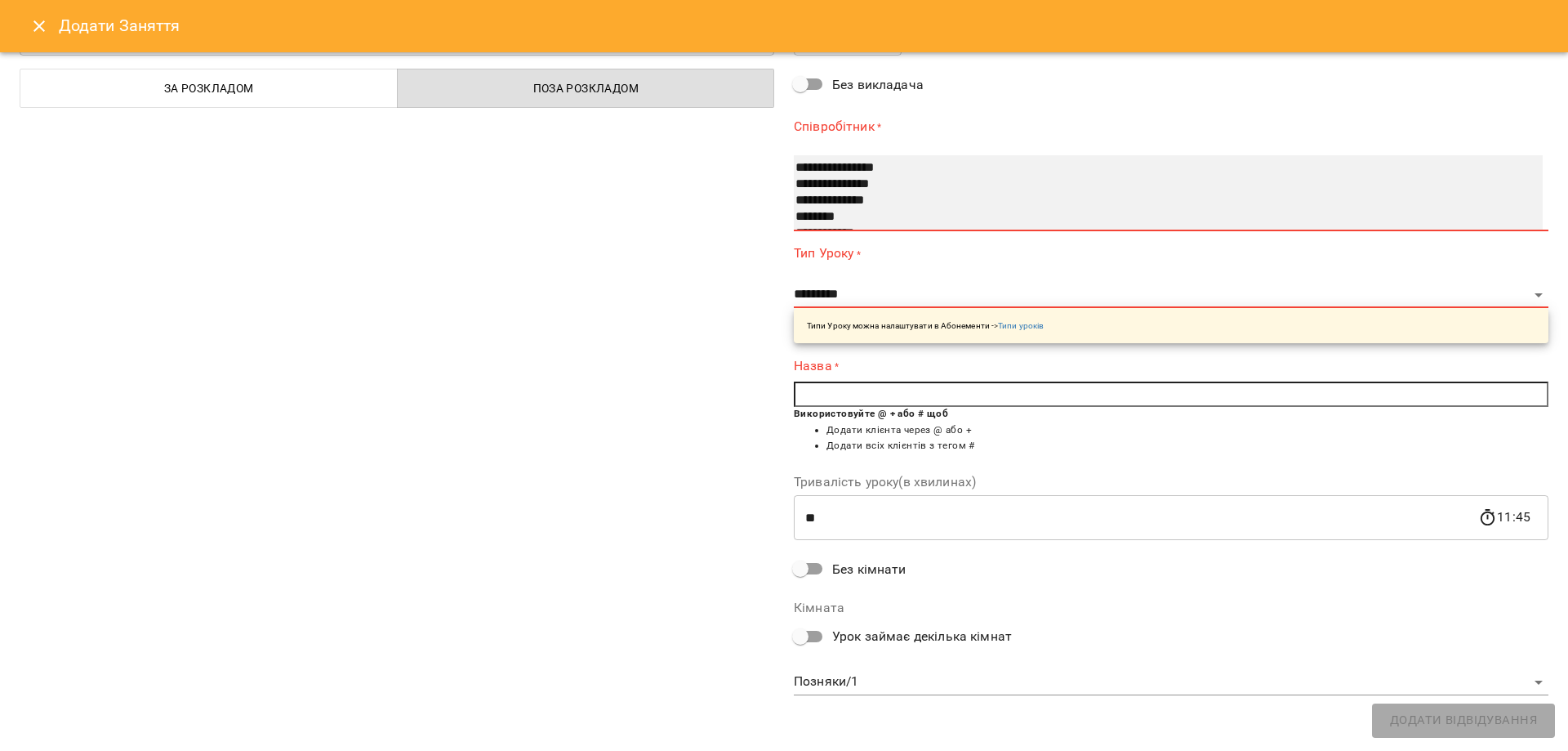 select on "**********" 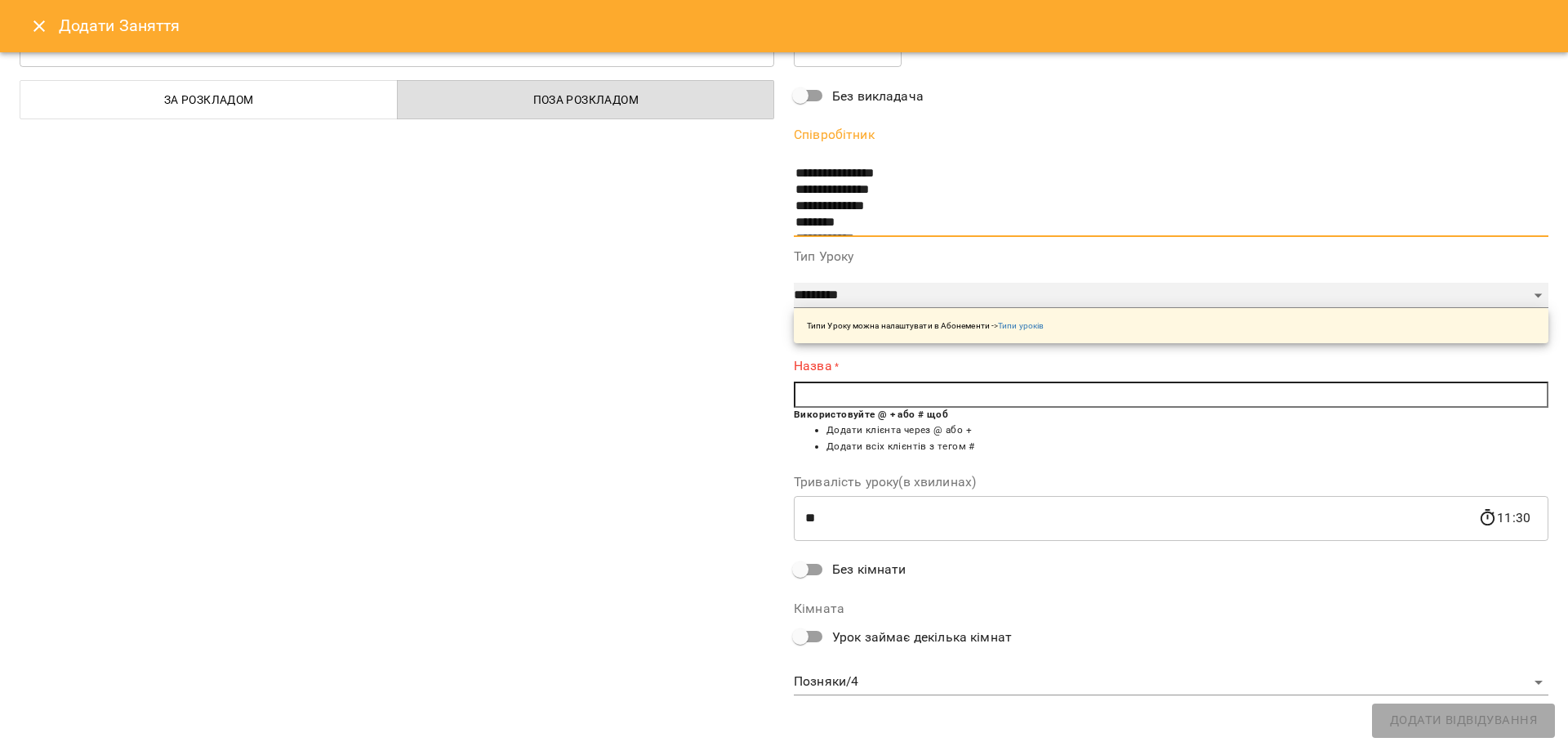 click on "**********" at bounding box center (1171, 296) 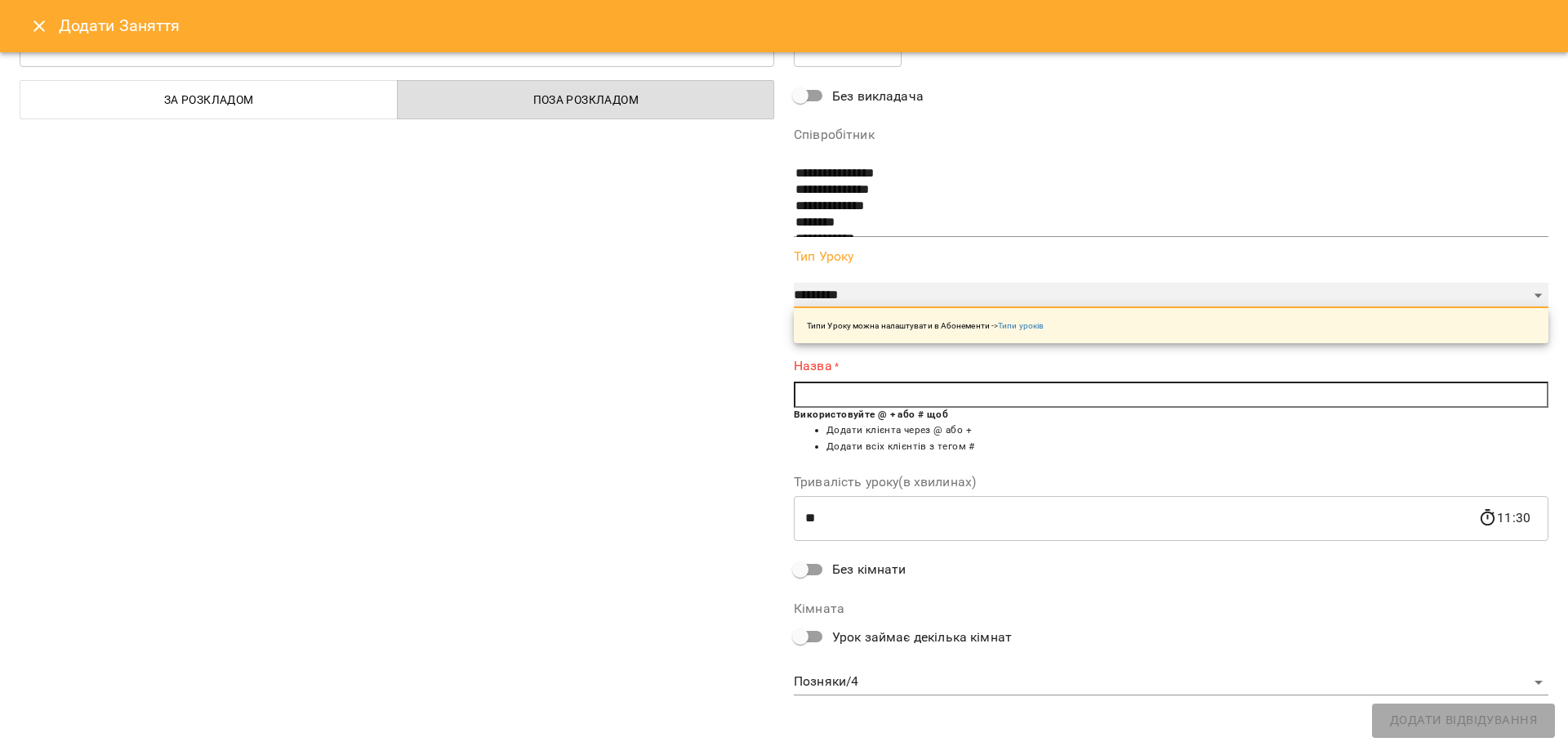 select on "****" 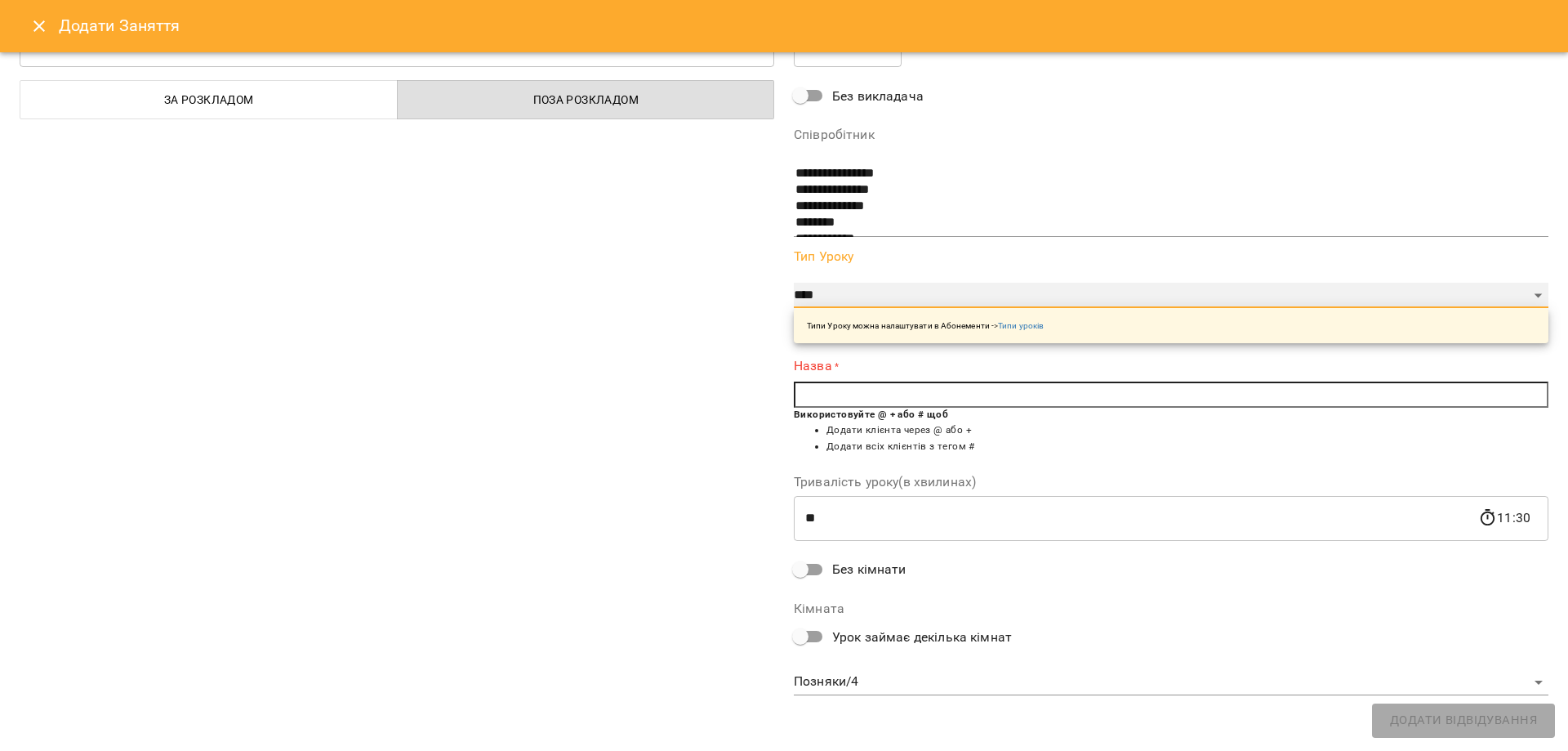 click on "**********" at bounding box center (1171, 296) 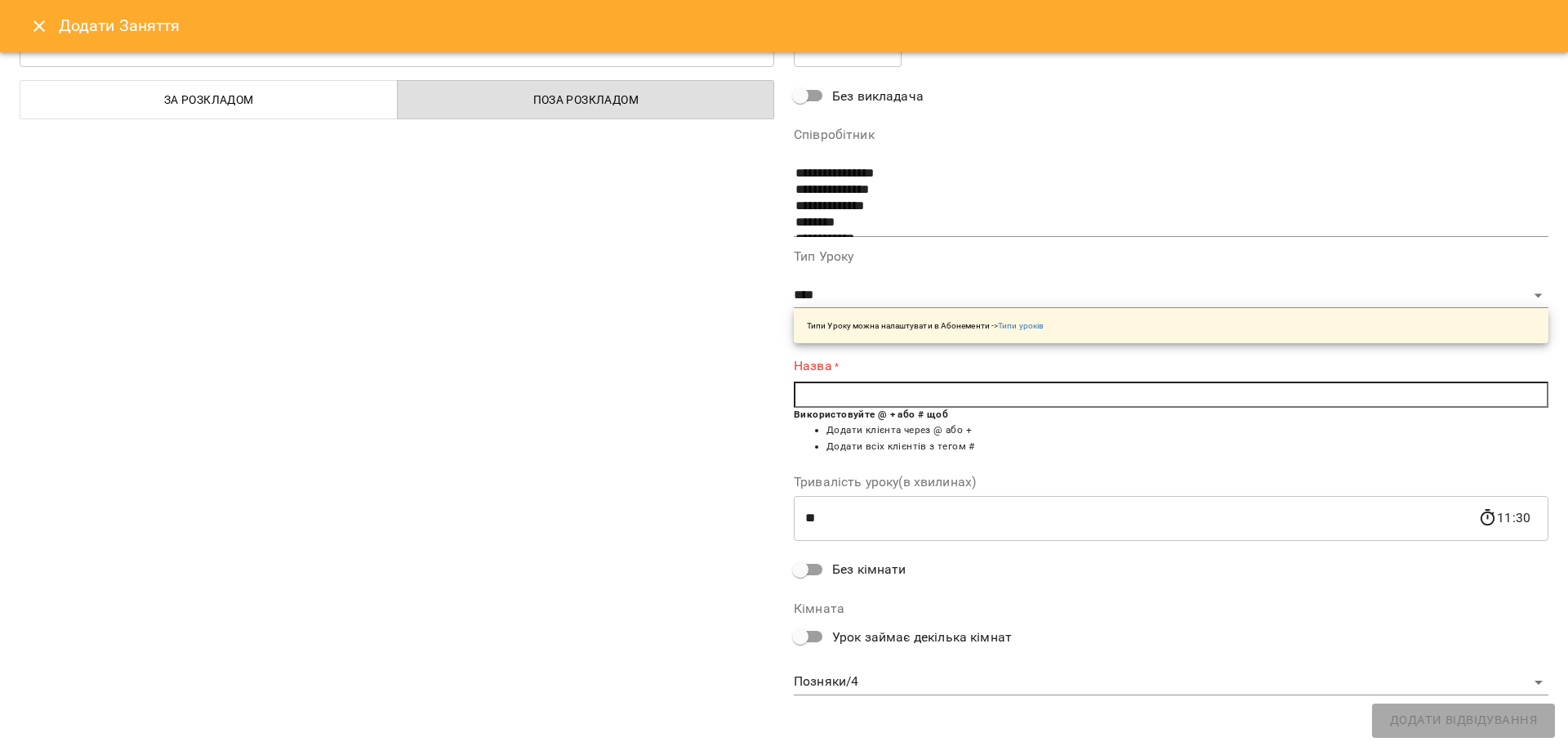 click at bounding box center [1171, 395] 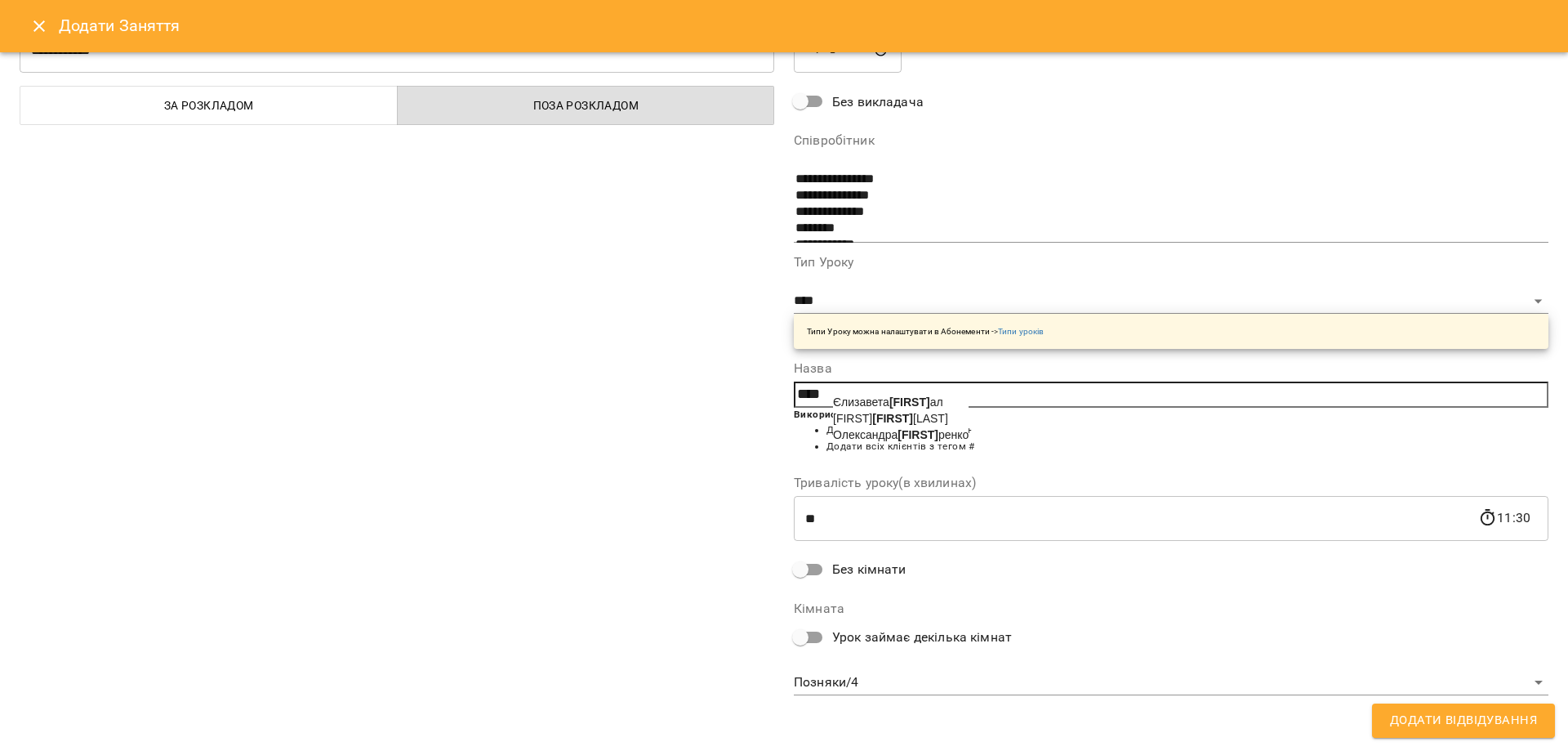 scroll, scrollTop: 64, scrollLeft: 0, axis: vertical 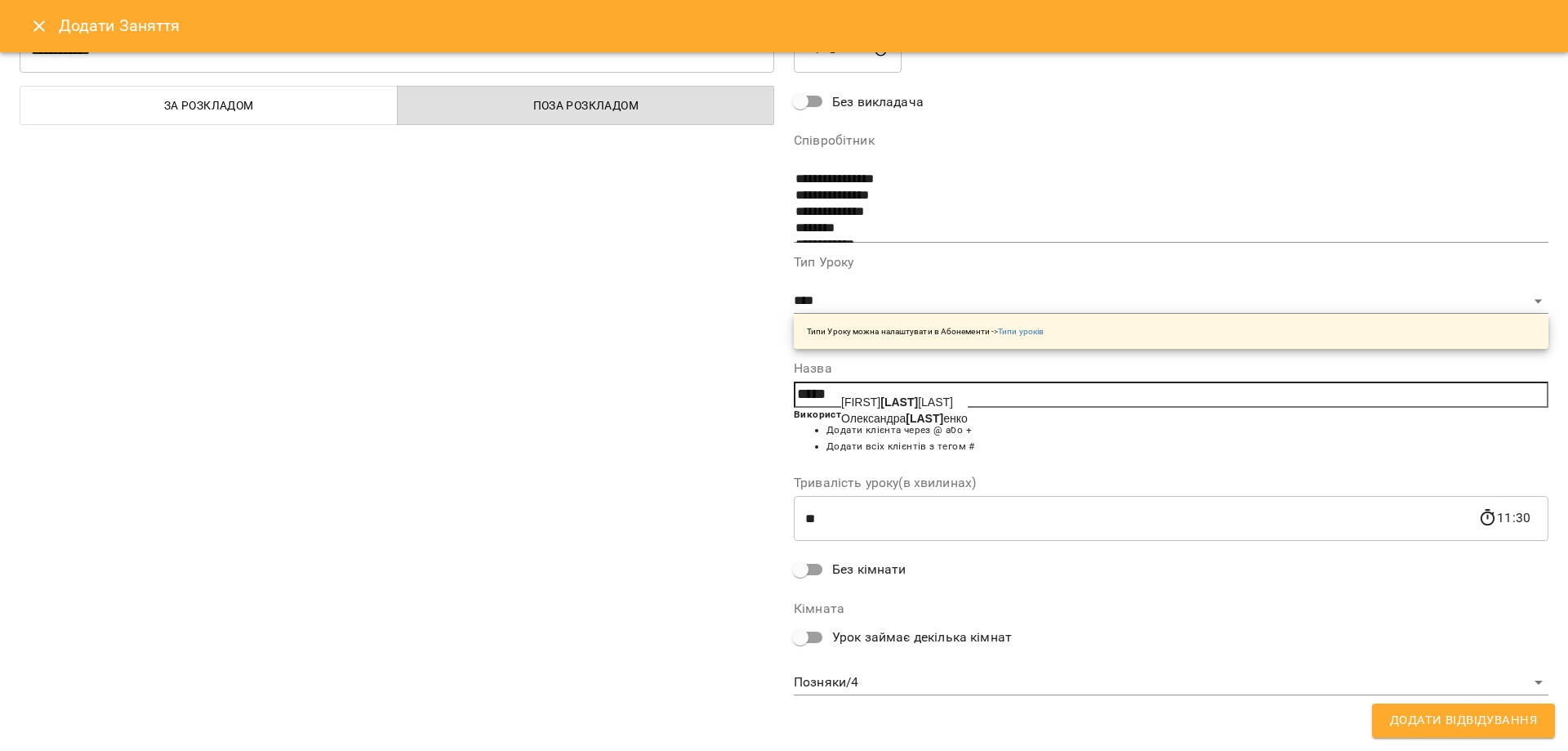 click on "[FIRST]  [LAST]" at bounding box center [897, 402] 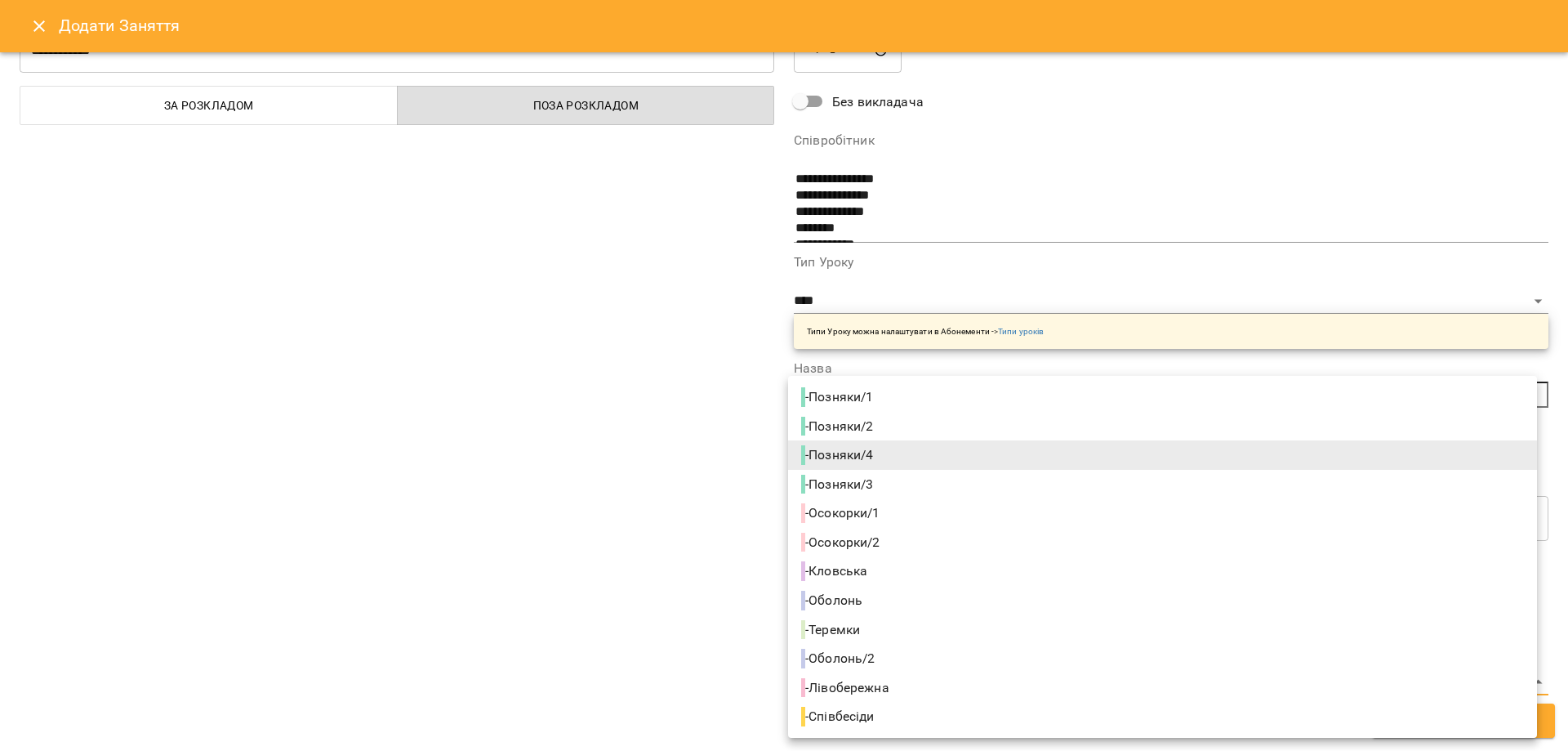 click on "For Business 4 25 UA   [LOCATION]   [LOCATION]   [LOCATION]   [LOCATION]/2   [LOCATION]/1   [LOCATION]/2   [LOCATION]/1   [LOCATION]/2   [LOCATION]/3   [LOCATION]/4   Співбесіди   [LOCATION] 08 09 10 11 12 13 14 15 16 17 18 19 20 13:45 [FIRST] [LAST] Знижка-4АБ45 14:35 [FIRST] [LAST] Loyal-8АБ60/2 15:35 [FIRST] [LAST] Loyal-8АБ60/2 16:40 Loyal-4АБ60 - [FIRST] [LAST] 17:40 Loyal-8АБ45/2 - [FIRST] [LAST] 18:25 Loyal-8АБ45/2 - [FIRST] [LAST] 19:15 Знижка-4АБ45 - [FIRST] [LAST] 09:00 [FIRST] [LAST] Loyal-4АБ60 10:00 8АБ60/2 - [FIRST] [LAST] 11:00 Loyal-4АБ45 - [FIRST] [LAST] 11:45 4АБ30 - [FIRST] [LAST] 13:15 [LAST] [FIRST] Loyal-4АБ45 10:15 - -" at bounding box center (784, 740) 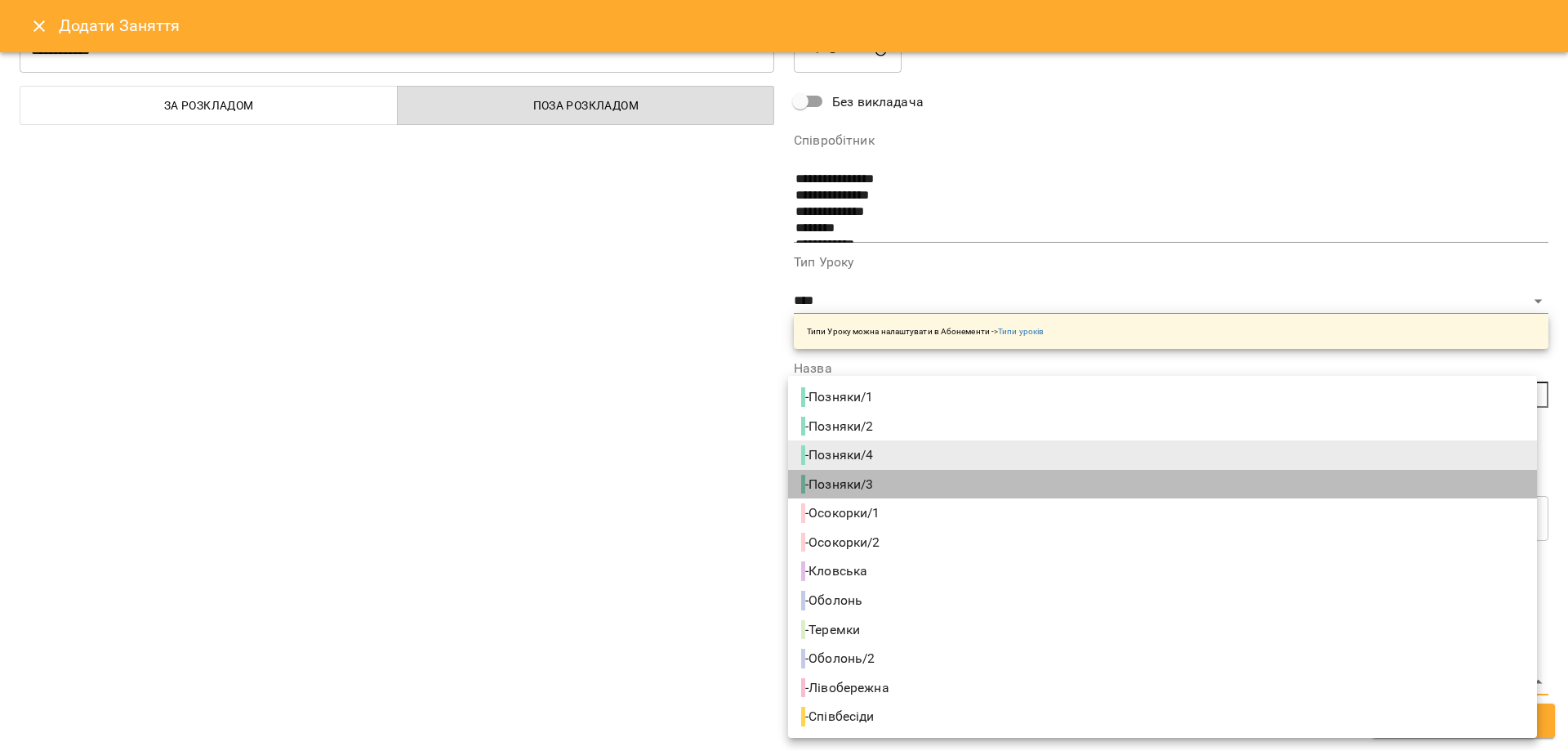click on "- [LAST]/3" at bounding box center [1162, 485] 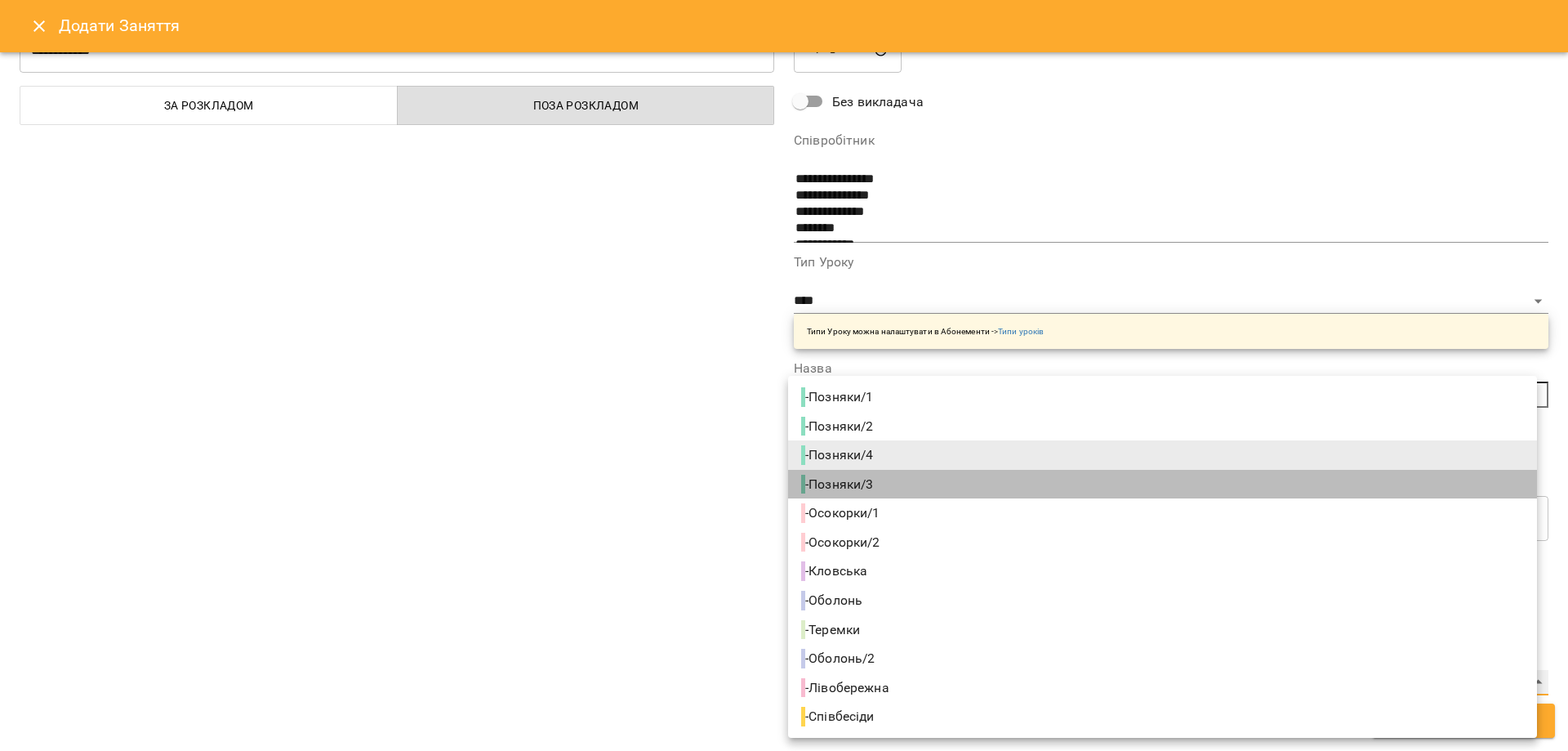 type on "**********" 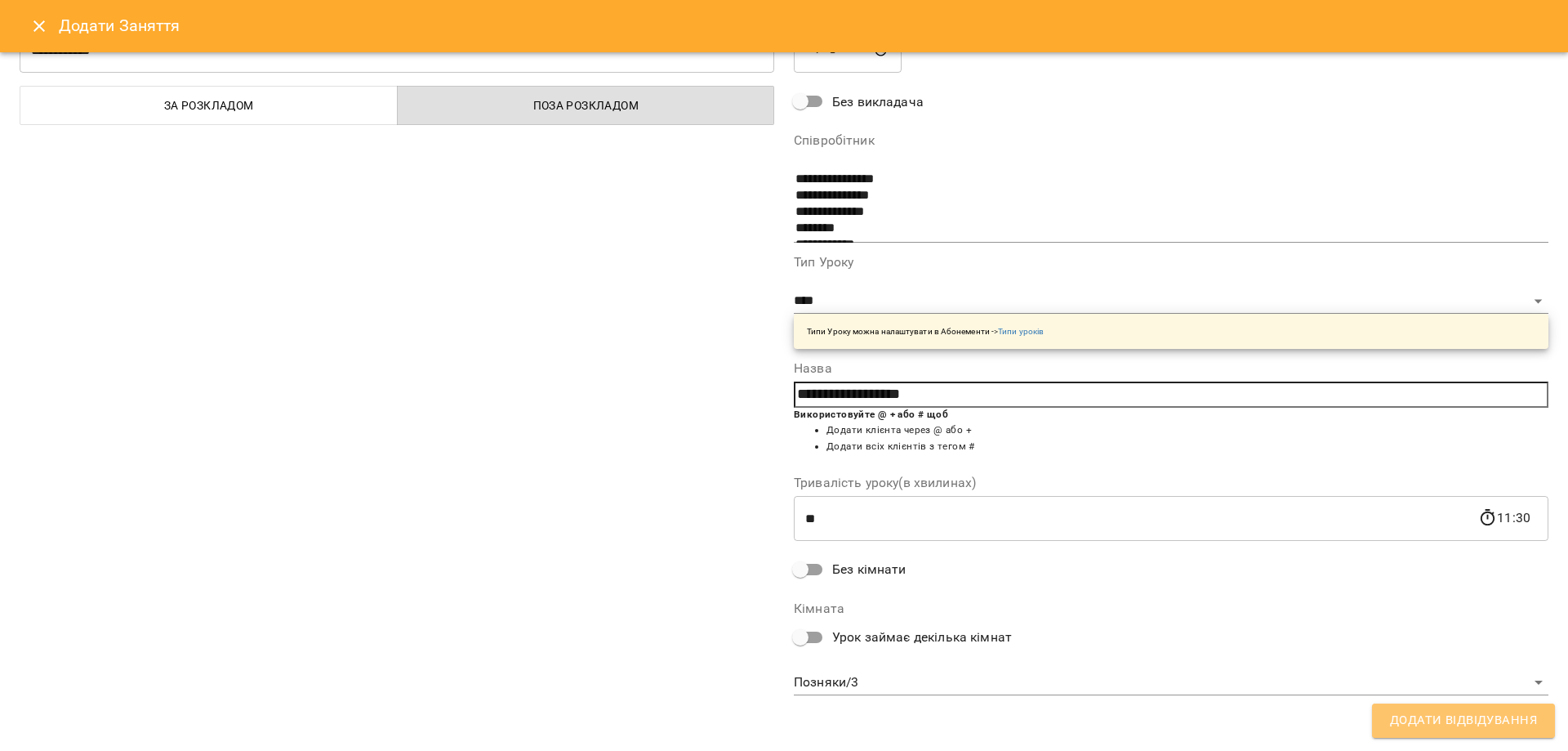 click on "Додати Відвідування" at bounding box center [1463, 721] 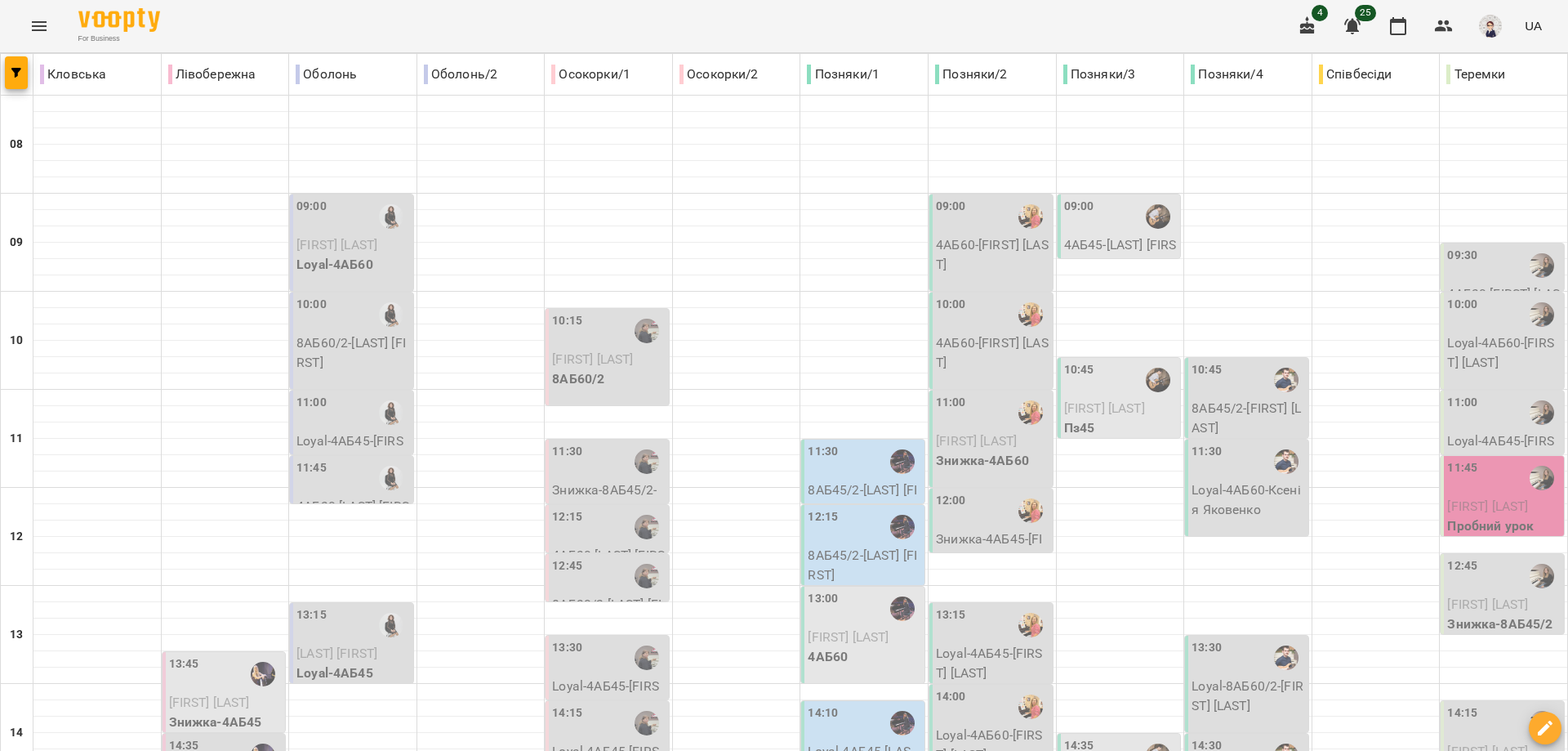 click on "10:45" at bounding box center (1120, 380) 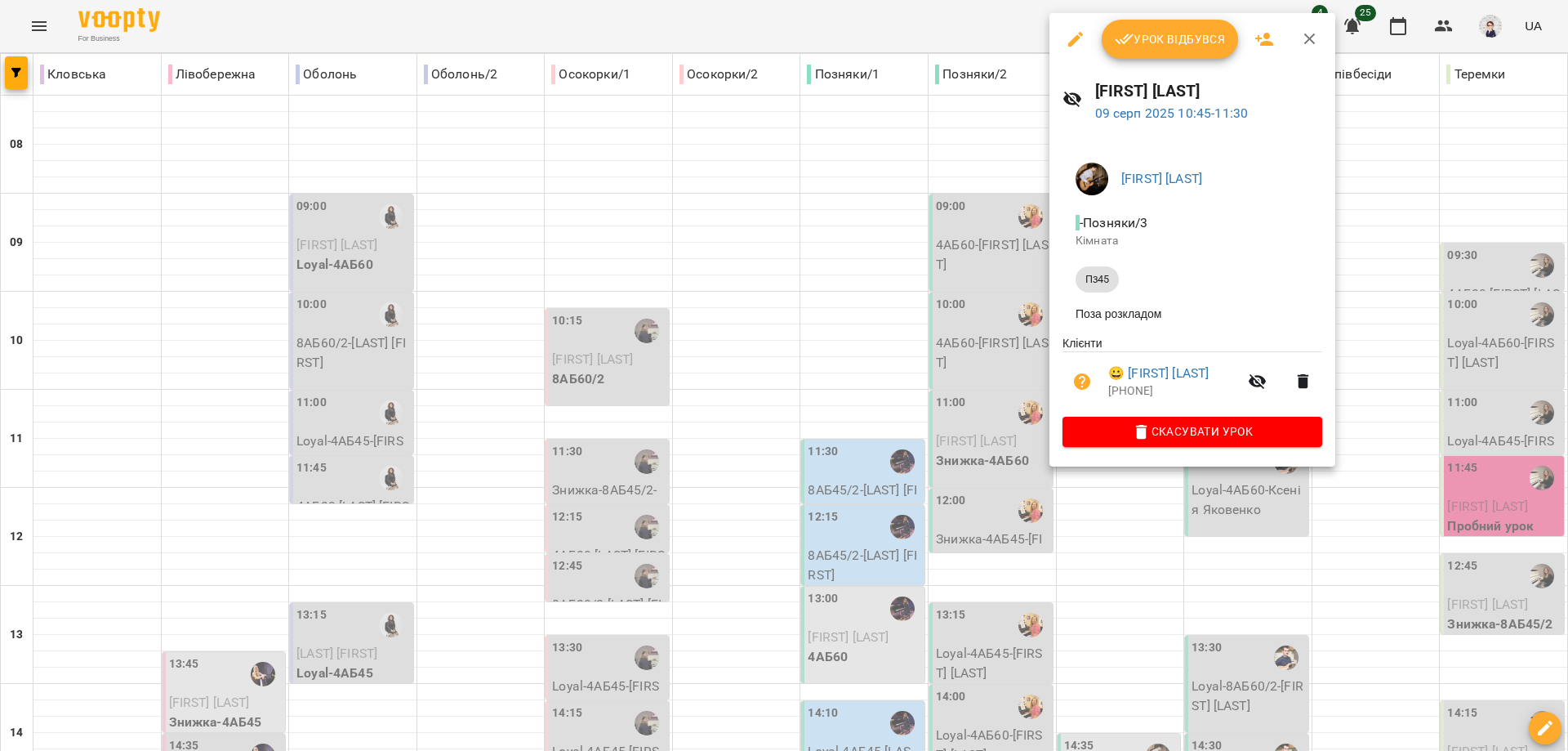 click at bounding box center [784, 375] 